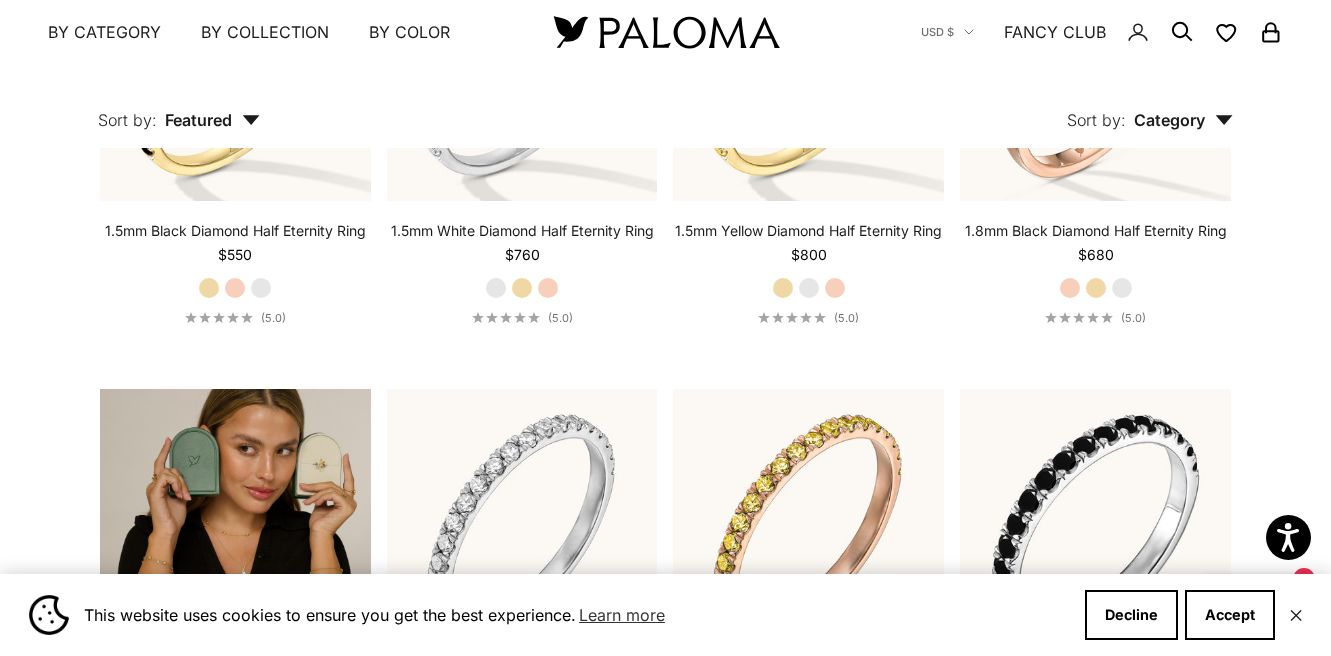 scroll, scrollTop: 2971, scrollLeft: 0, axis: vertical 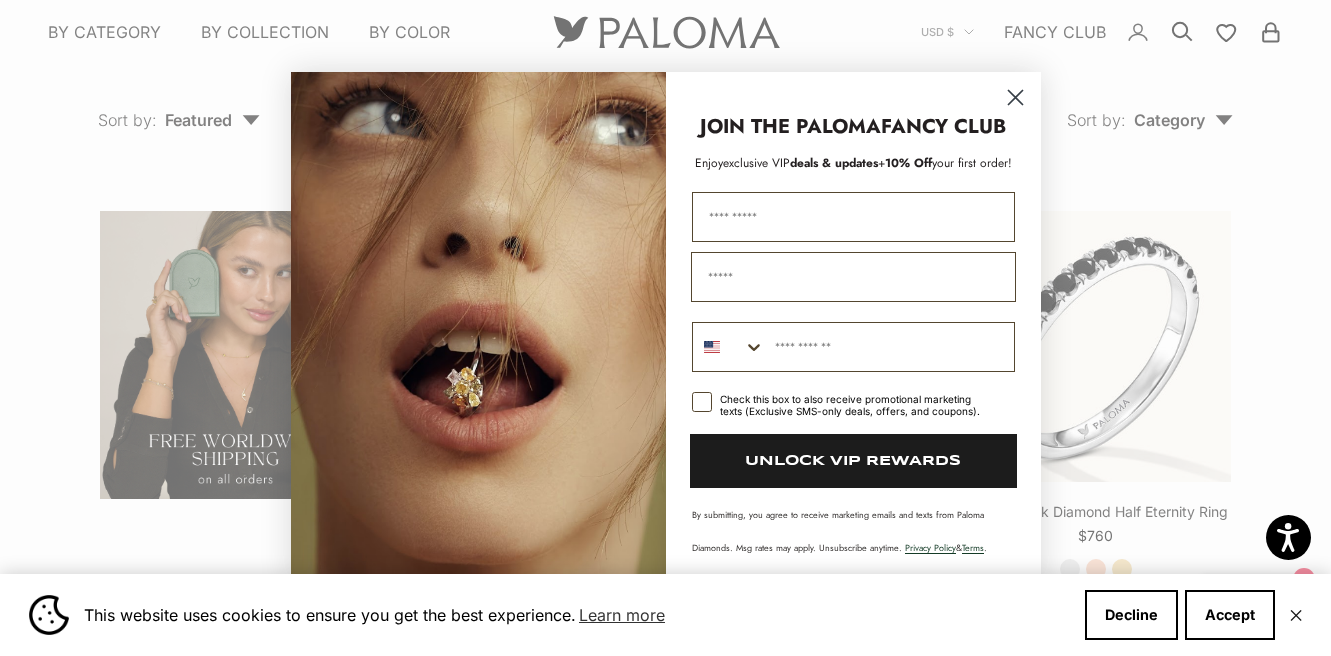 click 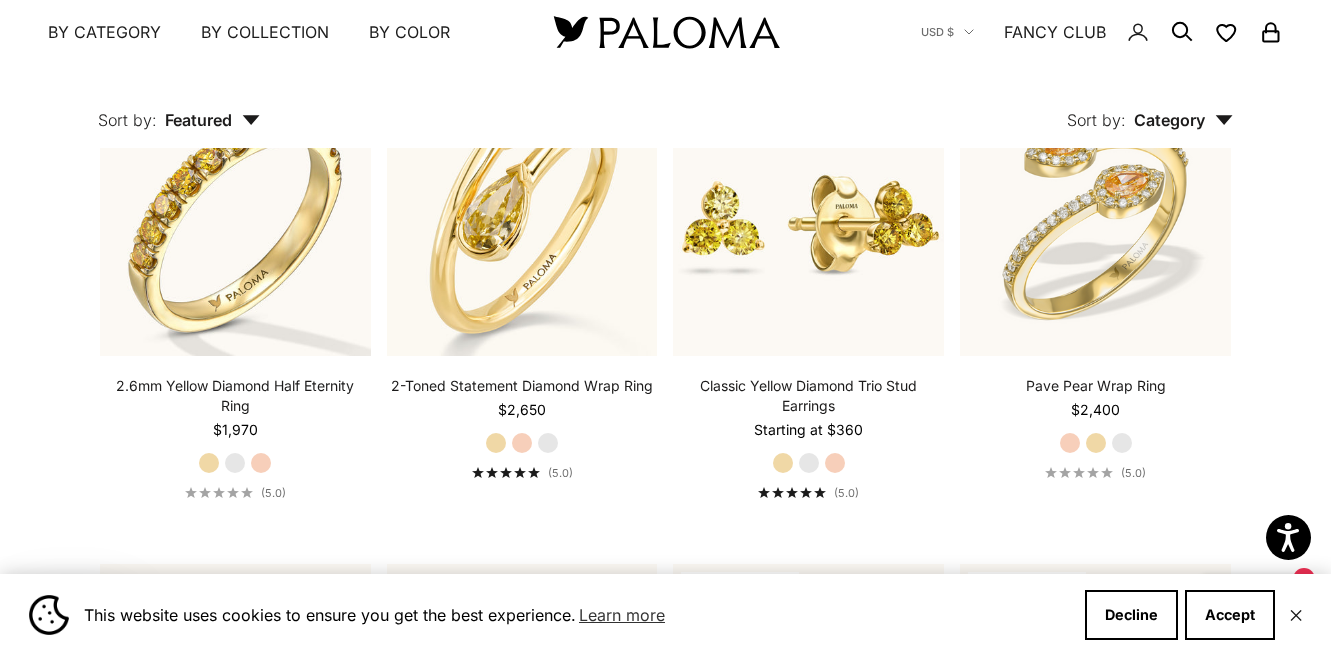 scroll, scrollTop: 6165, scrollLeft: 0, axis: vertical 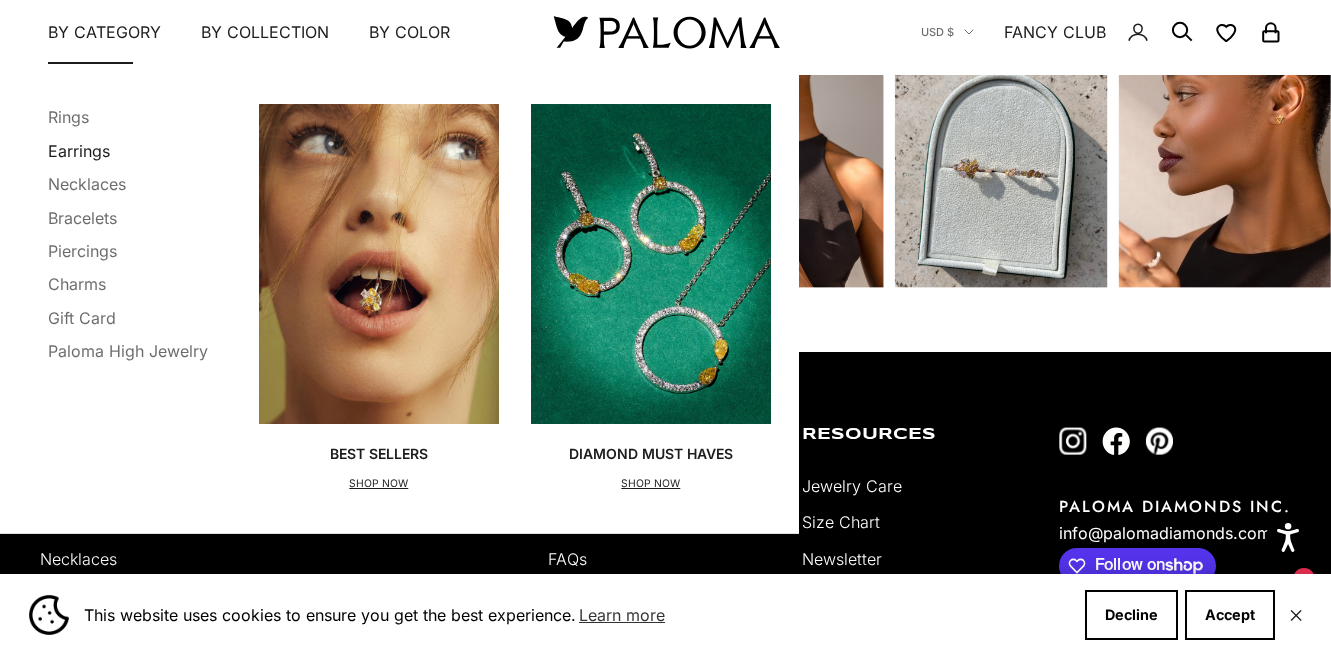click on "Earrings" at bounding box center [79, 150] 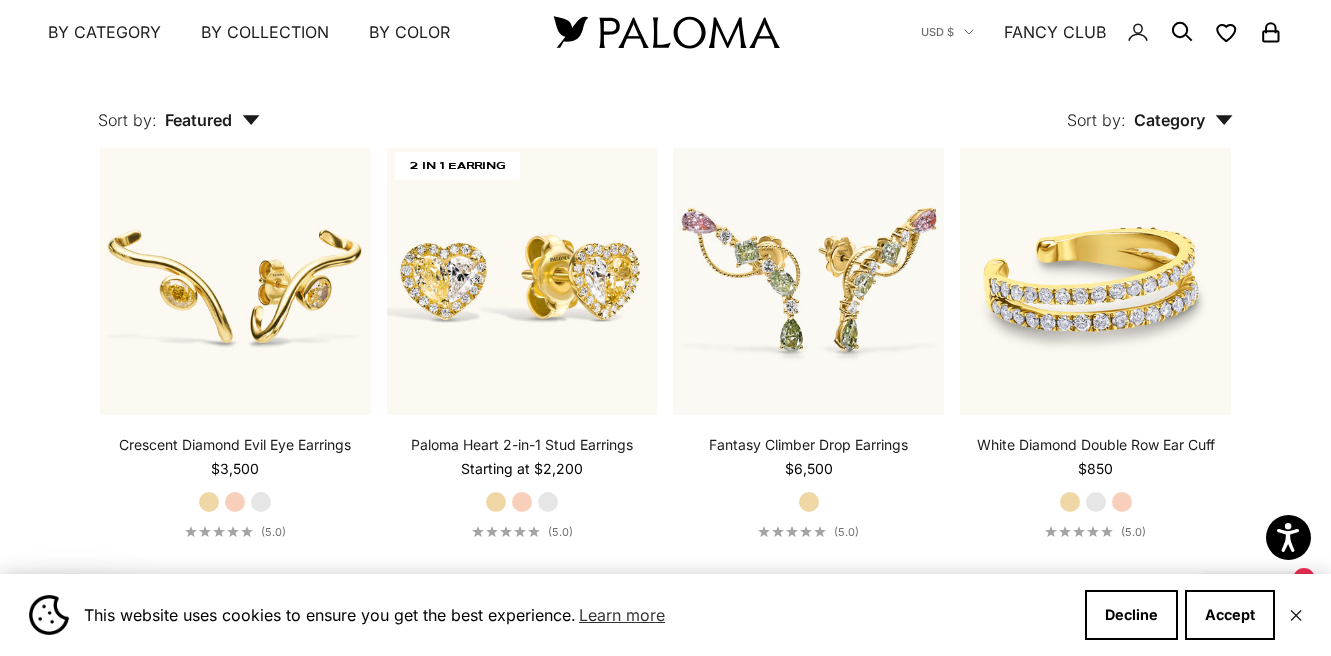 scroll, scrollTop: 1841, scrollLeft: 0, axis: vertical 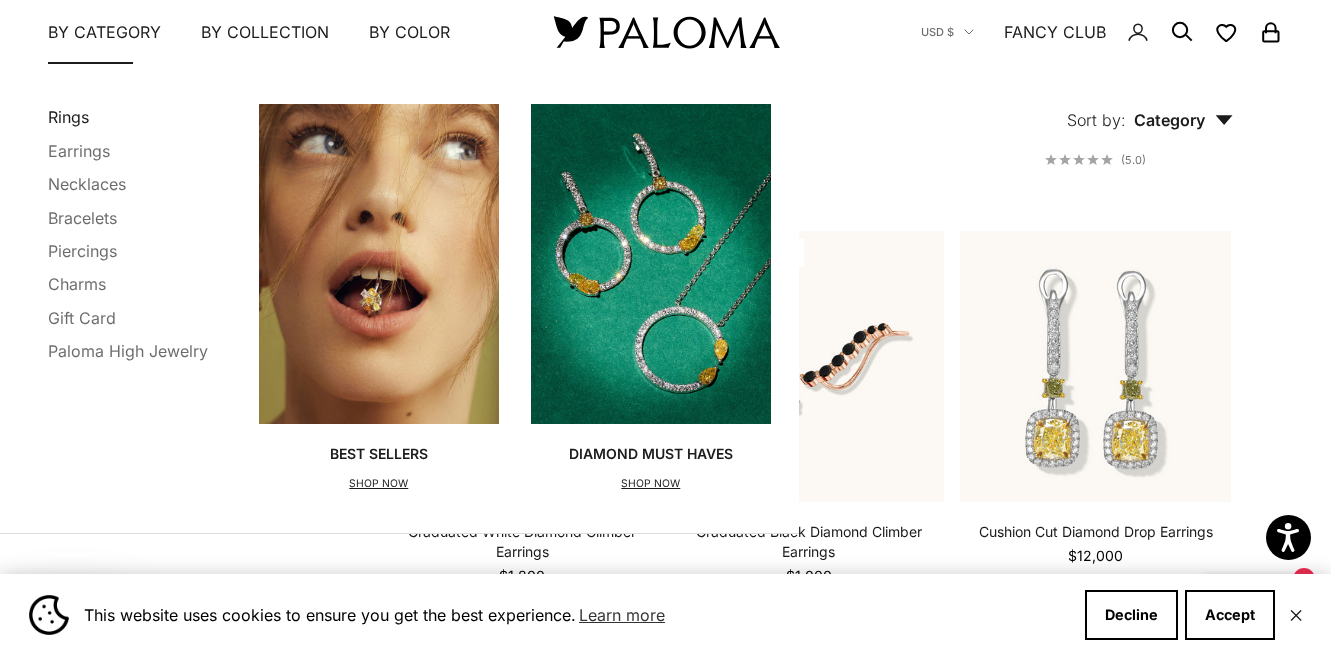 click on "Rings" at bounding box center [68, 117] 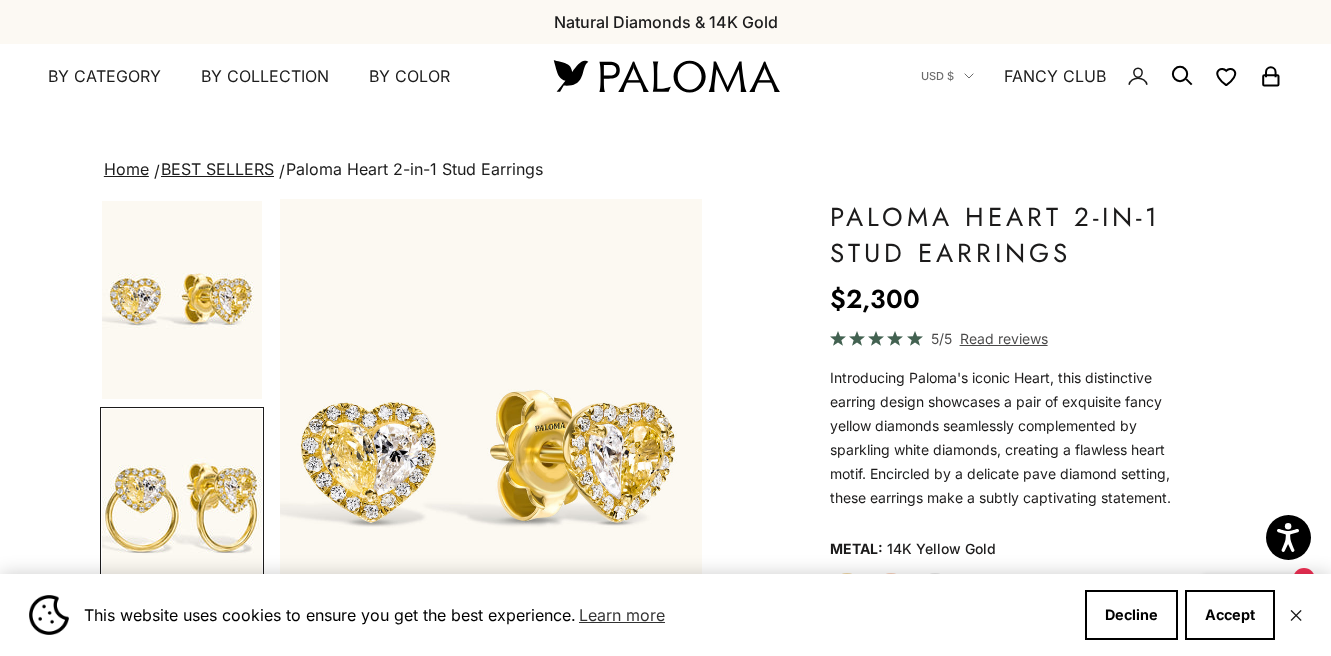 scroll, scrollTop: 0, scrollLeft: 0, axis: both 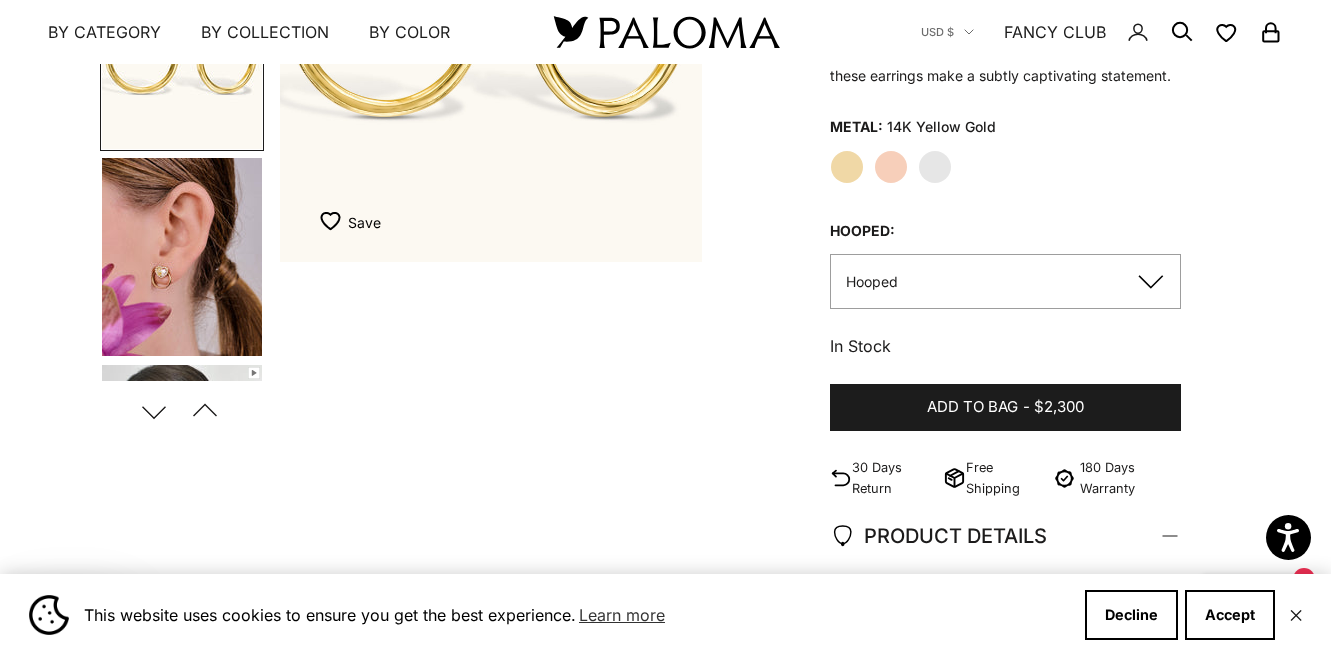 click at bounding box center (182, 257) 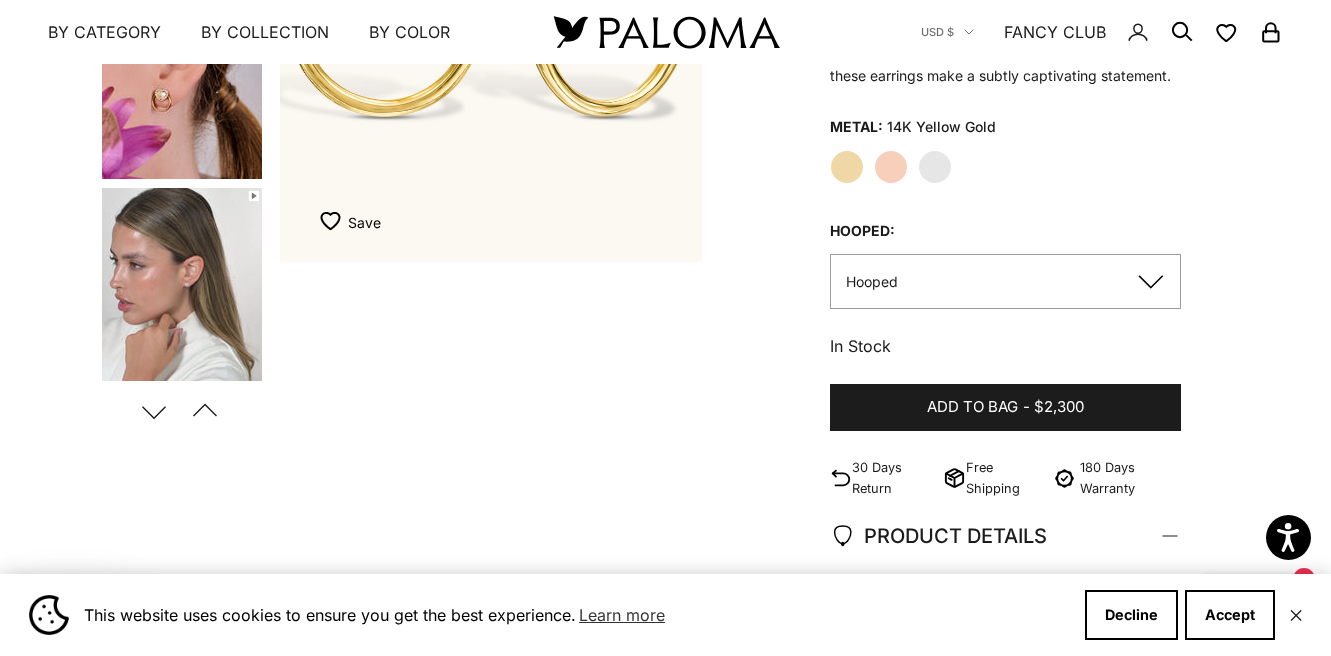 scroll, scrollTop: 0, scrollLeft: 685, axis: horizontal 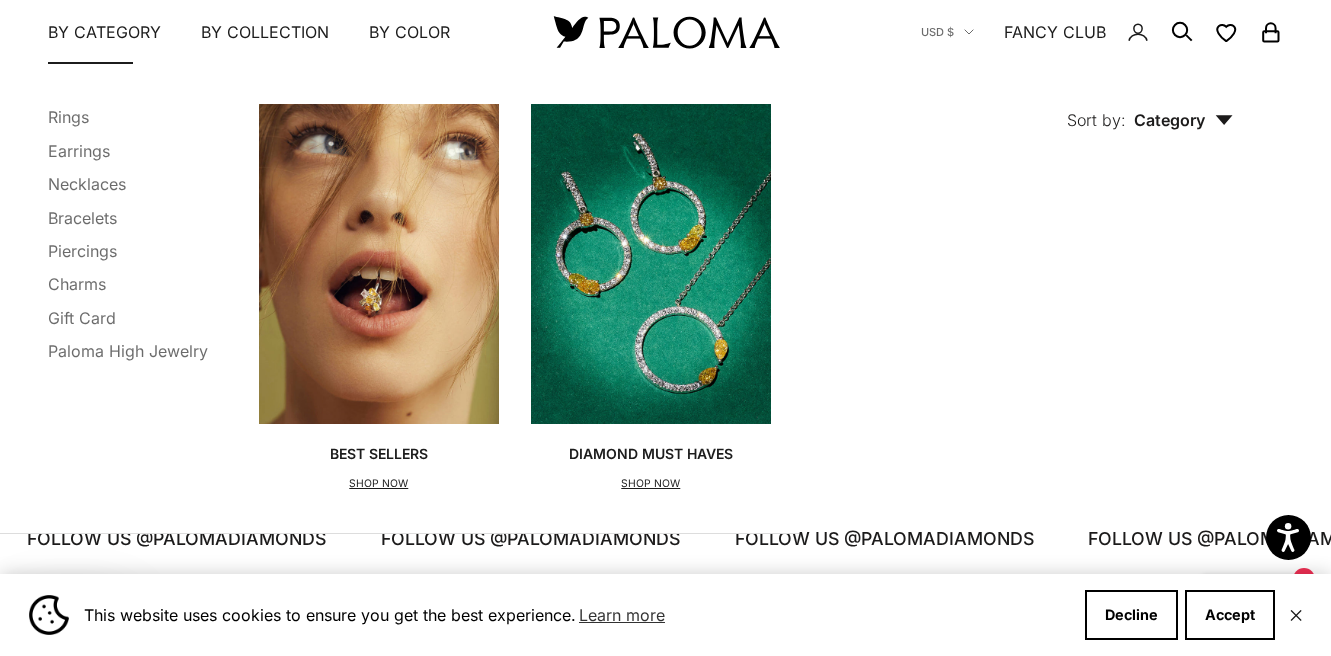 click on "By Category" at bounding box center [104, 32] 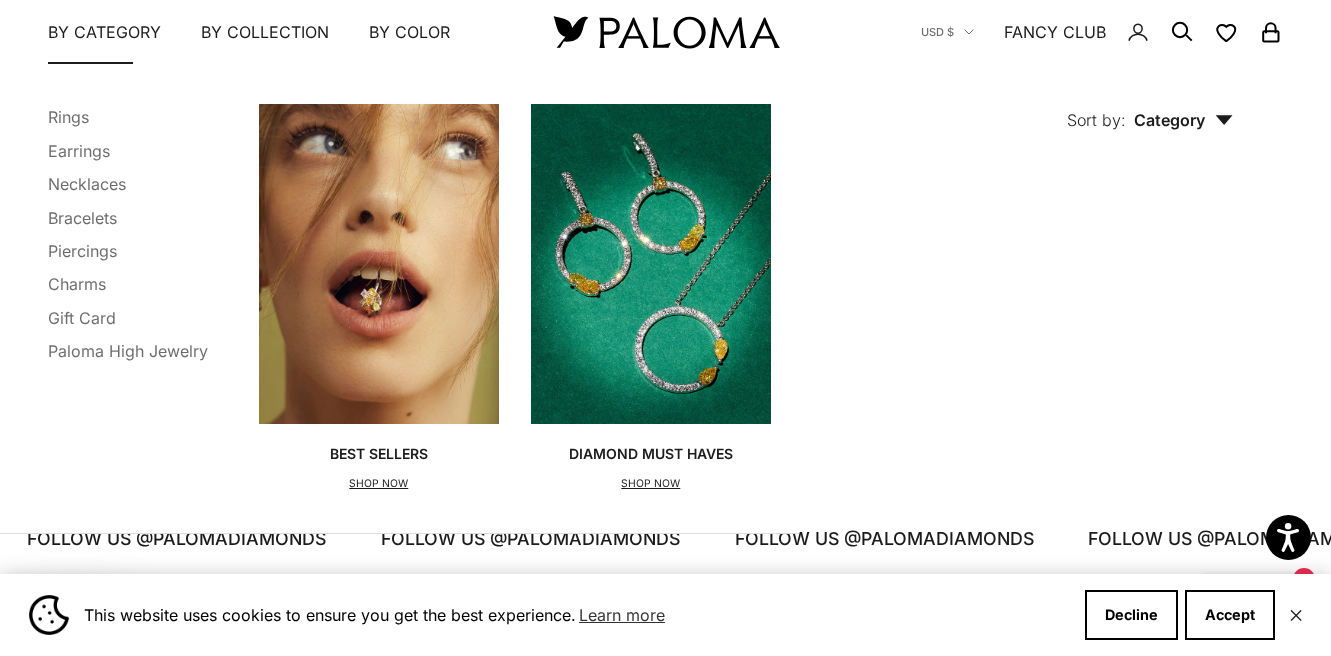 scroll, scrollTop: 0, scrollLeft: 0, axis: both 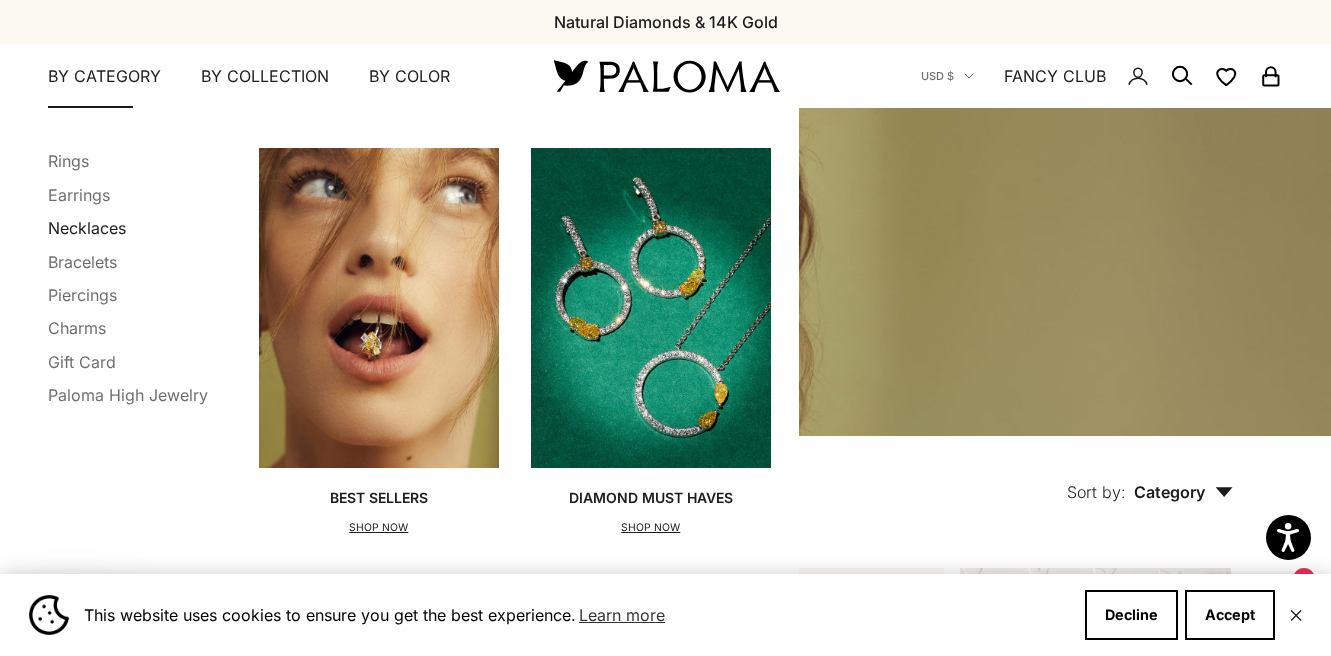 click on "Necklaces" at bounding box center [87, 228] 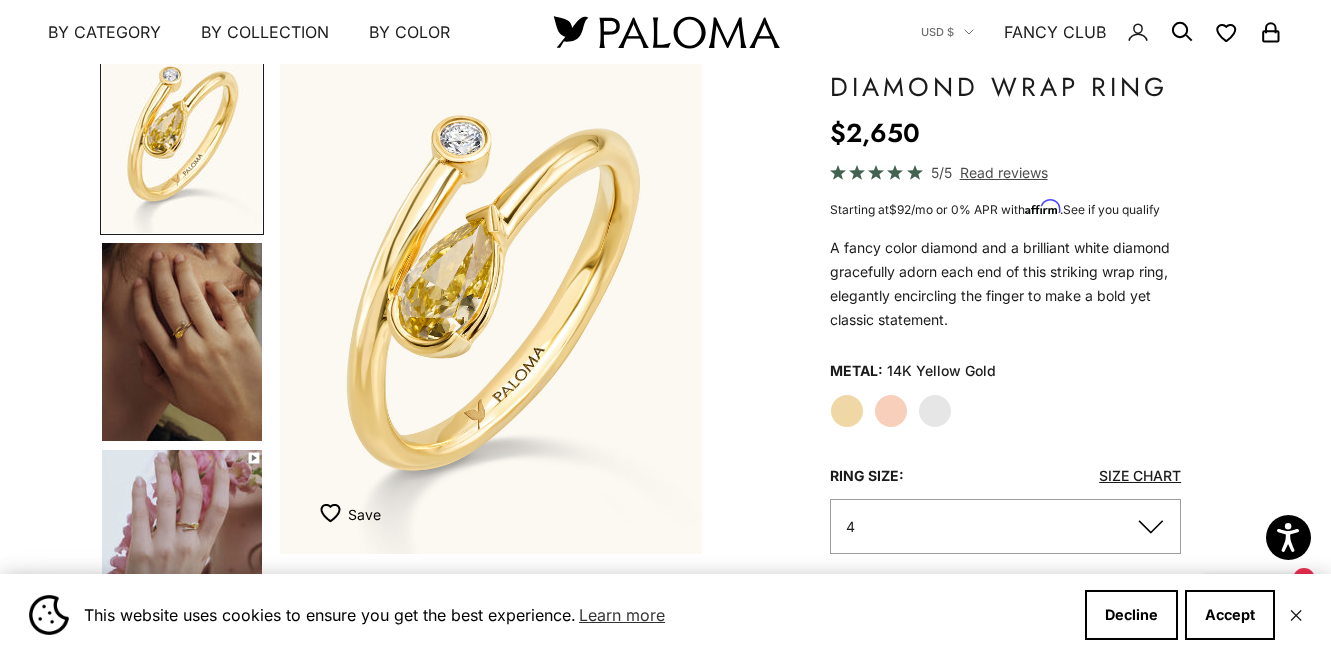 scroll, scrollTop: 167, scrollLeft: 0, axis: vertical 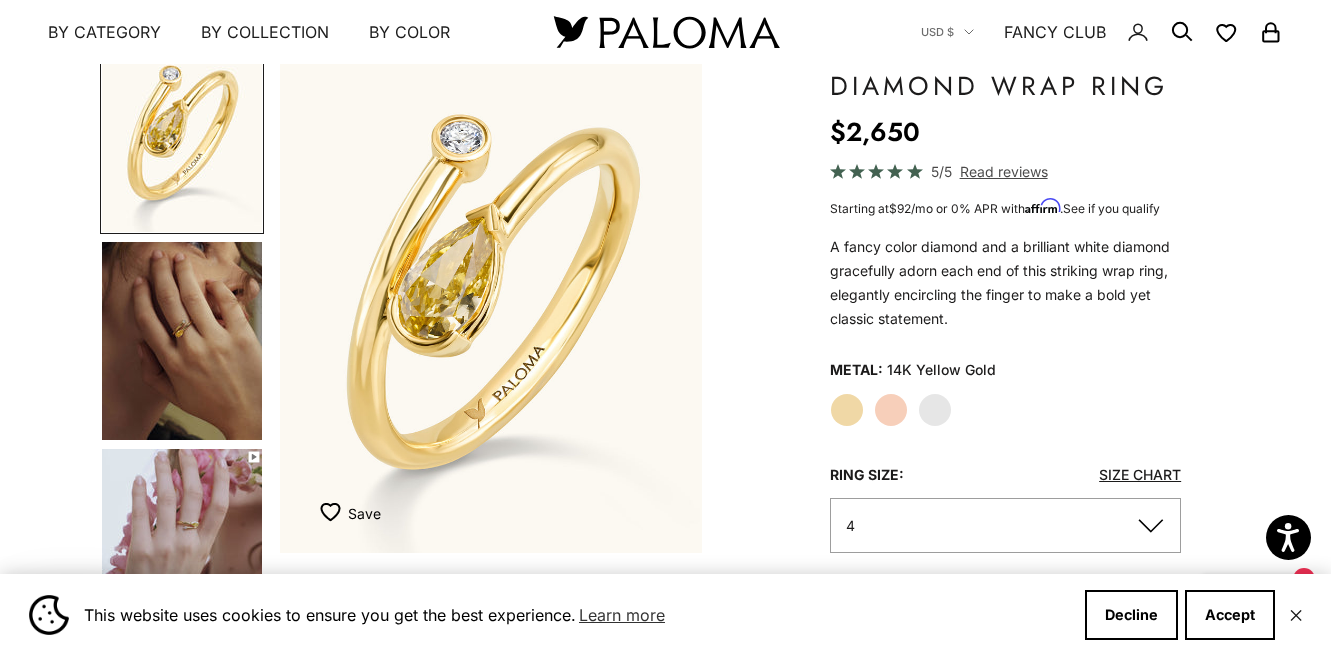 click at bounding box center [182, 341] 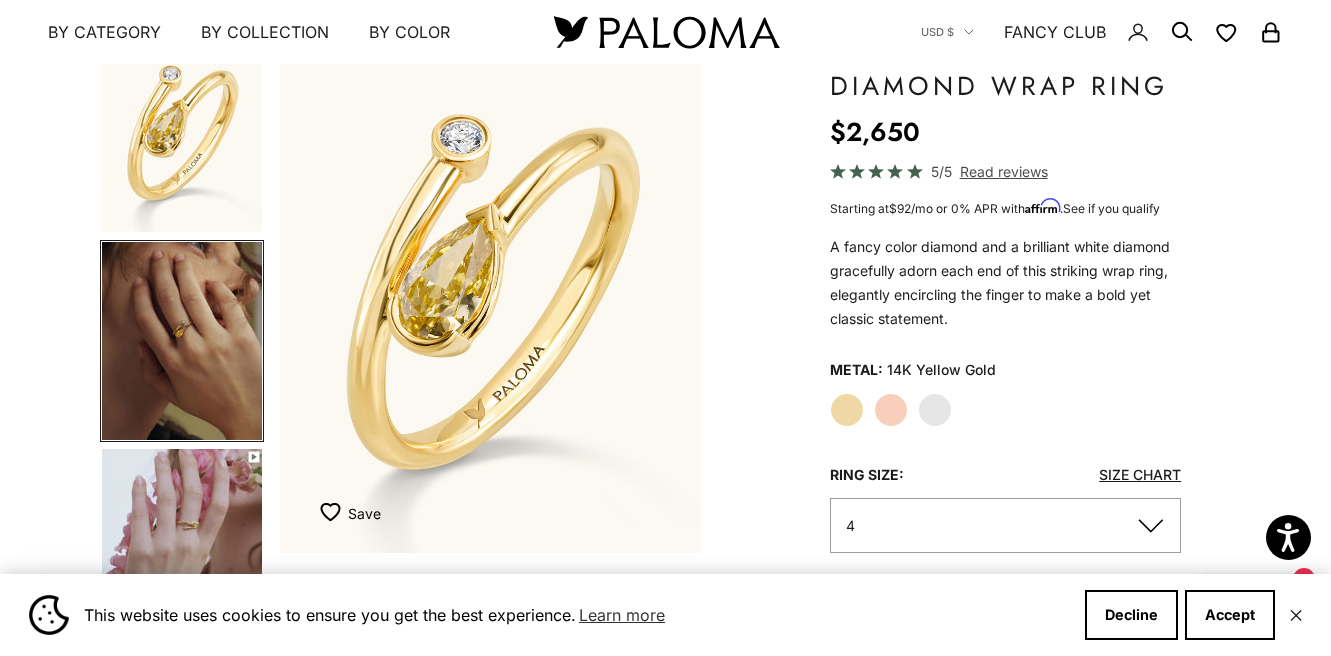 scroll, scrollTop: 0, scrollLeft: 446, axis: horizontal 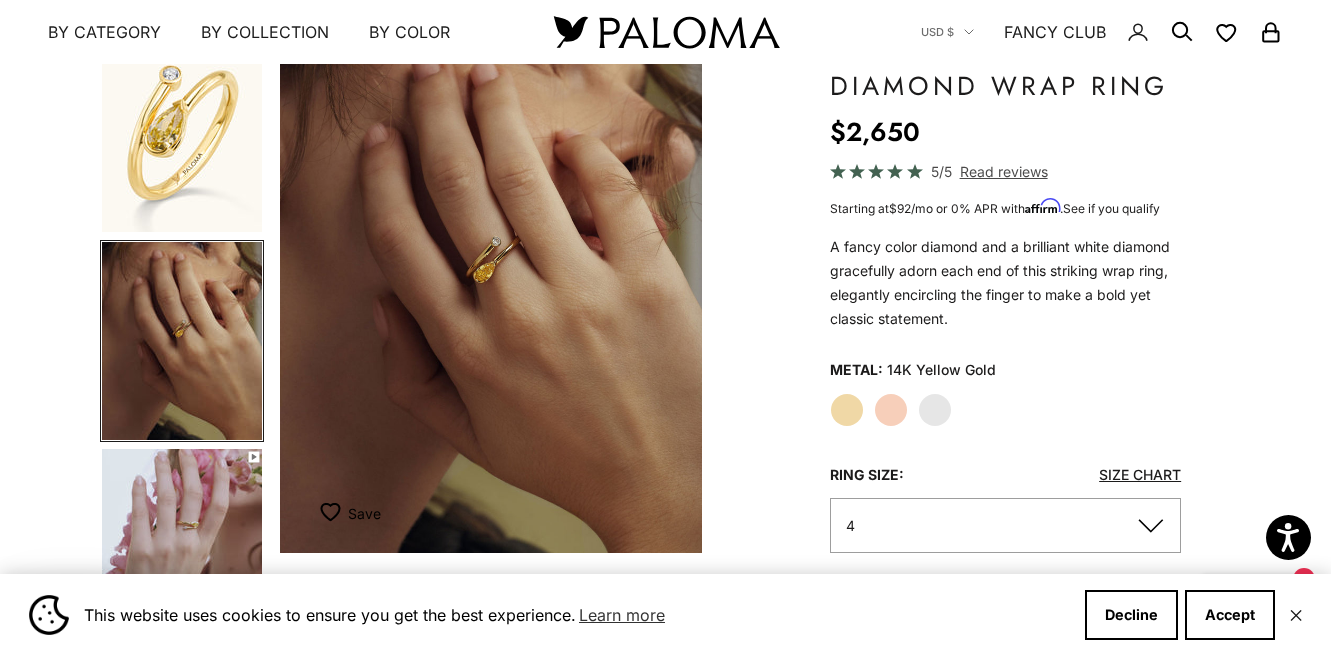 click at bounding box center (182, 548) 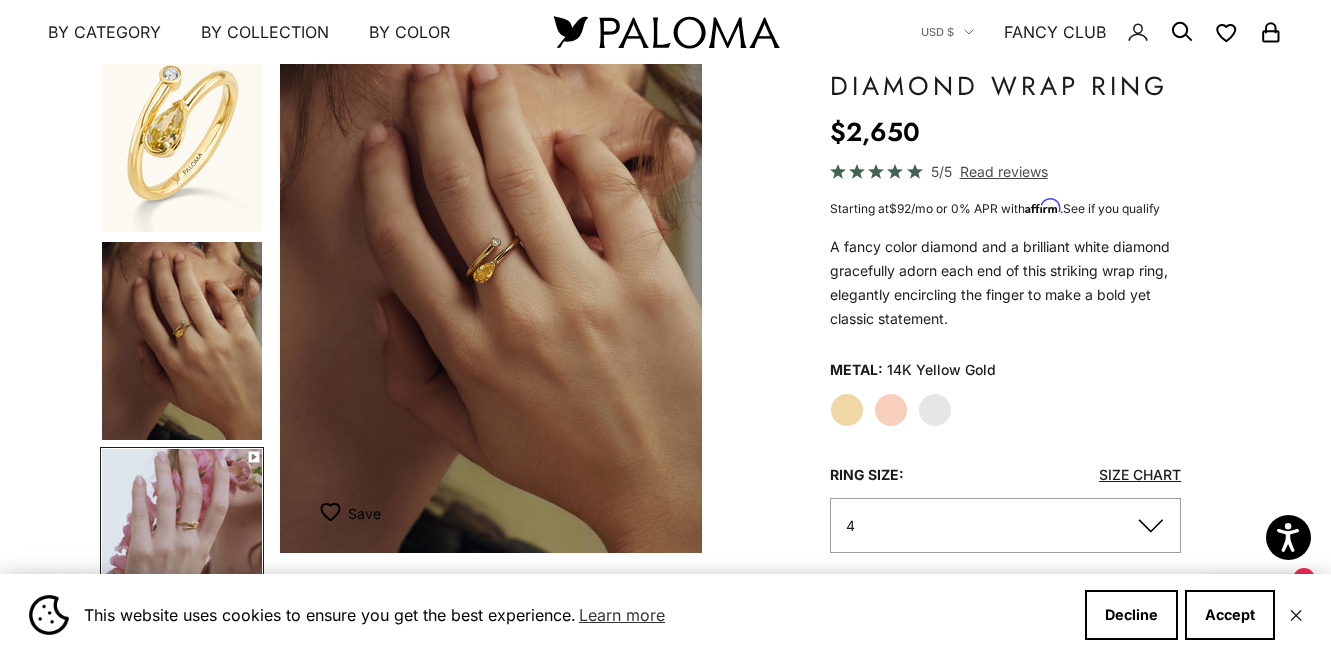 scroll, scrollTop: 195, scrollLeft: 0, axis: vertical 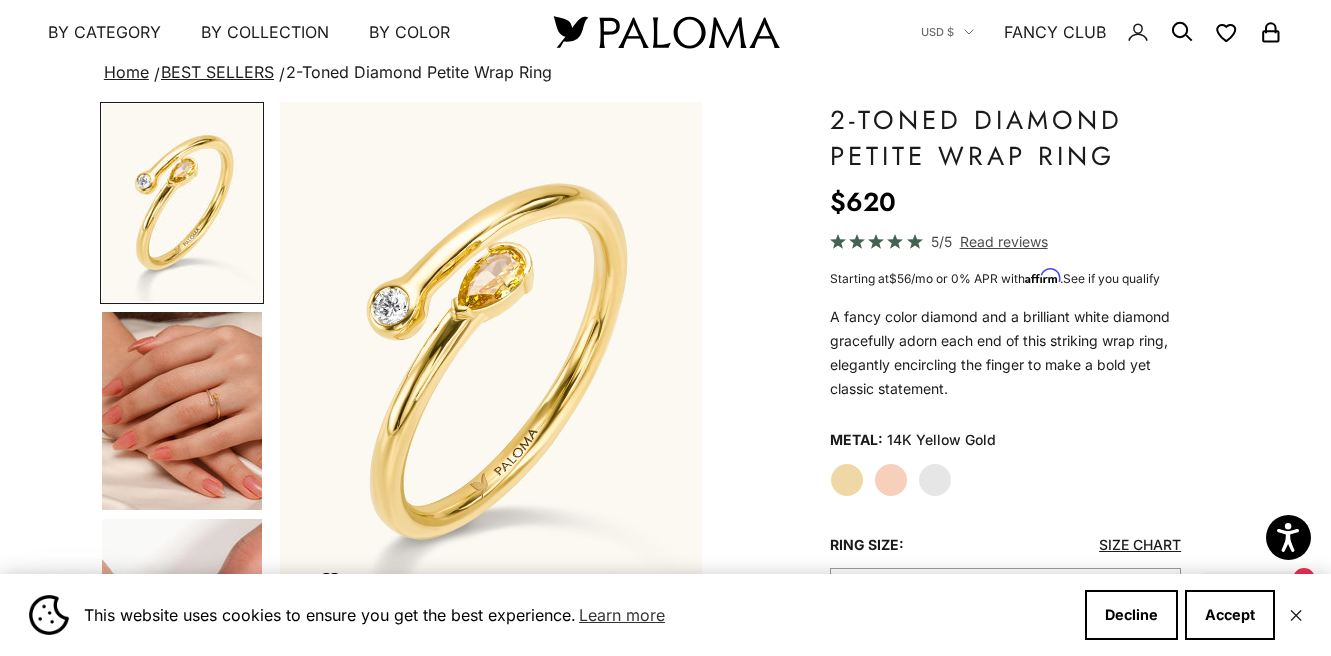 click at bounding box center (182, 411) 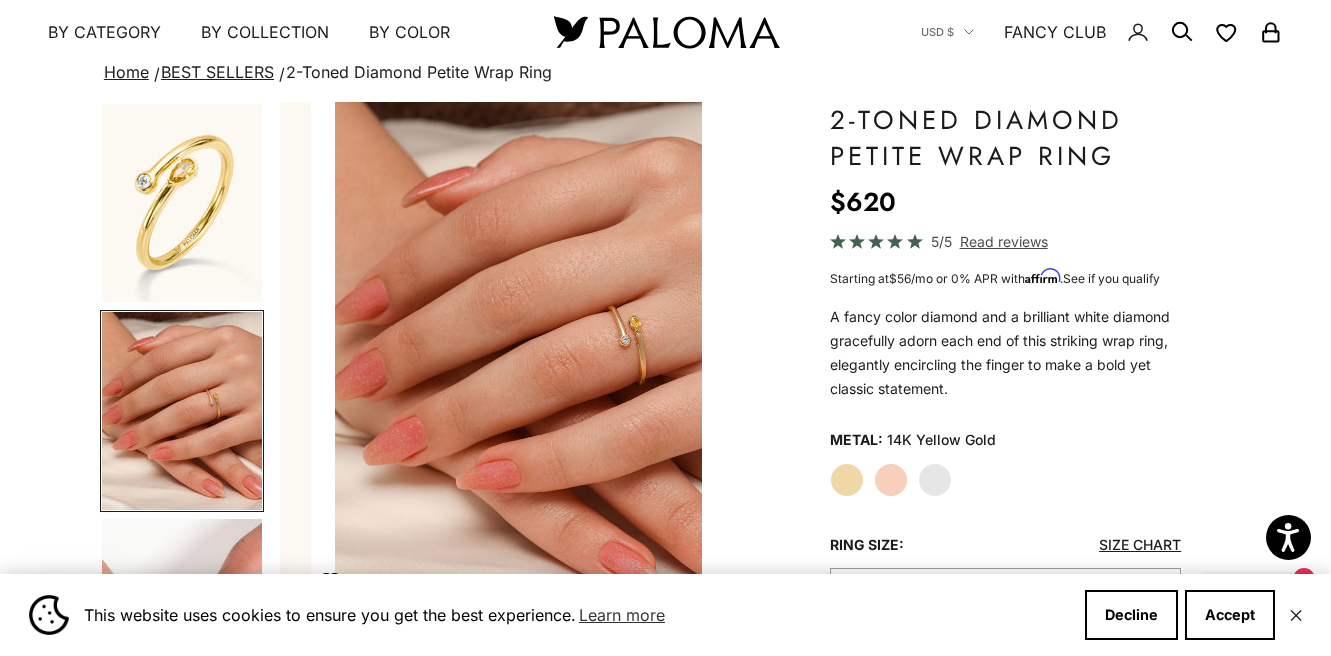 scroll, scrollTop: 0, scrollLeft: 446, axis: horizontal 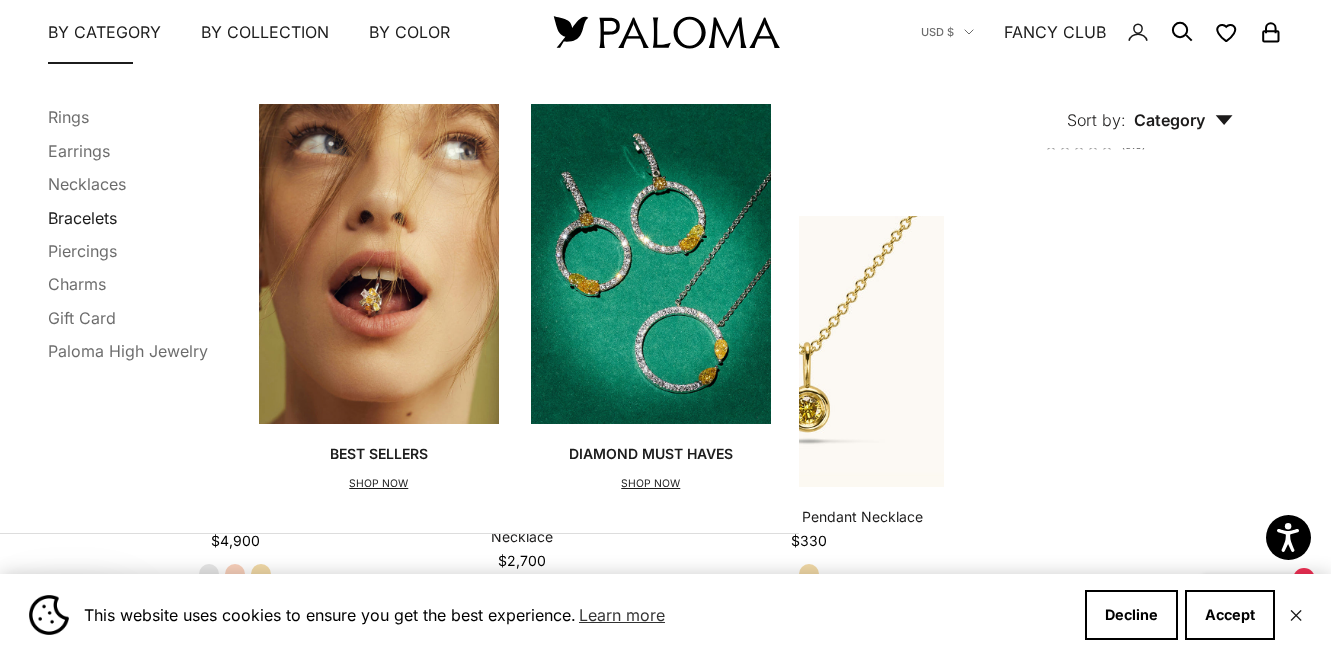 click on "Bracelets" at bounding box center (82, 217) 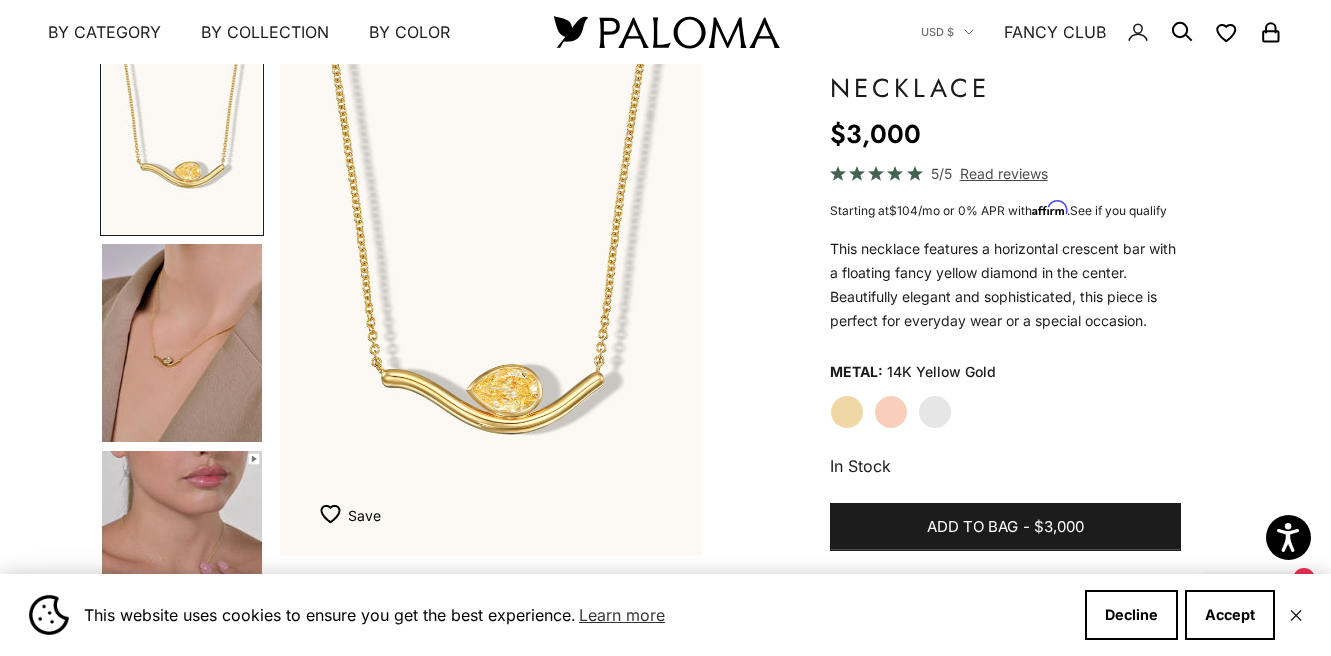 scroll, scrollTop: 166, scrollLeft: 0, axis: vertical 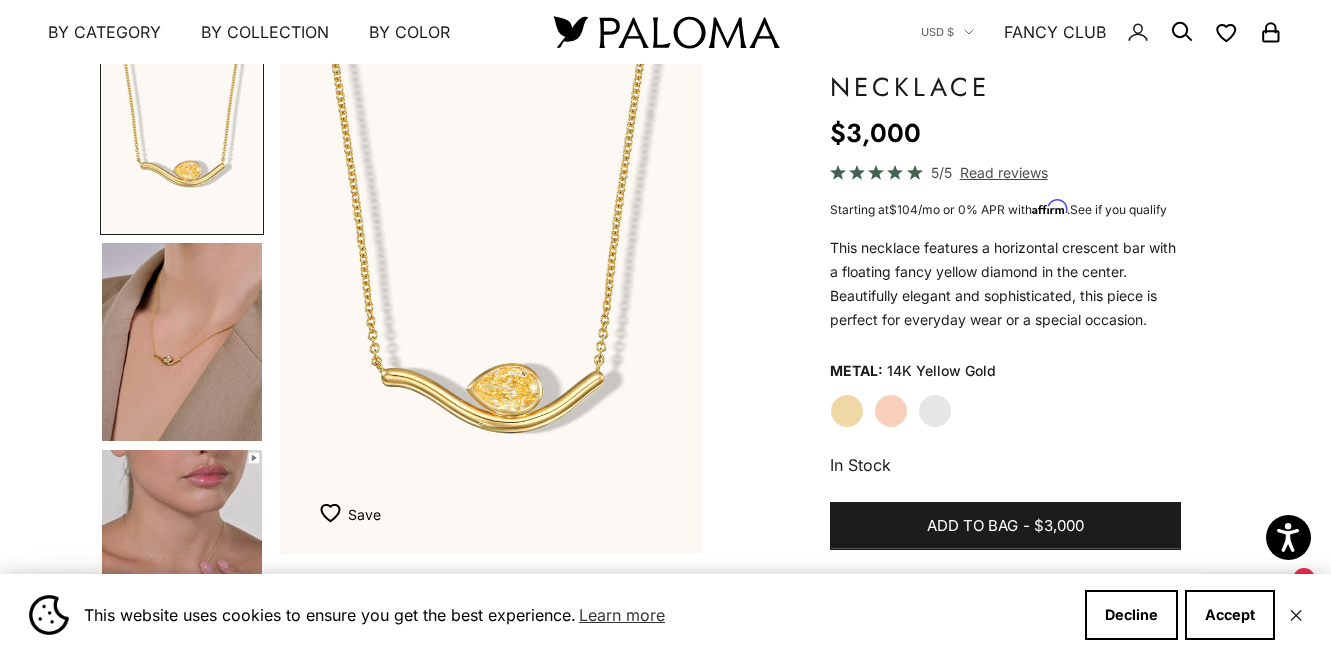 click at bounding box center [182, 342] 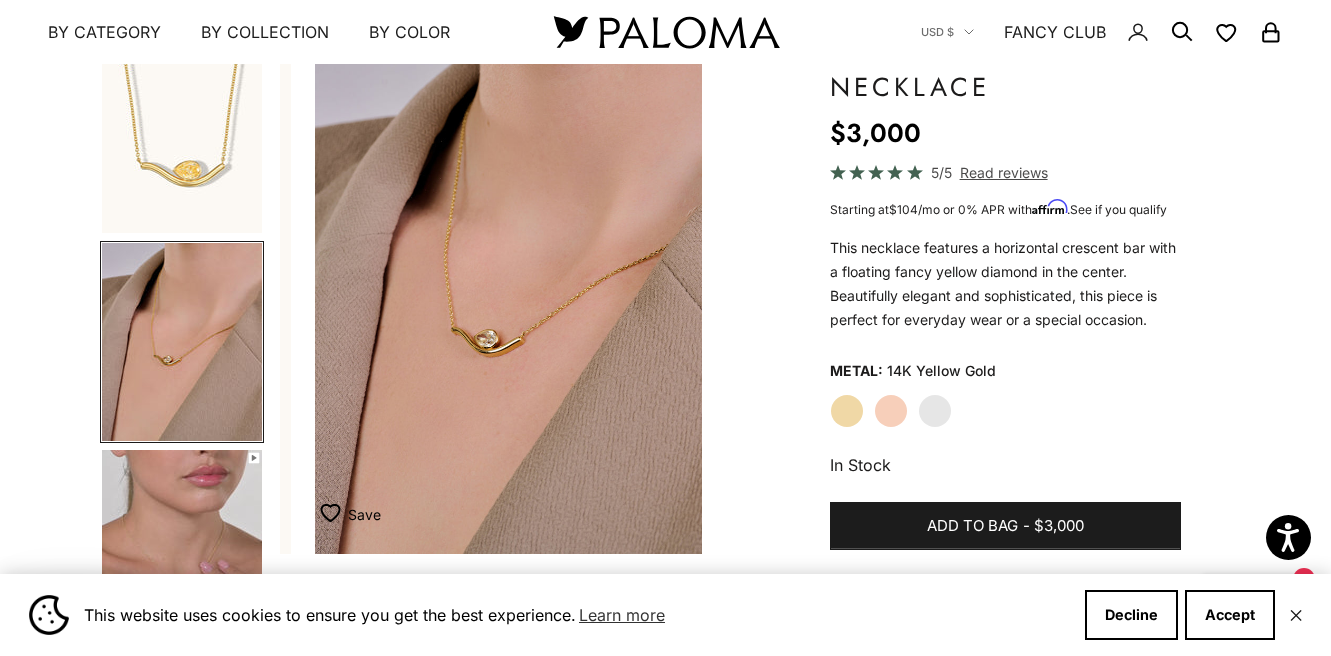 scroll, scrollTop: 0, scrollLeft: 446, axis: horizontal 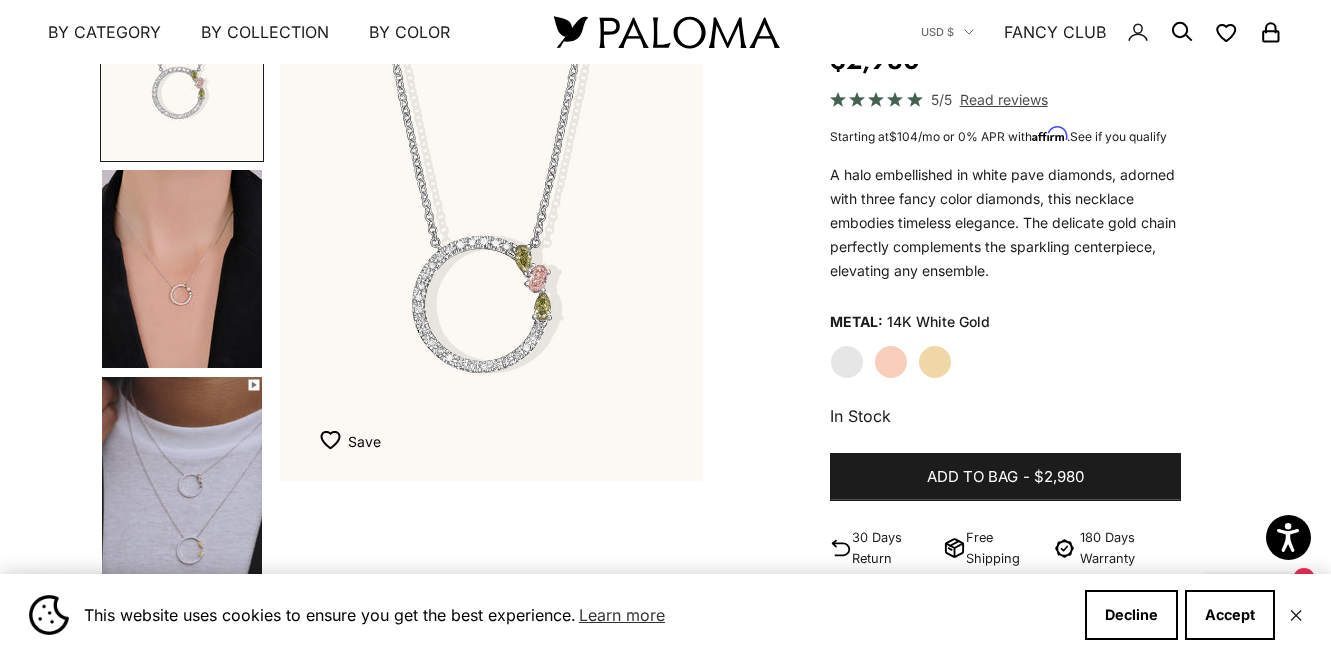 click at bounding box center [182, 269] 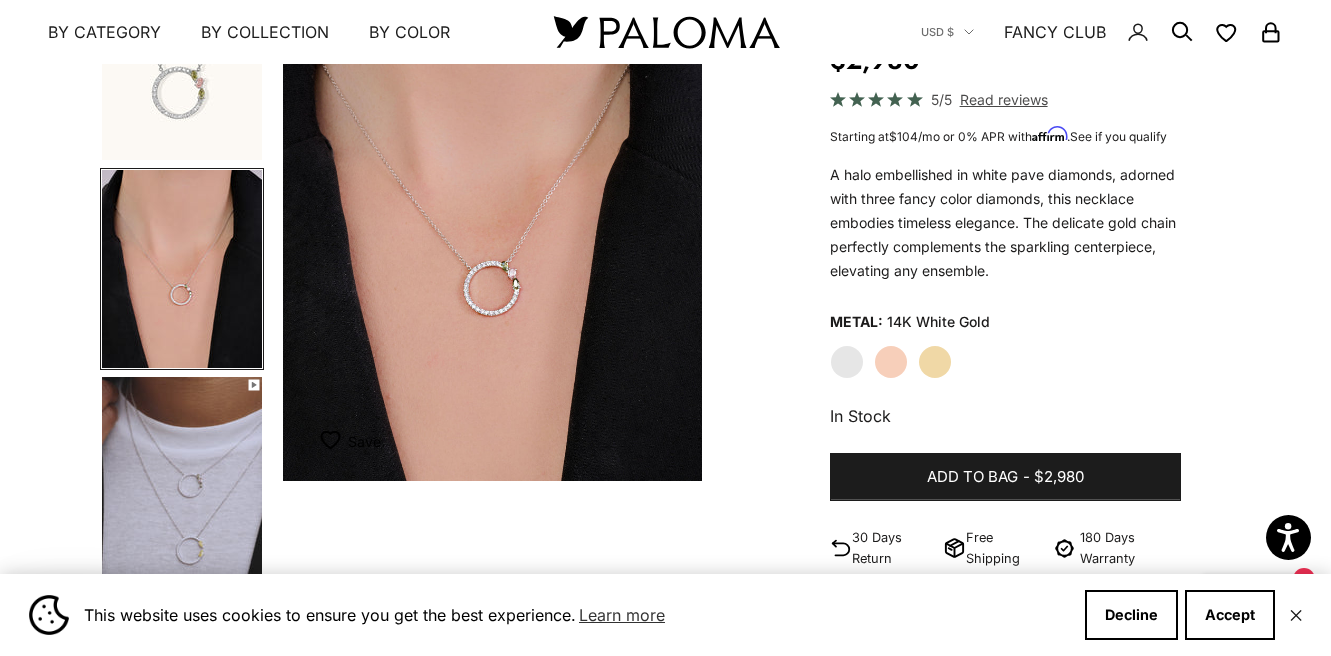 scroll, scrollTop: 0, scrollLeft: 446, axis: horizontal 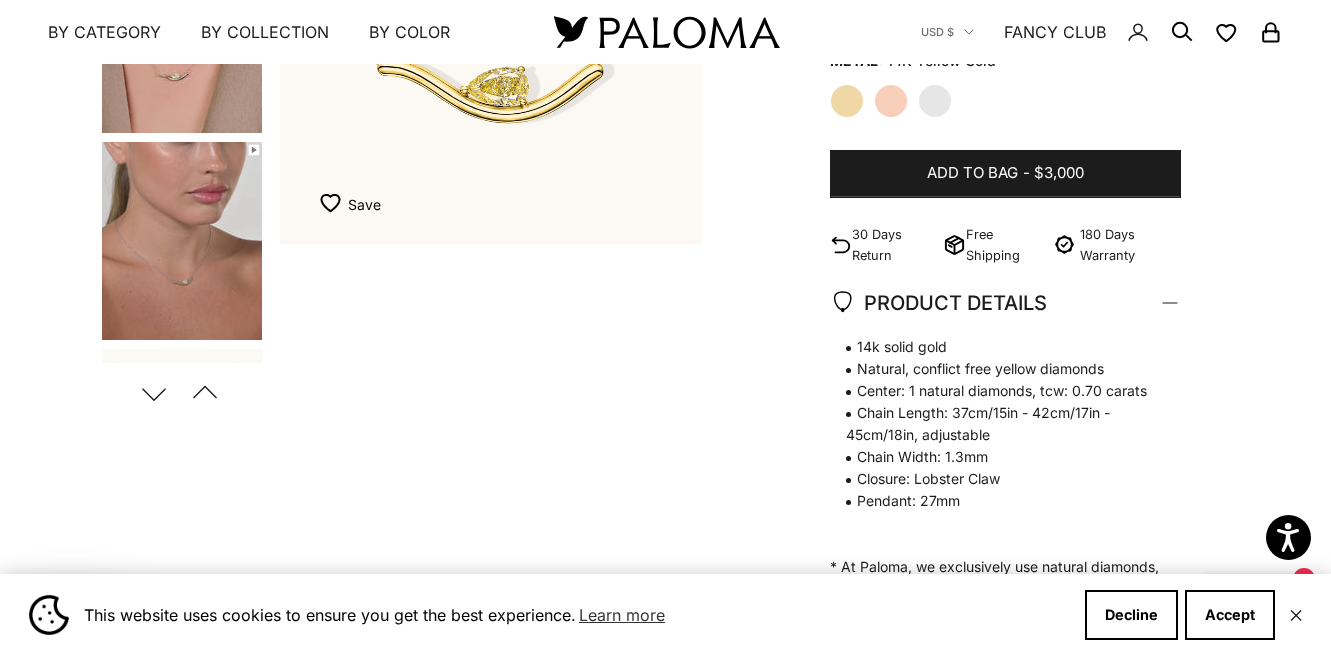 click on "Next" at bounding box center [154, 393] 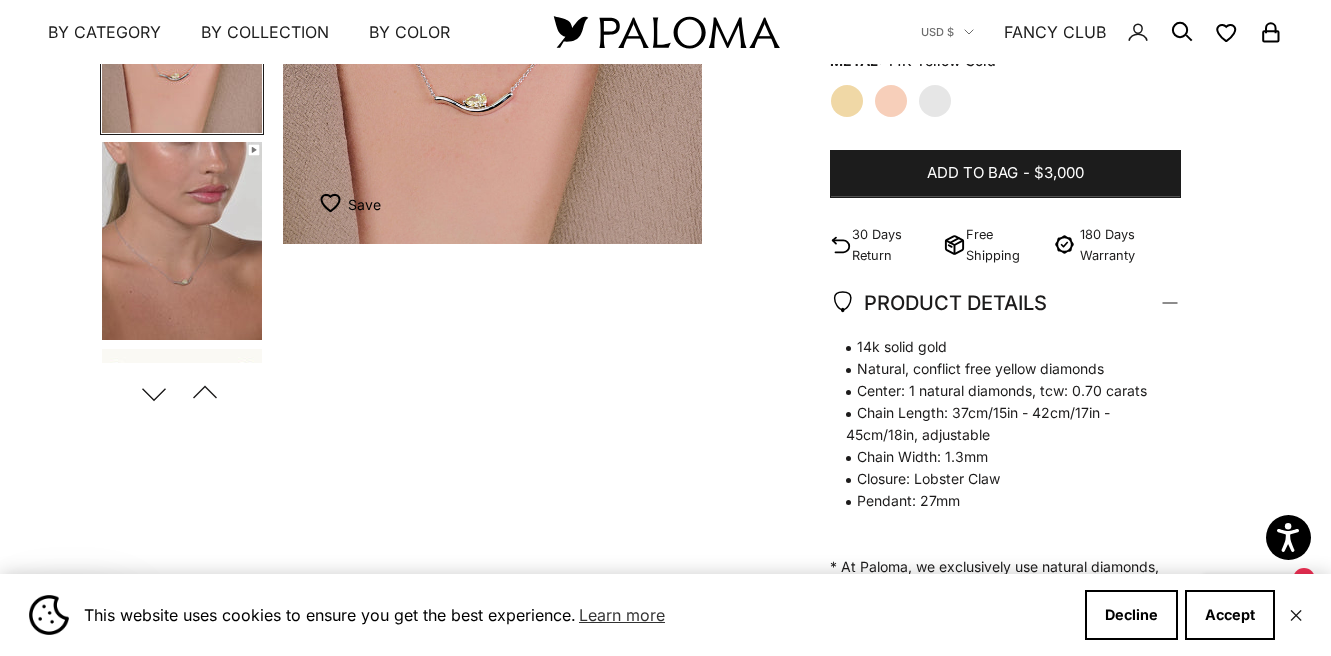 scroll, scrollTop: 0, scrollLeft: 446, axis: horizontal 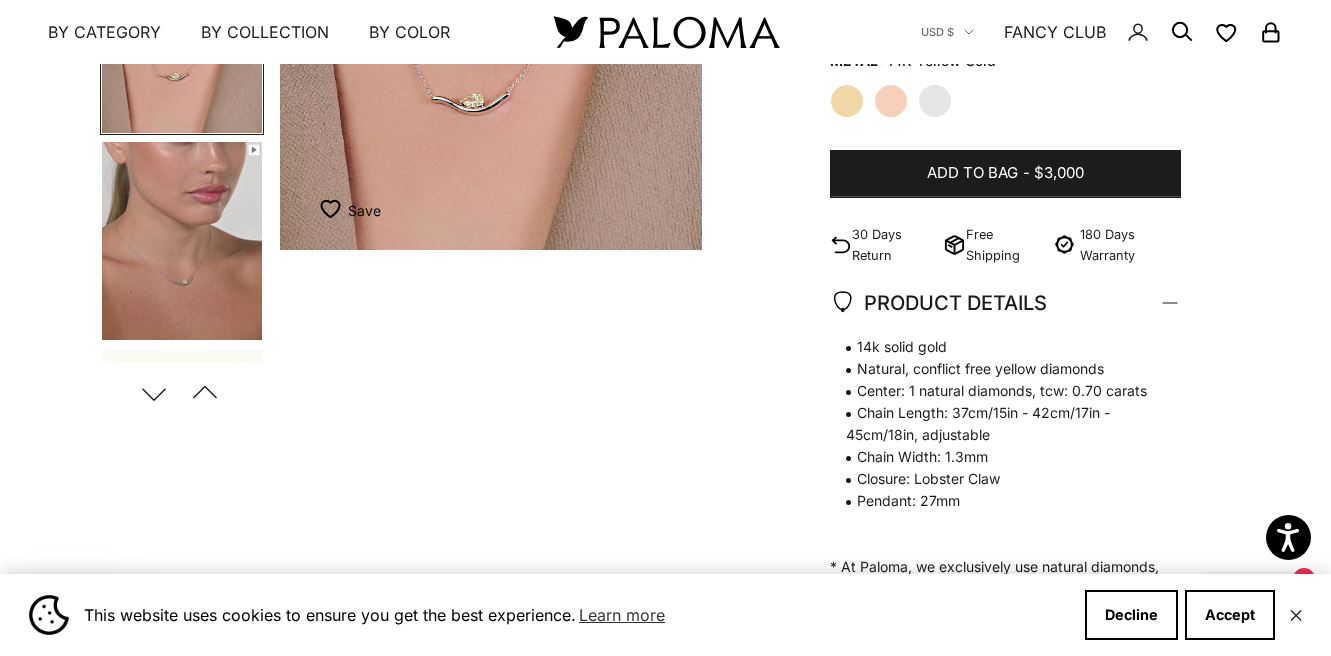 click on "Next" at bounding box center (154, 393) 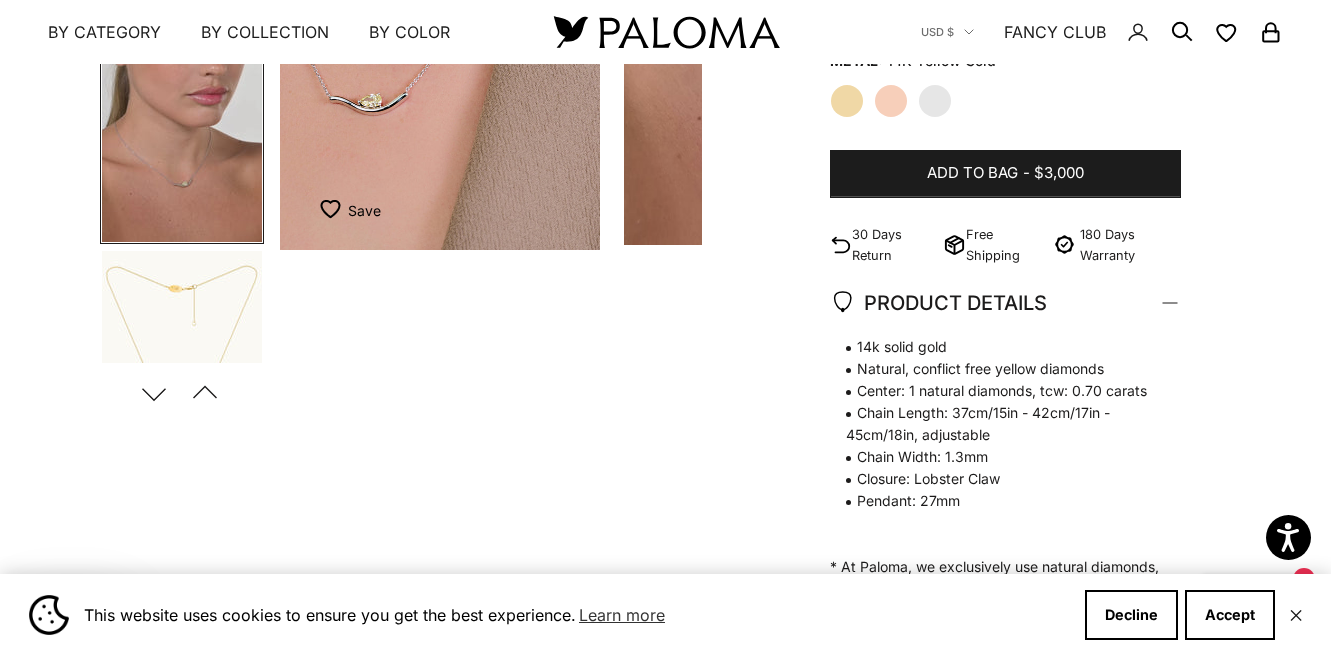 scroll, scrollTop: 194, scrollLeft: 0, axis: vertical 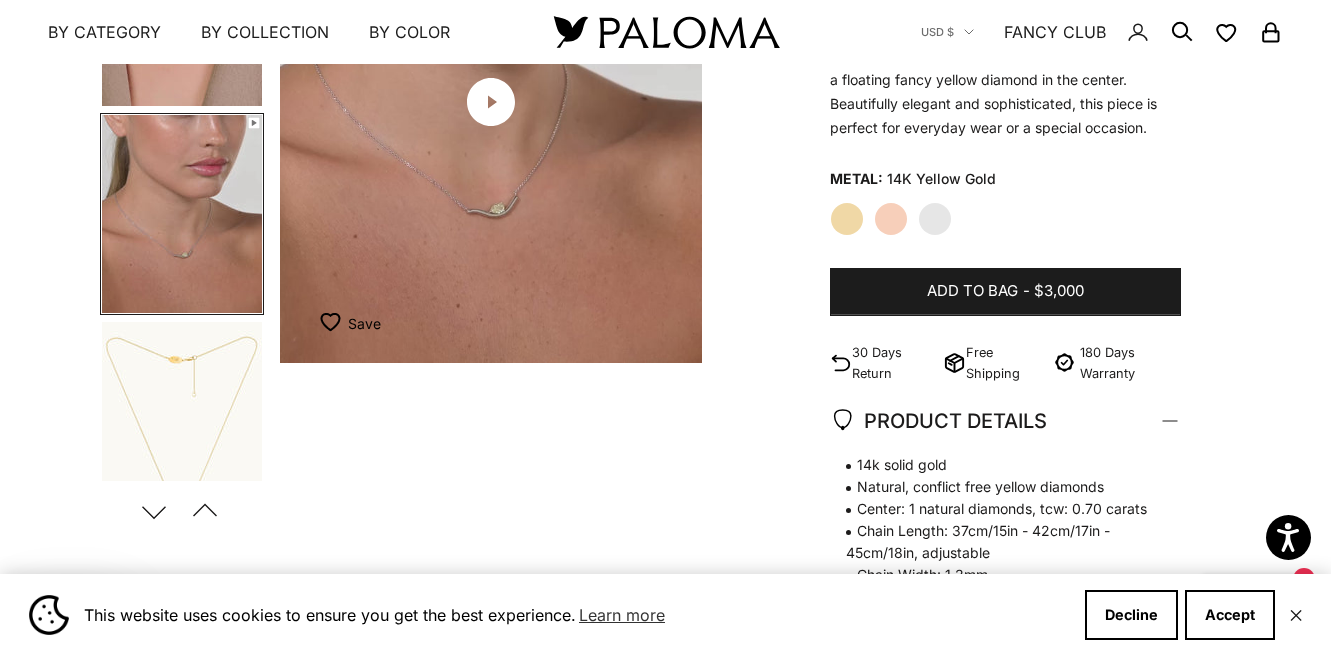 click on "Next" at bounding box center [154, 511] 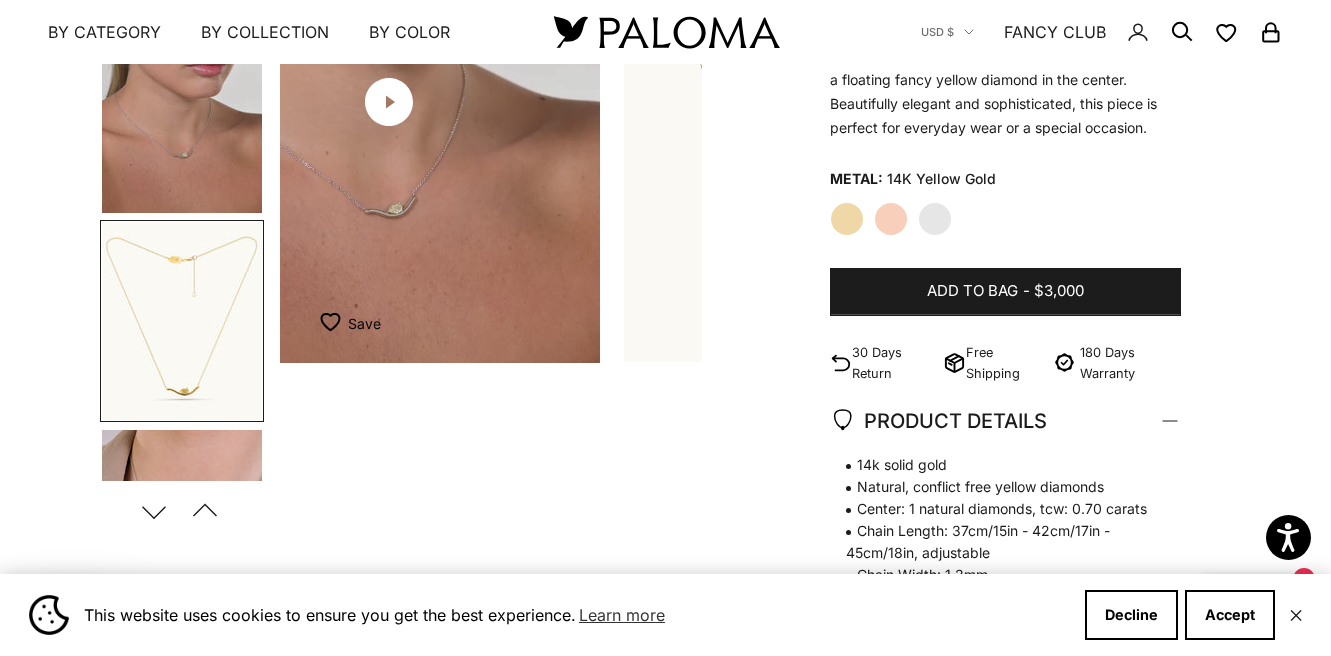 scroll, scrollTop: 384, scrollLeft: 0, axis: vertical 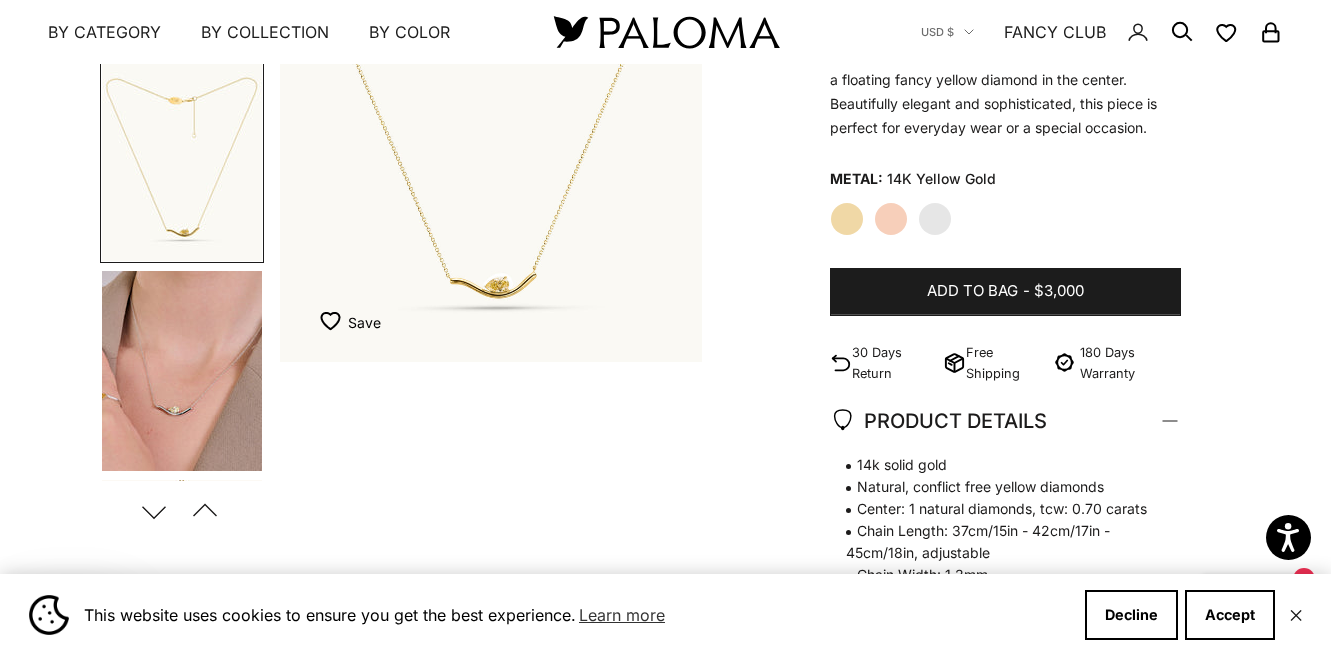 click on "Next" at bounding box center (154, 511) 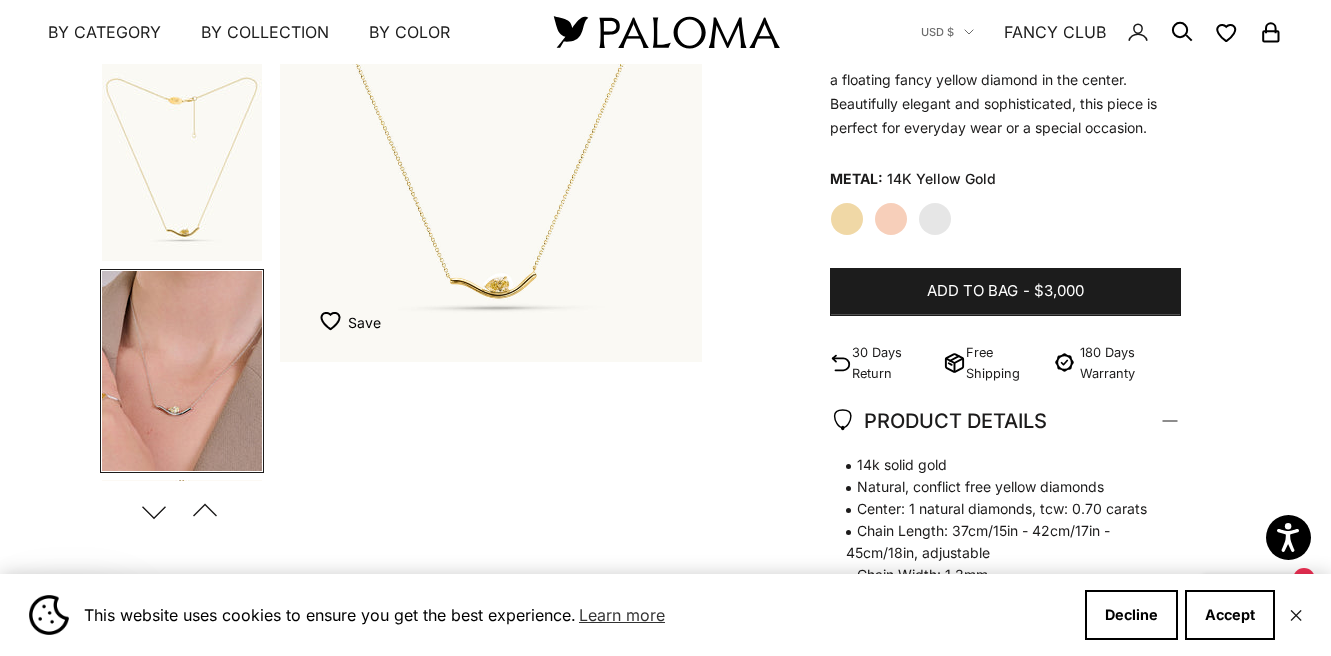 scroll, scrollTop: 608, scrollLeft: 0, axis: vertical 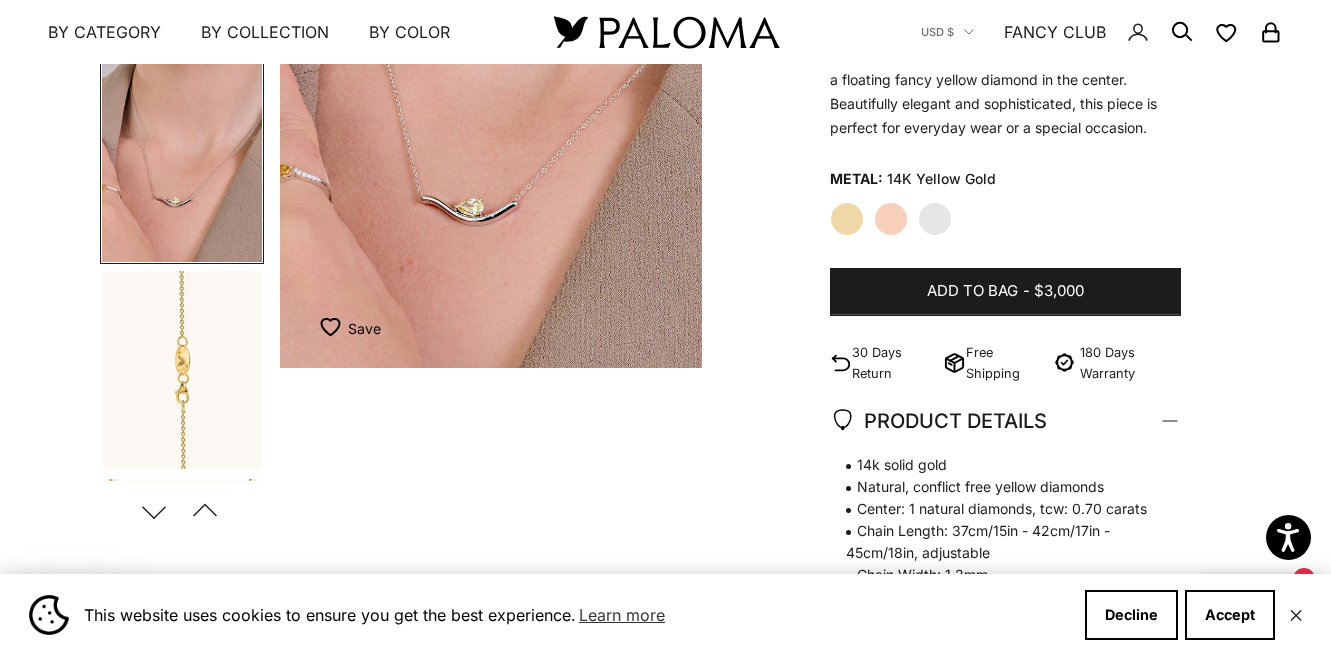 click on "Next" at bounding box center (154, 511) 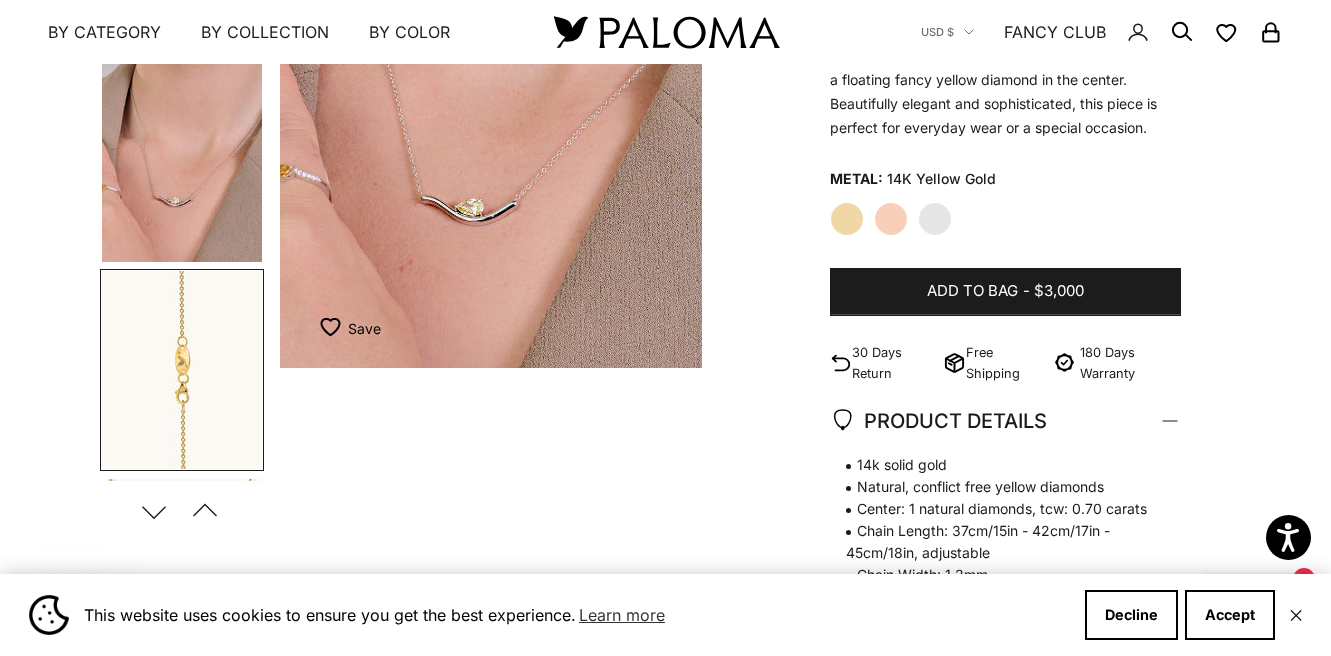 scroll, scrollTop: 820, scrollLeft: 0, axis: vertical 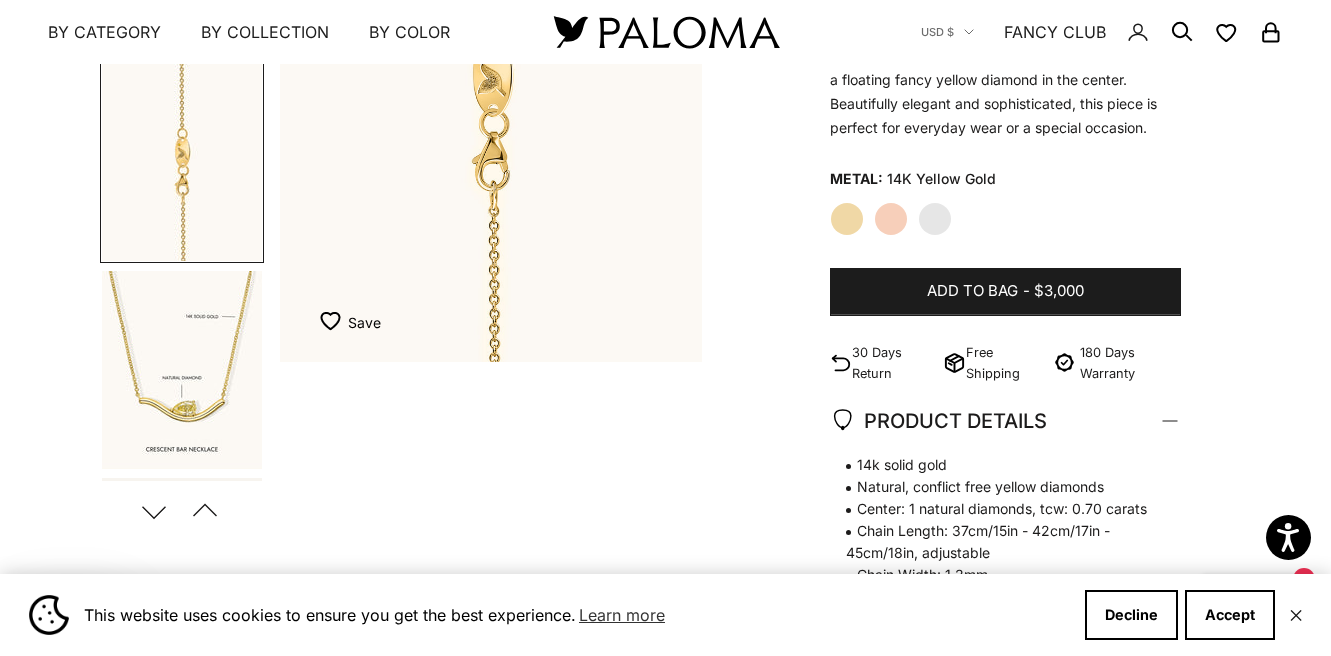 click on "Next" at bounding box center [154, 511] 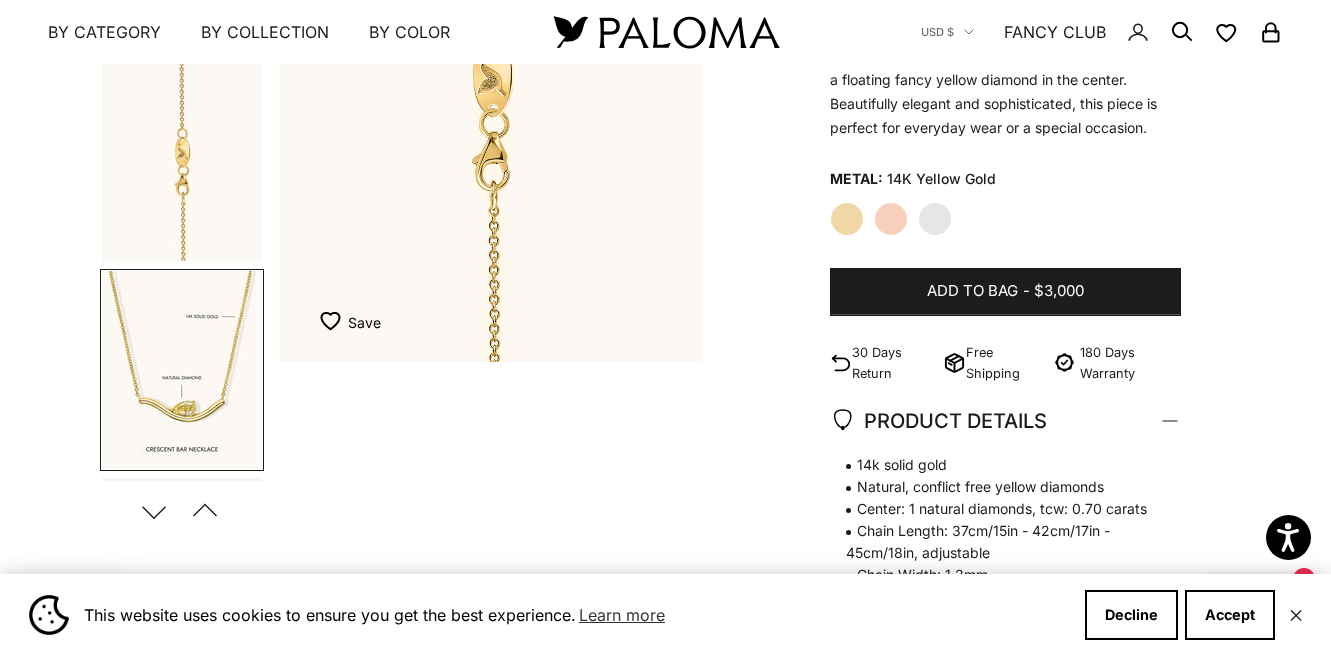 scroll, scrollTop: 1016, scrollLeft: 0, axis: vertical 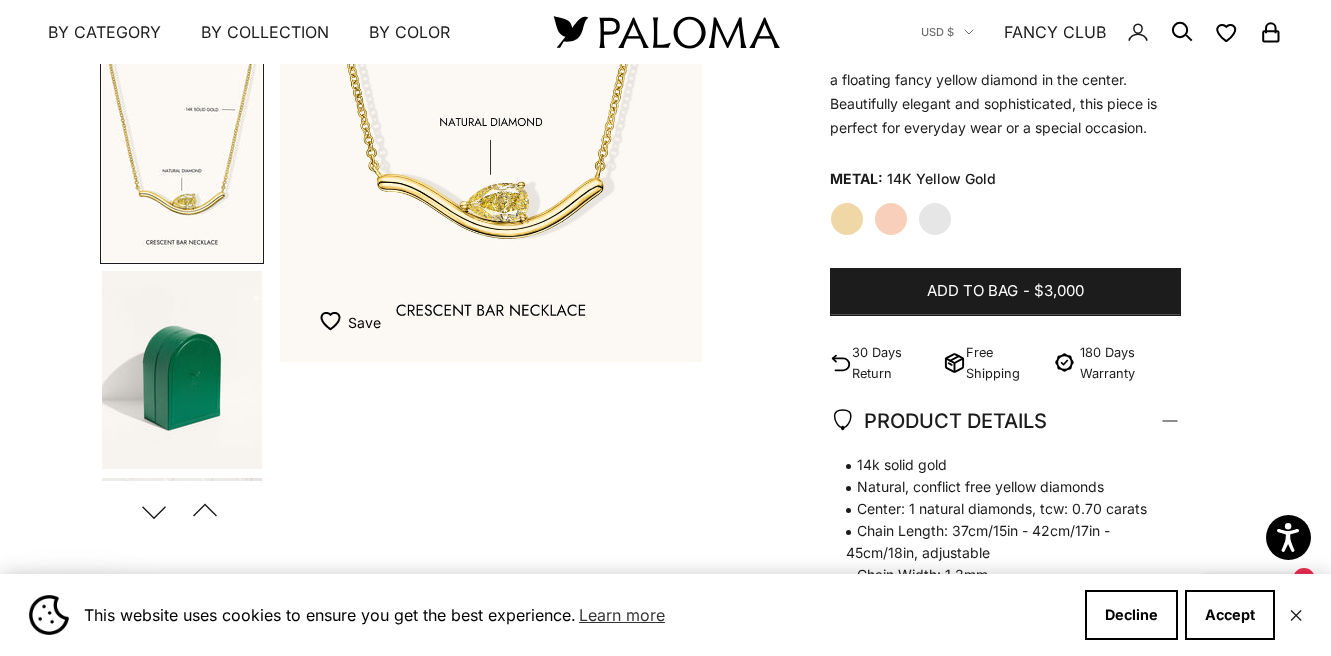 click on "Next" at bounding box center [154, 511] 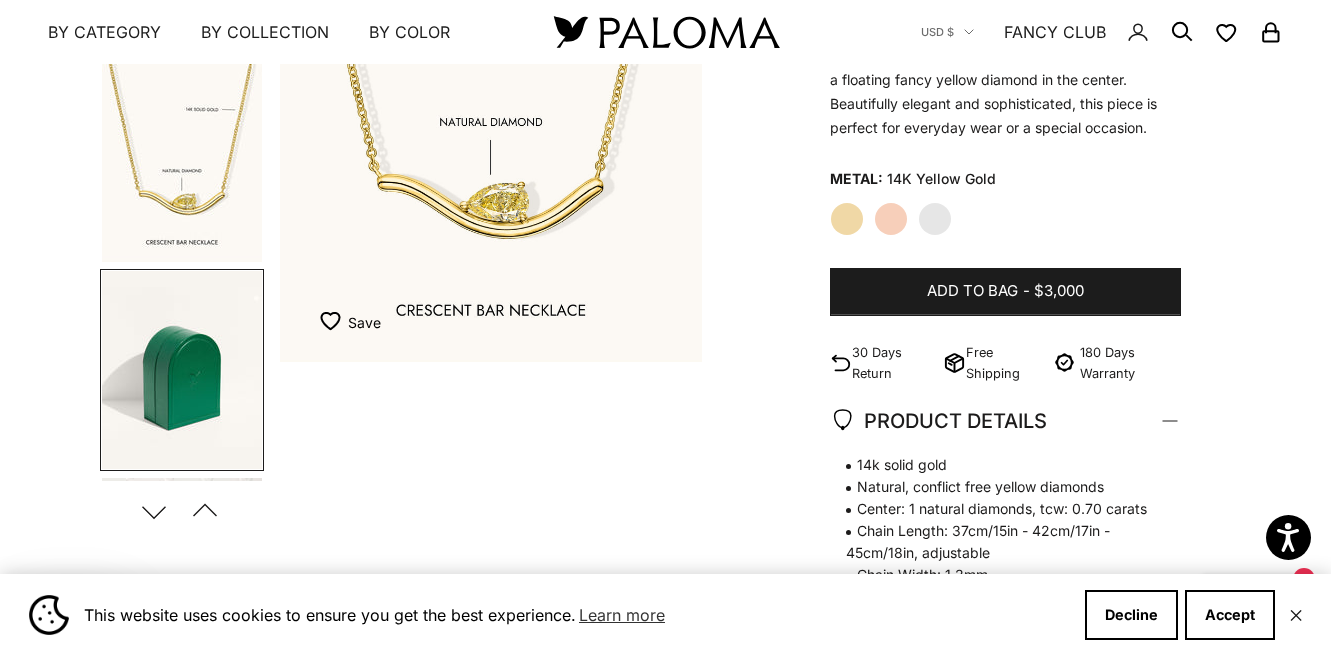 scroll 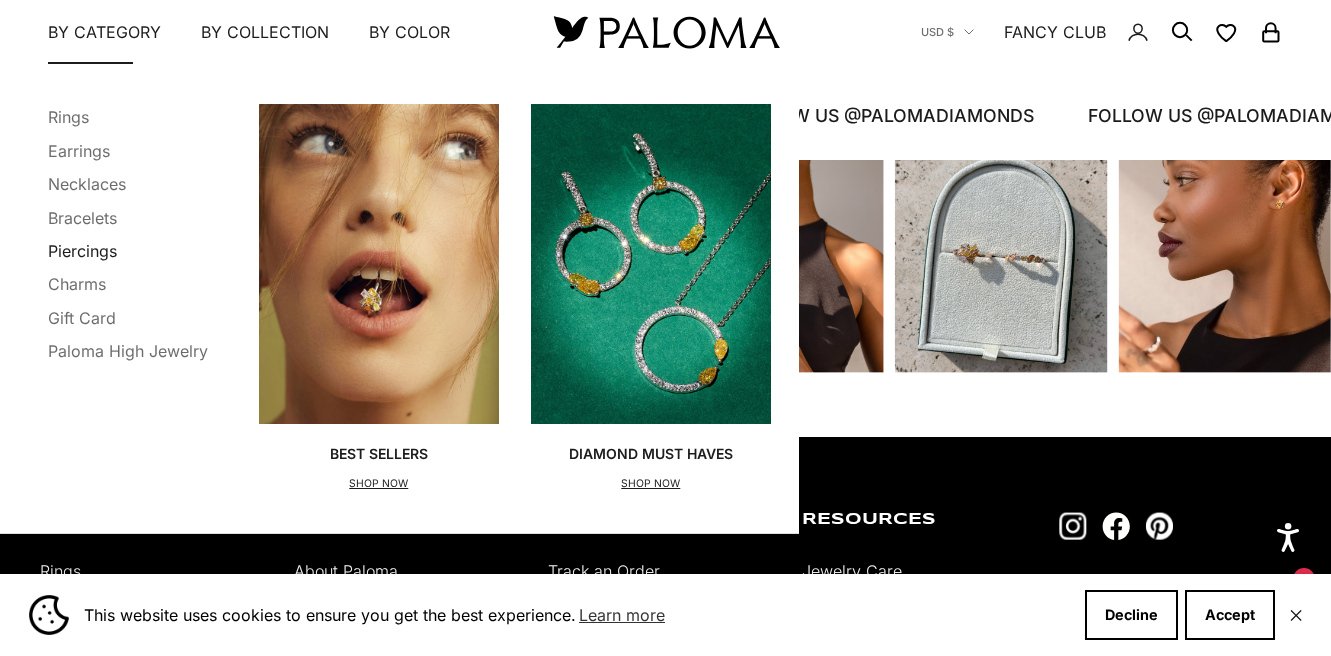 click on "Piercings" at bounding box center [82, 251] 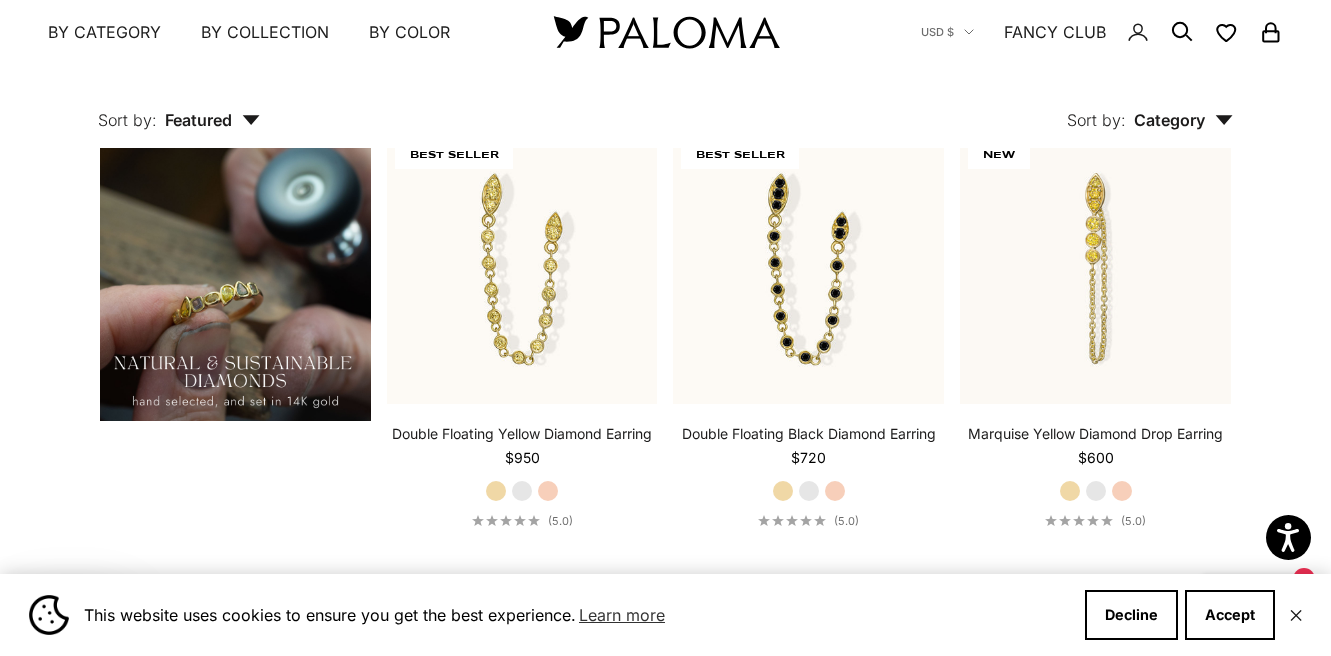 scroll, scrollTop: 1119, scrollLeft: 0, axis: vertical 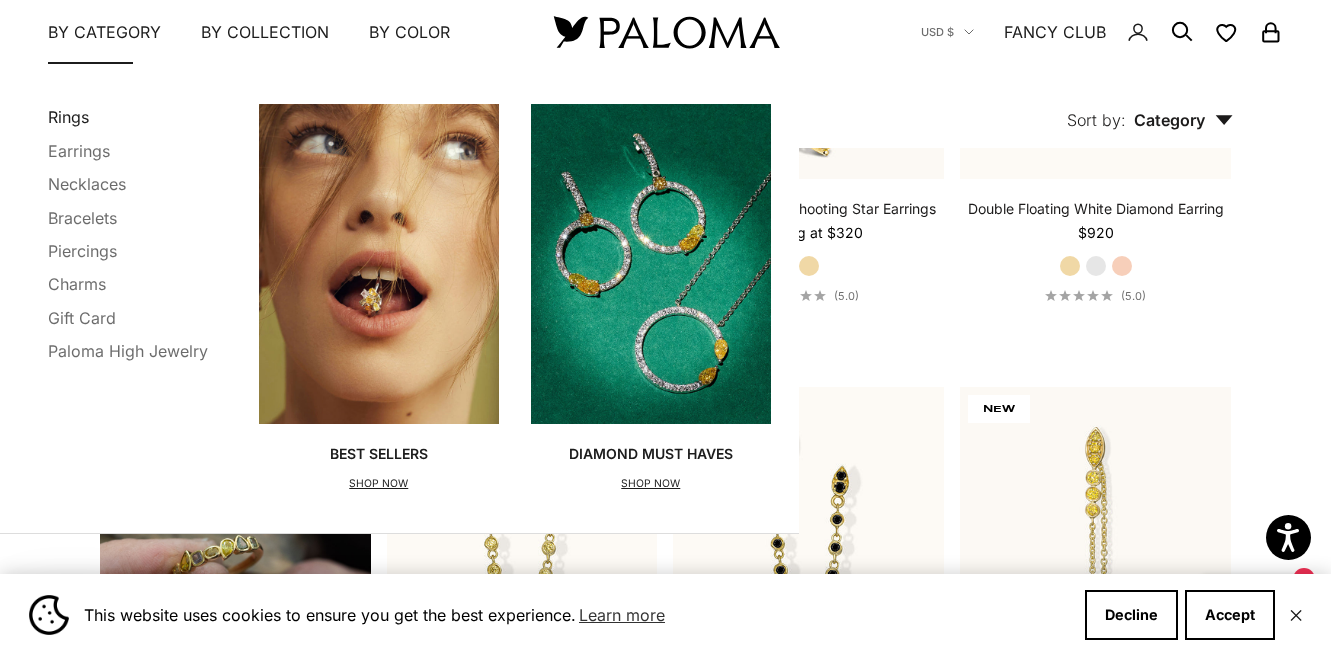 click on "Rings" at bounding box center [68, 117] 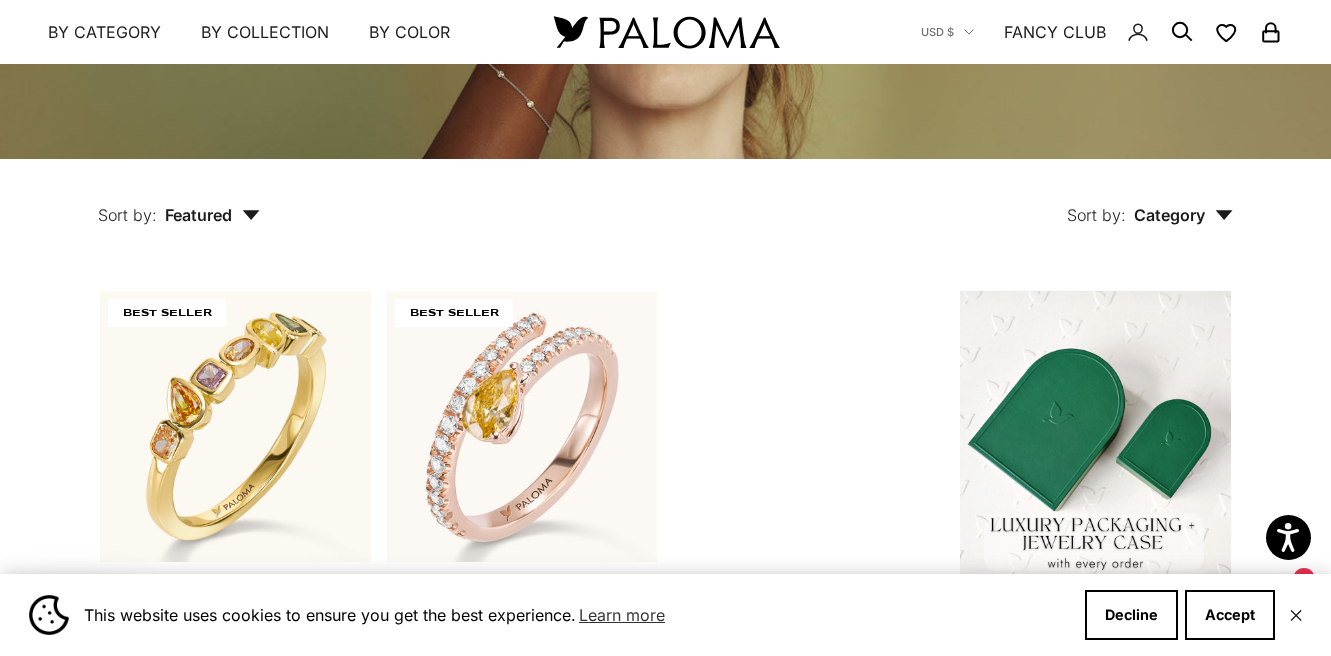 scroll, scrollTop: 380, scrollLeft: 0, axis: vertical 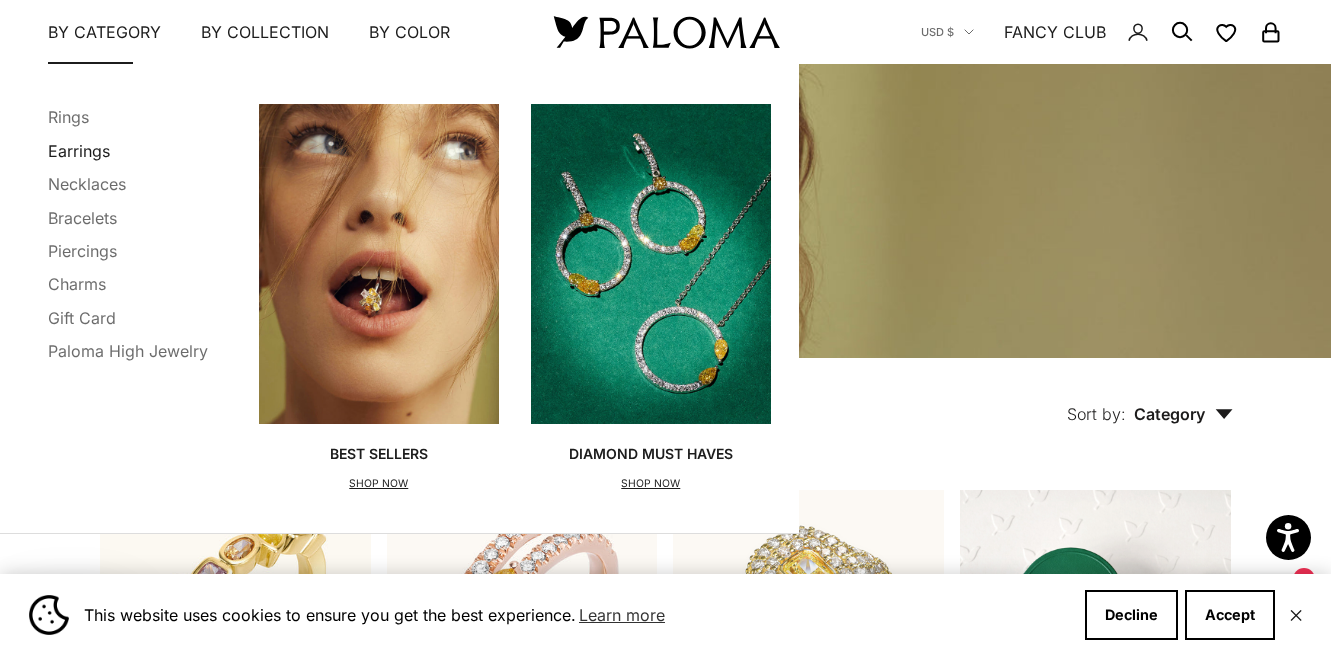 click on "Earrings" at bounding box center (79, 150) 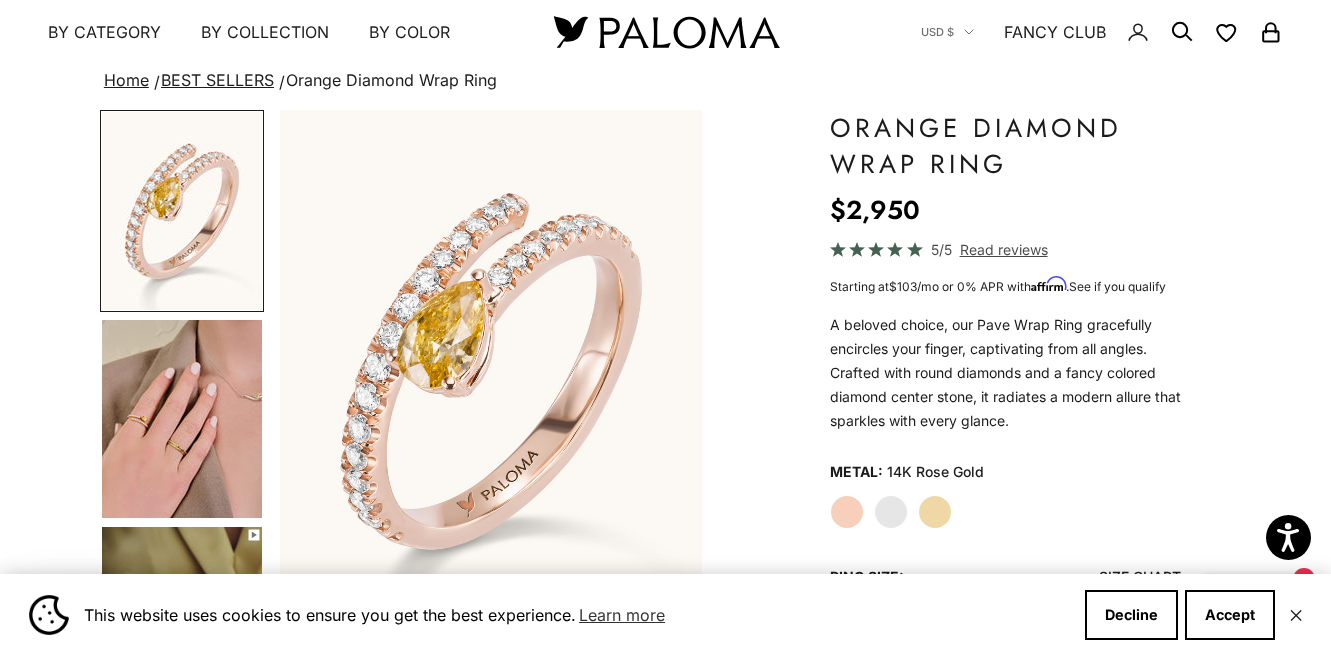 scroll, scrollTop: 155, scrollLeft: 0, axis: vertical 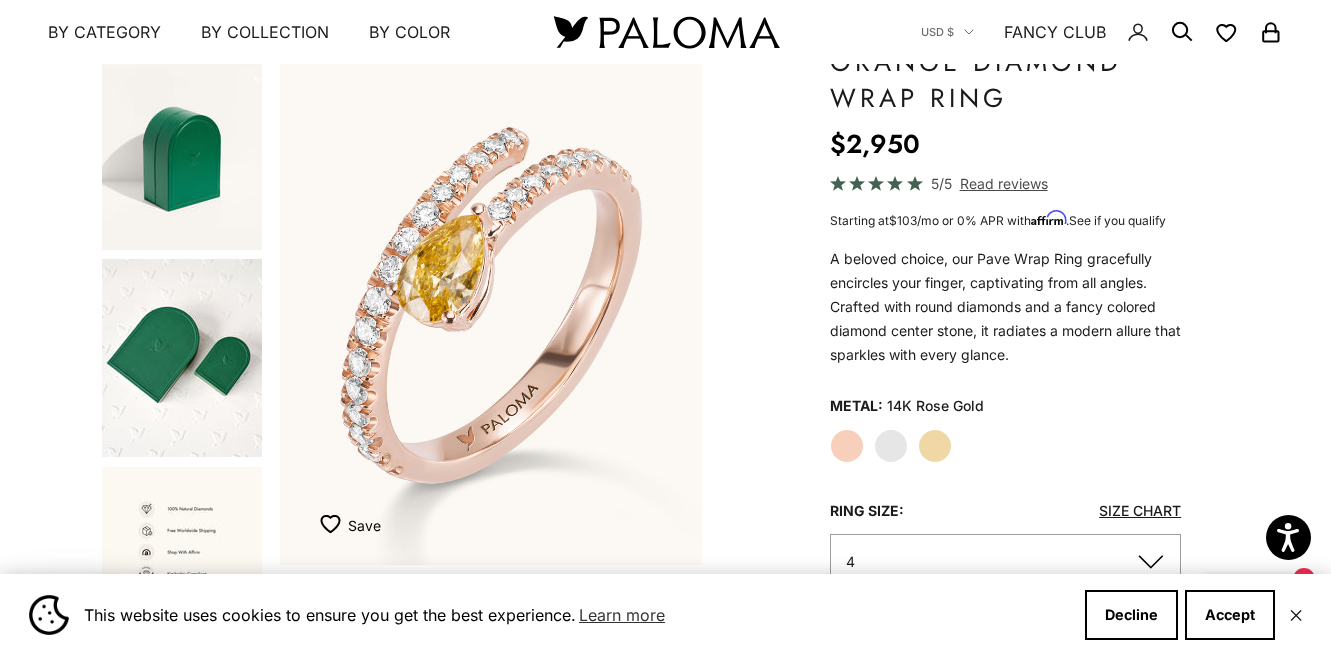 click on "White Gold" 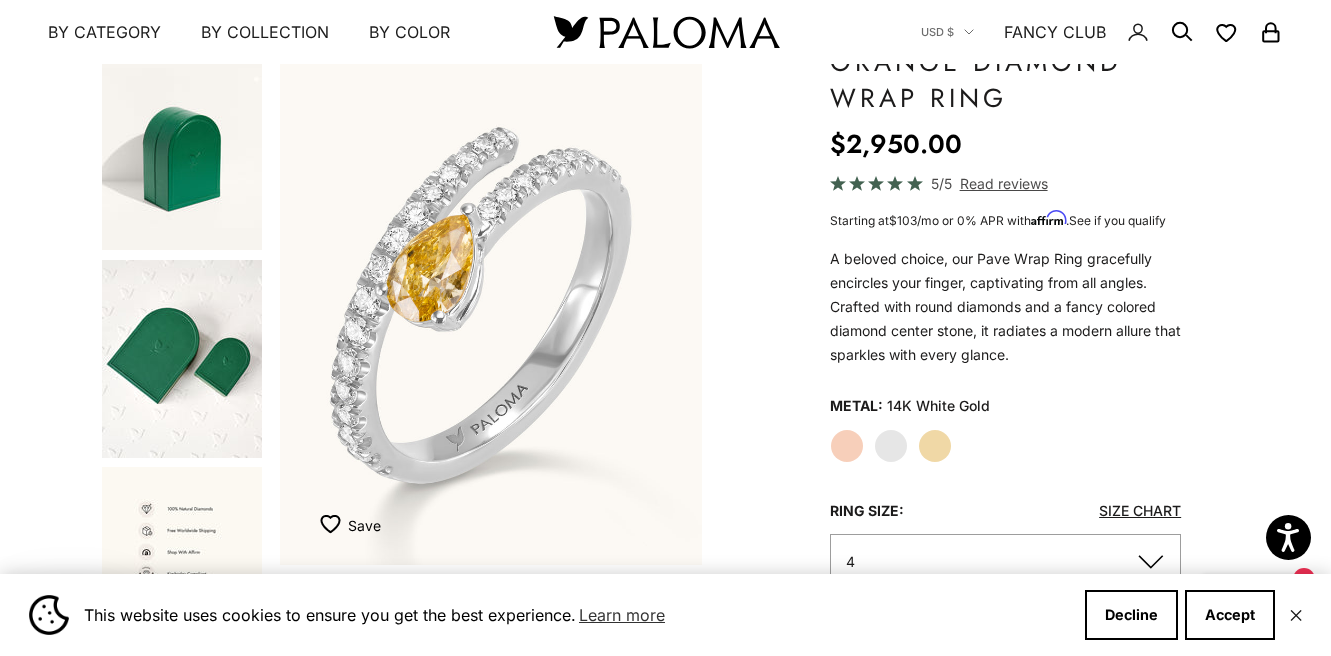 click on "Yellow Gold" 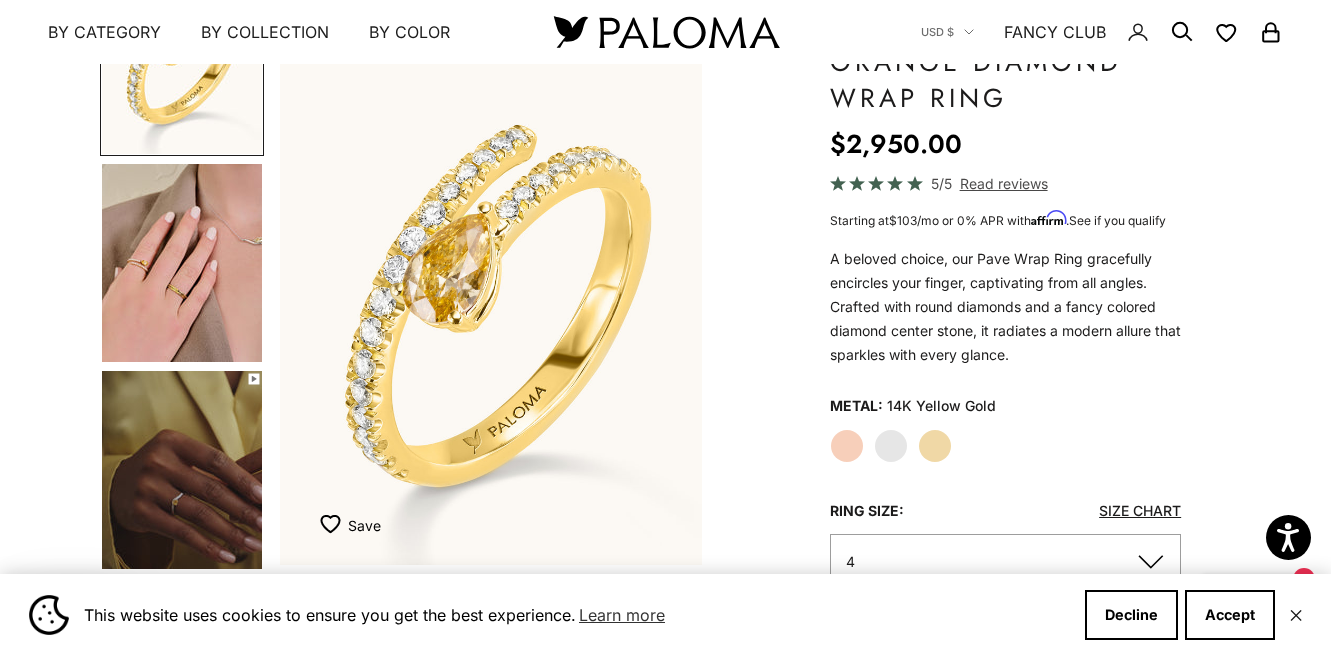 scroll, scrollTop: 0, scrollLeft: 0, axis: both 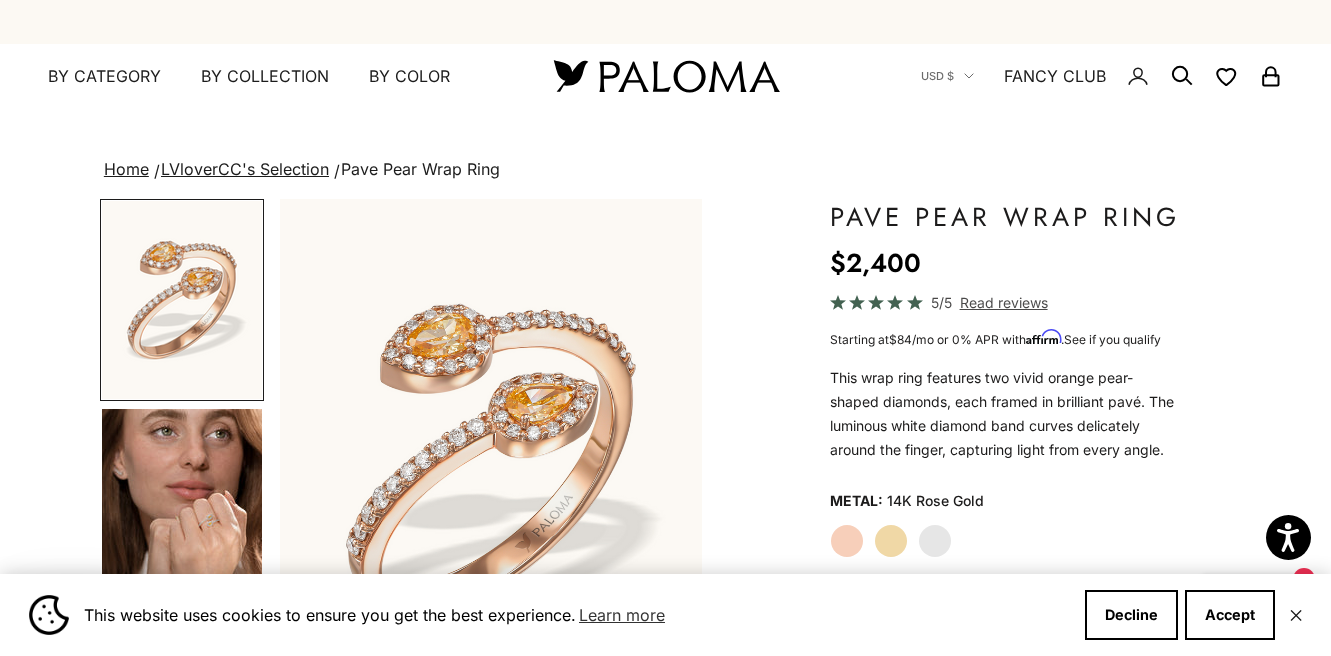 click at bounding box center [182, 508] 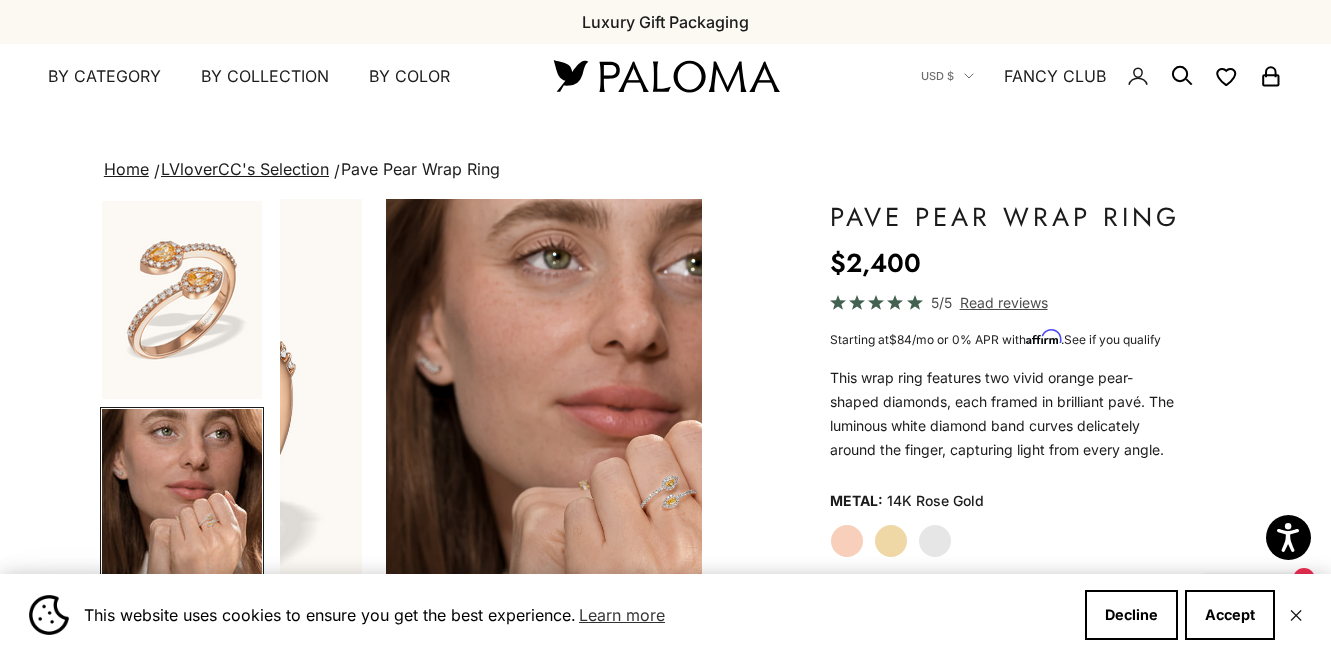 scroll, scrollTop: 0, scrollLeft: 446, axis: horizontal 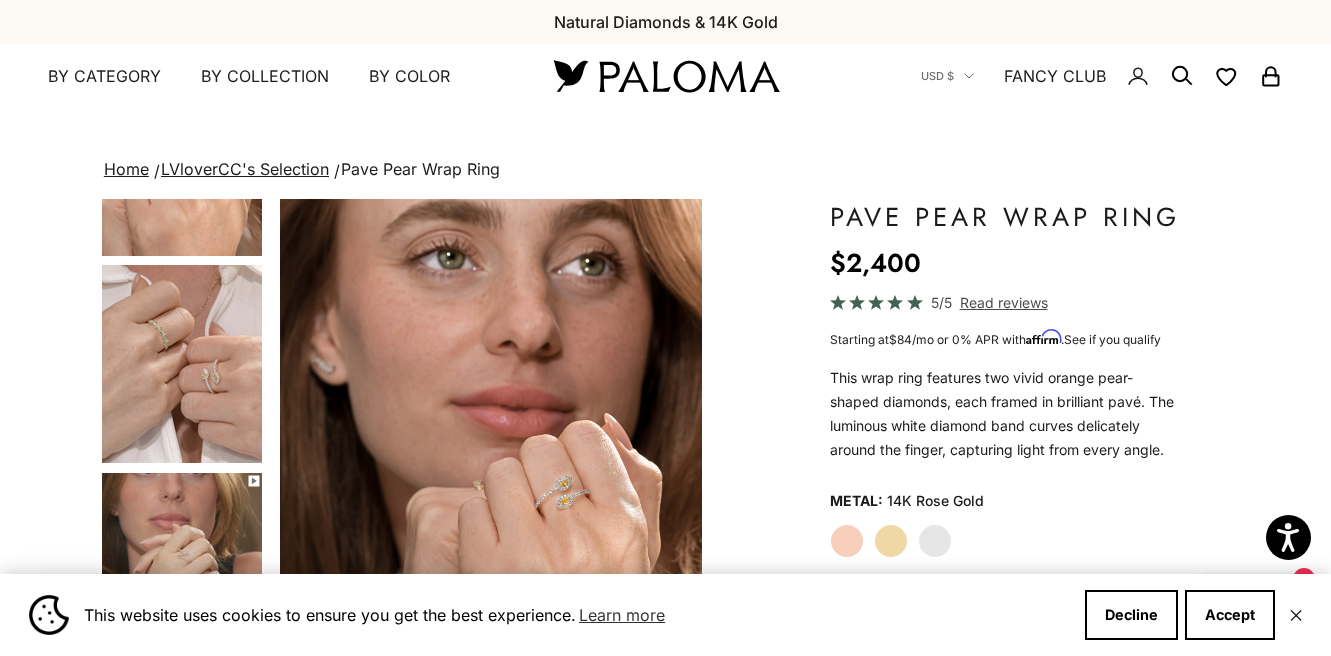 click at bounding box center (182, 364) 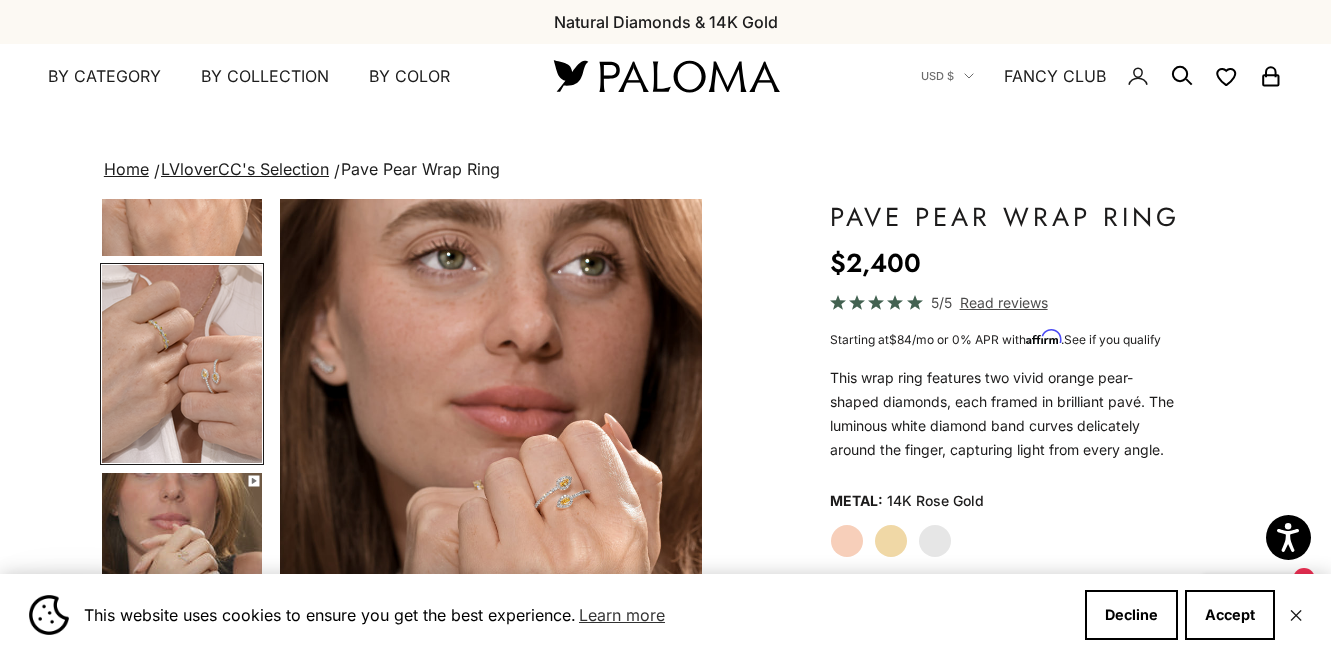 scroll, scrollTop: 444, scrollLeft: 0, axis: vertical 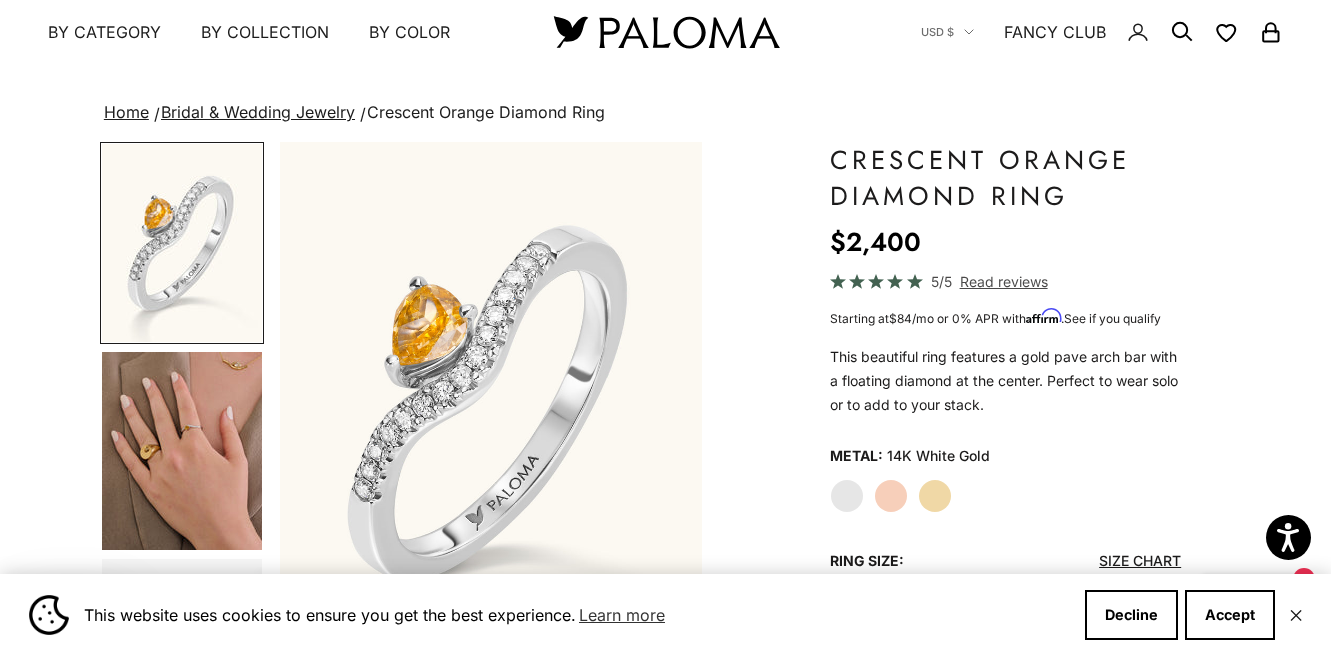 click at bounding box center [182, 451] 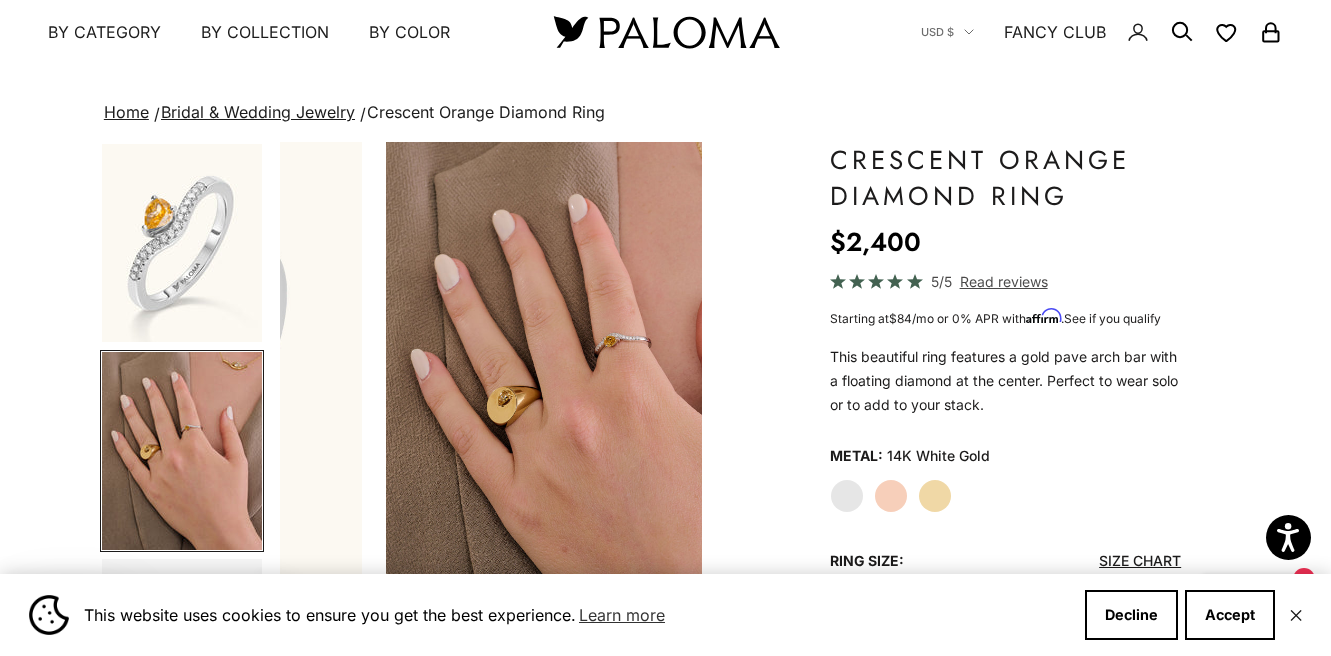scroll, scrollTop: 0, scrollLeft: 446, axis: horizontal 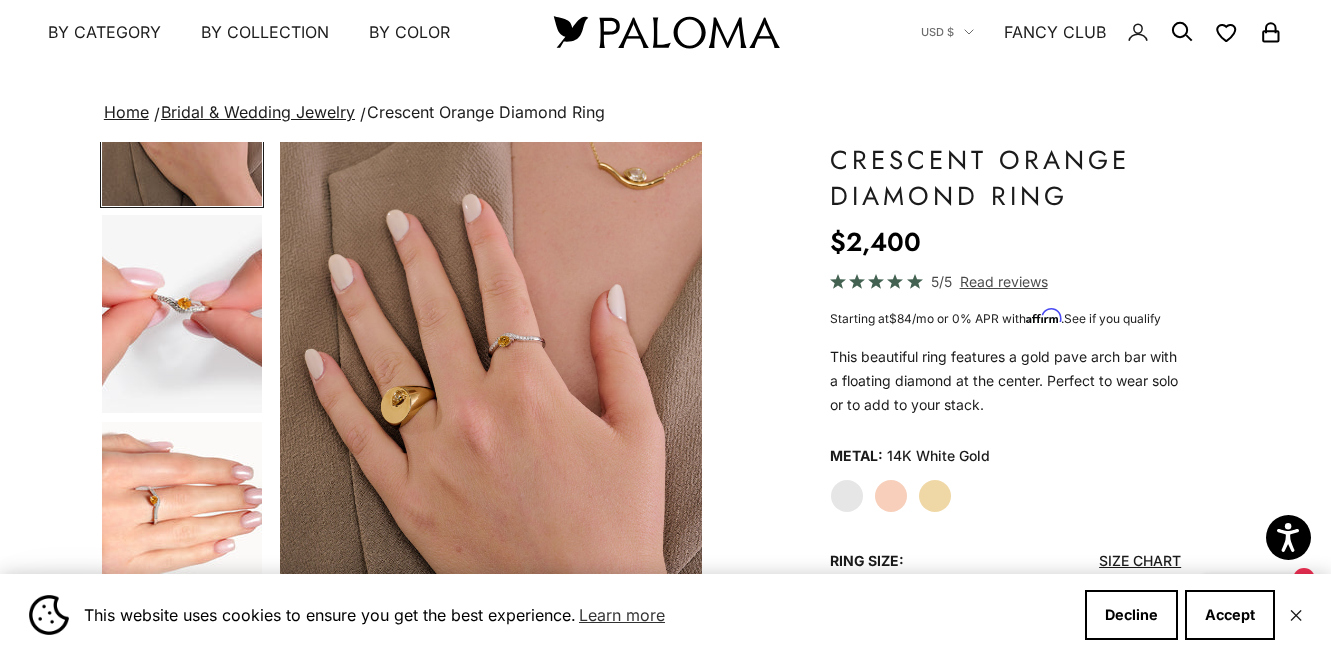 click at bounding box center (182, 521) 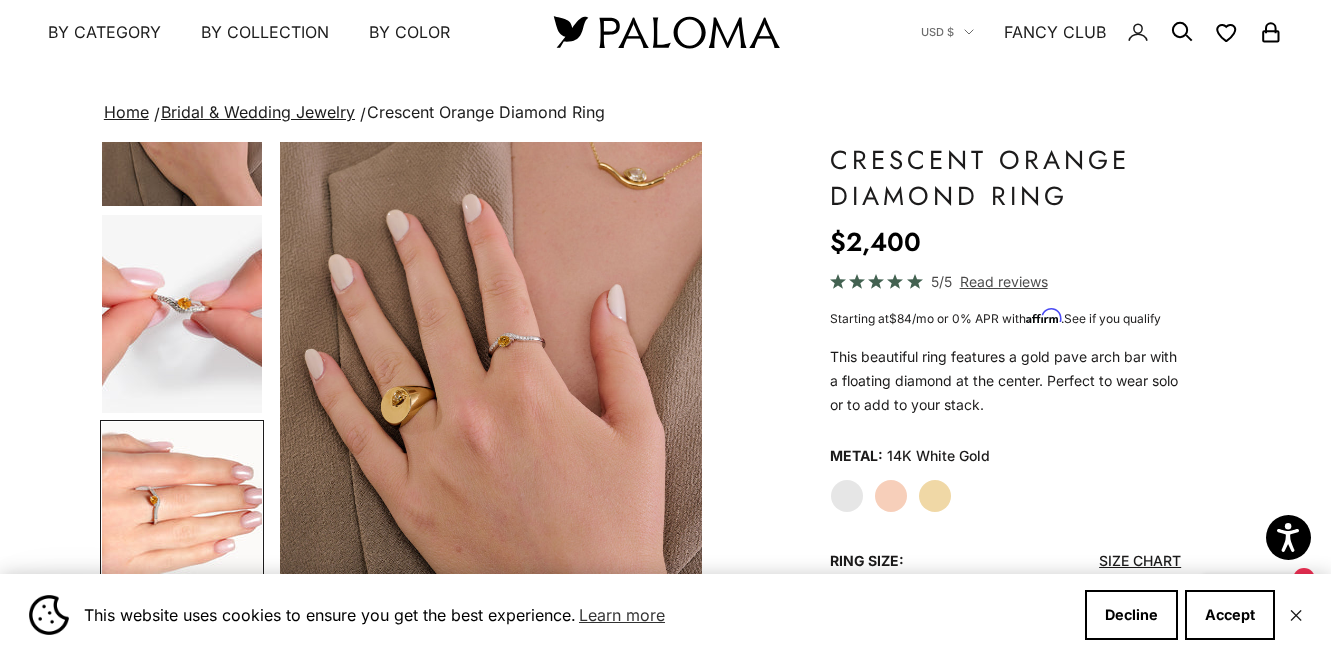 scroll, scrollTop: 0, scrollLeft: 946, axis: horizontal 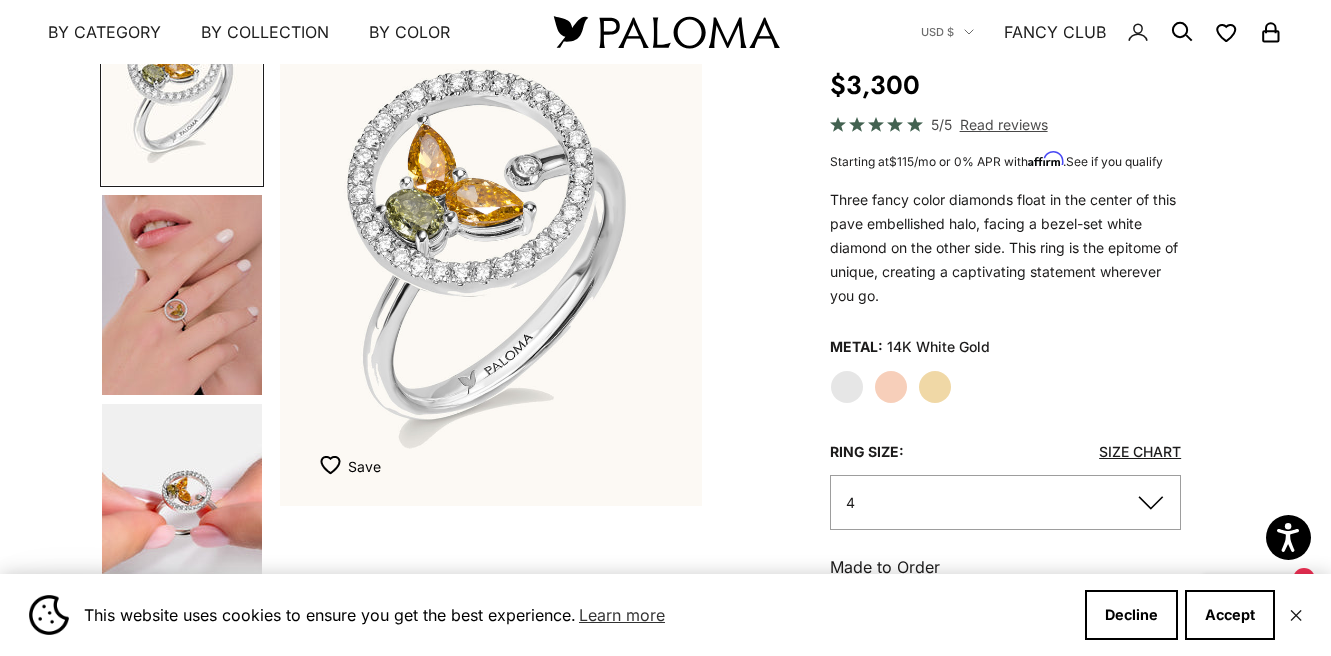 click at bounding box center [182, 295] 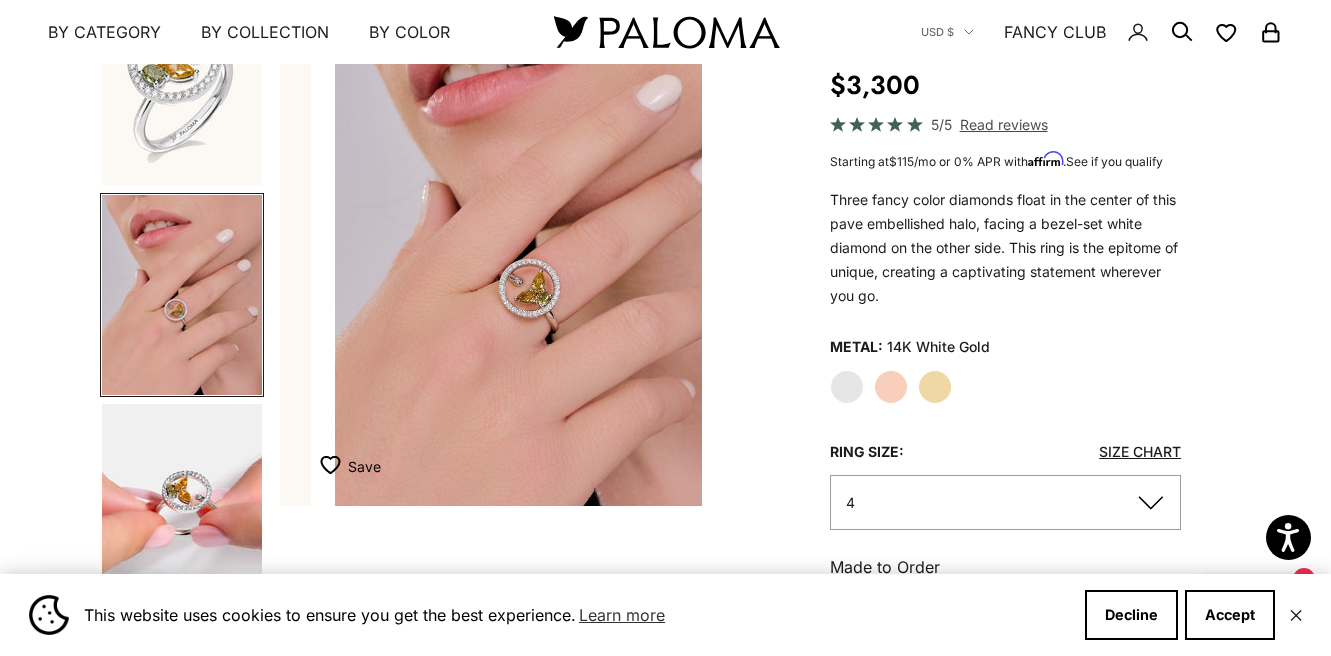 scroll, scrollTop: 0, scrollLeft: 446, axis: horizontal 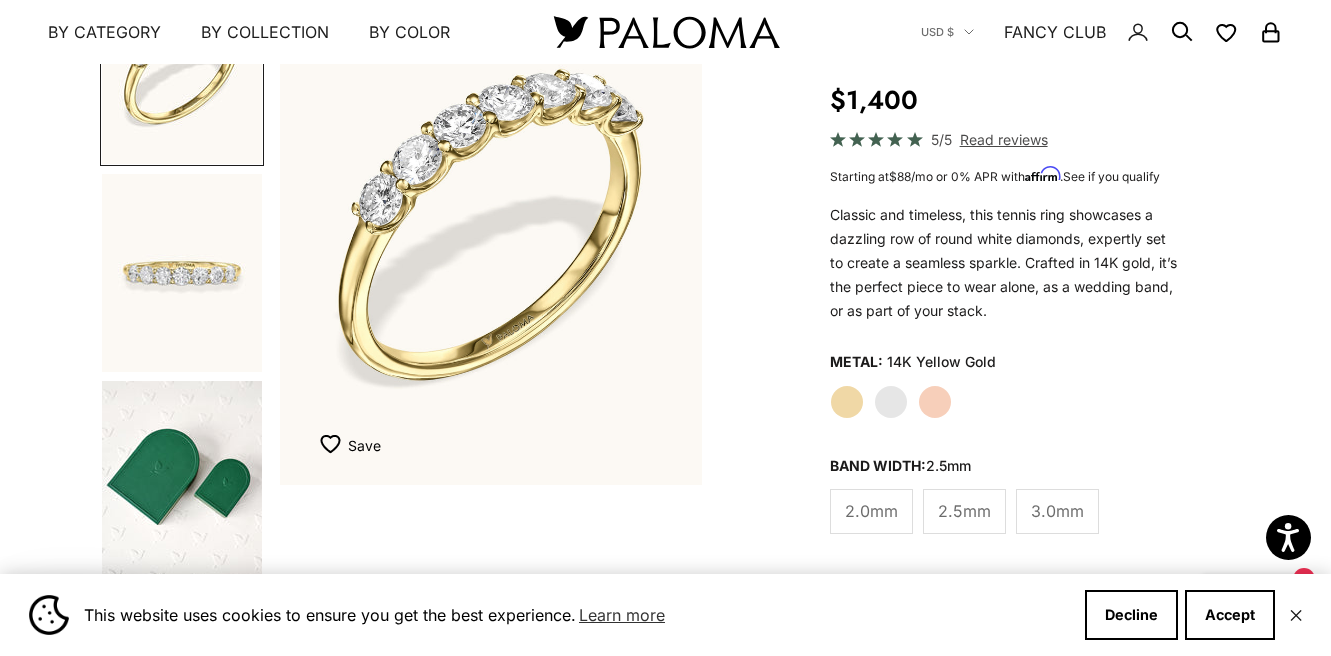 click on "White Gold" 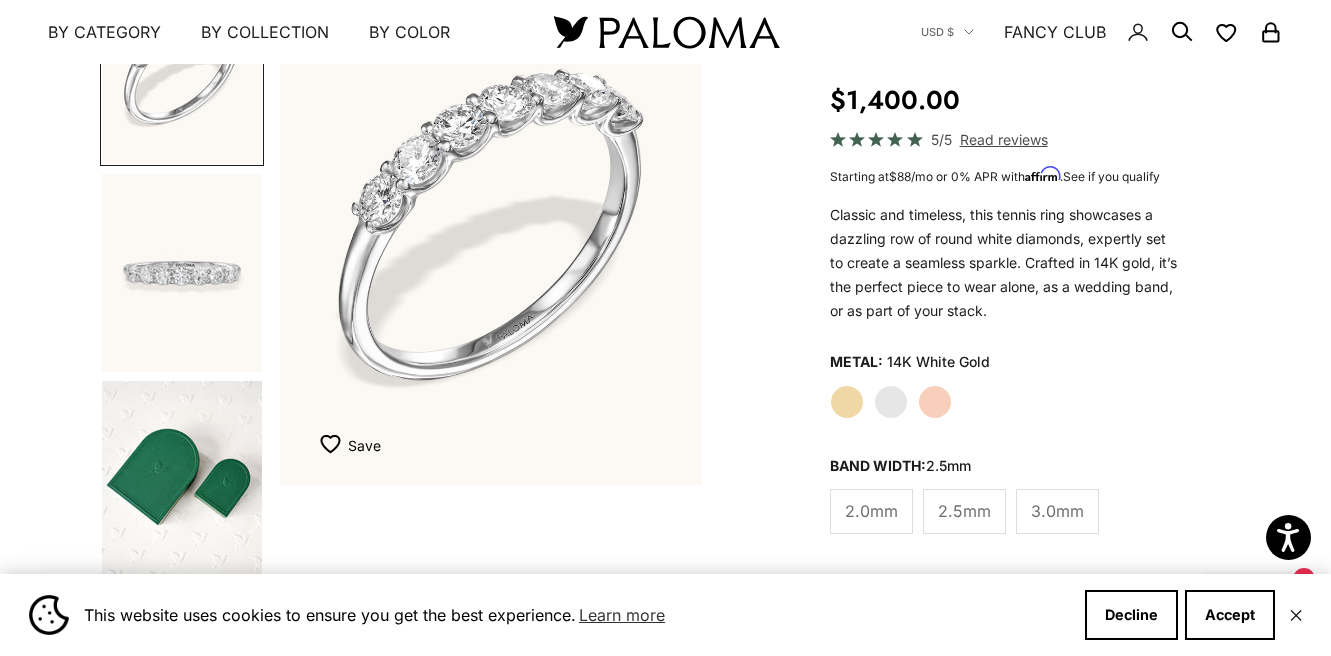 click on "Rose Gold" 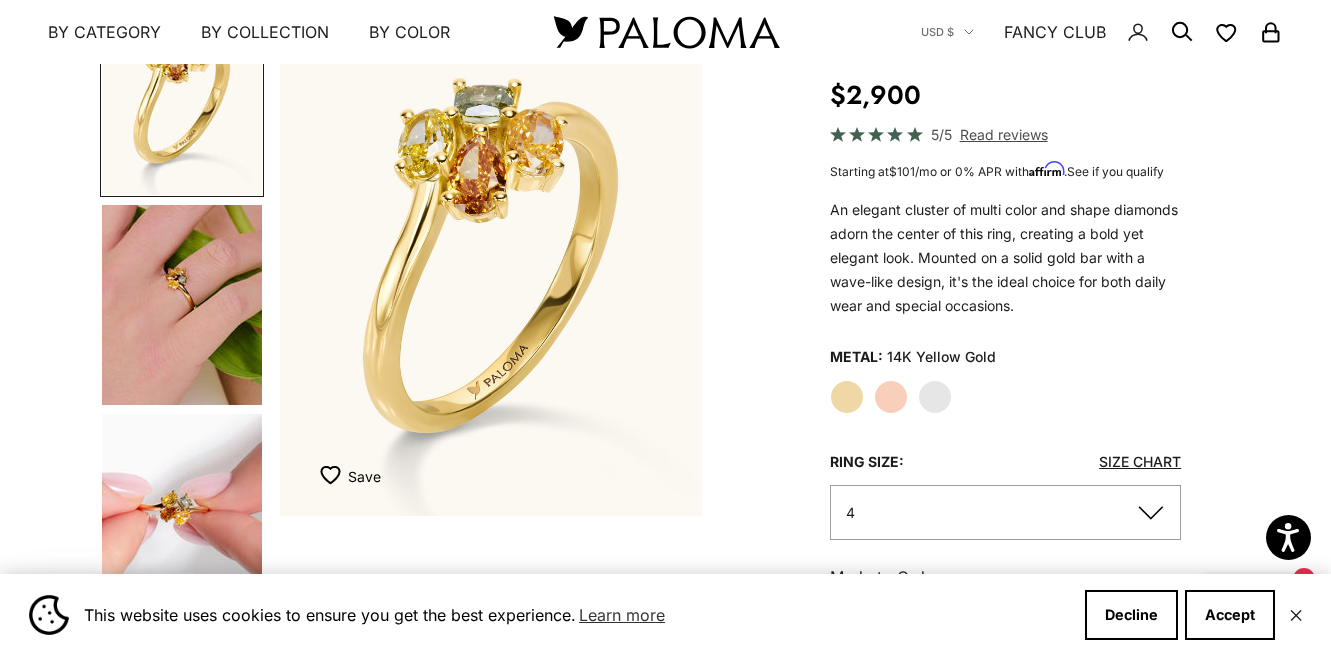 scroll, scrollTop: 206, scrollLeft: 0, axis: vertical 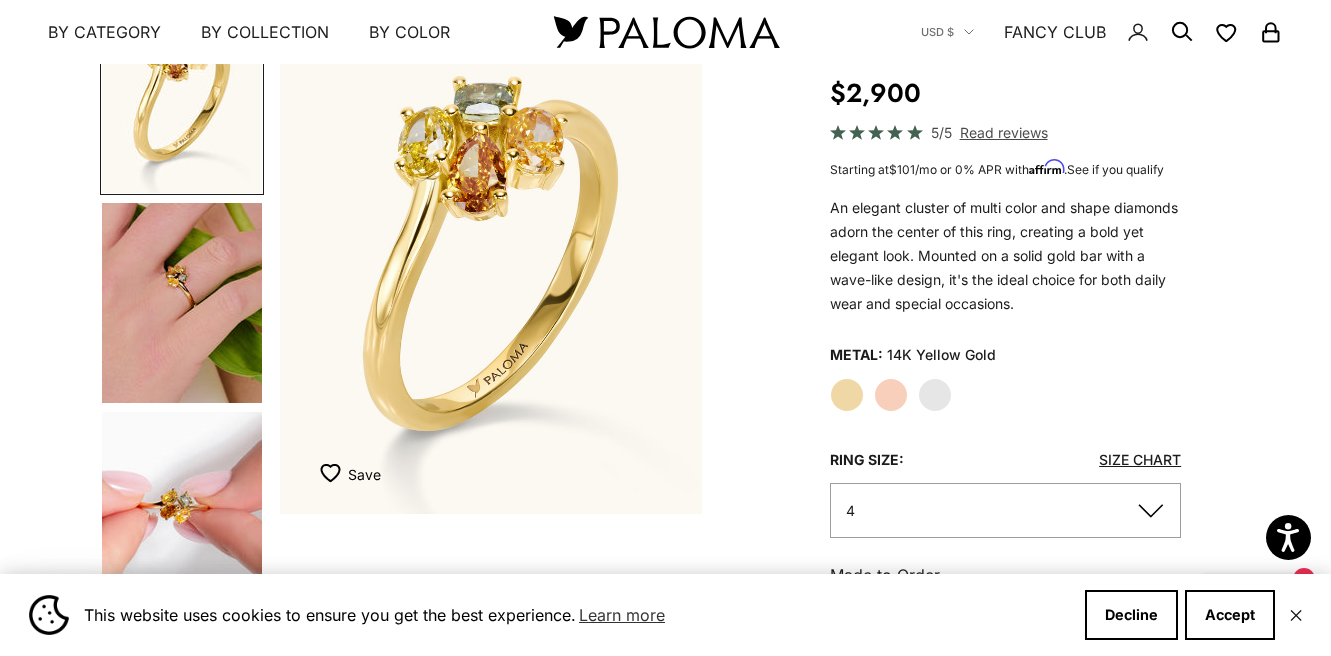 click at bounding box center (182, 511) 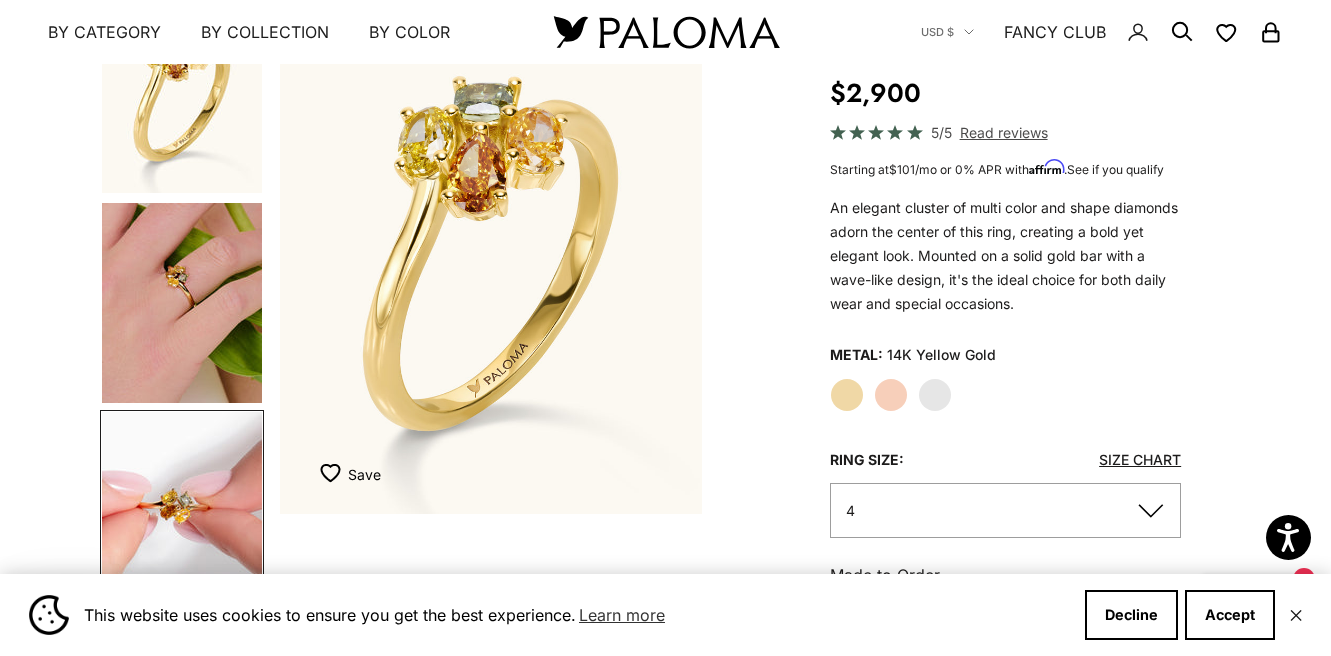 scroll, scrollTop: 197, scrollLeft: 0, axis: vertical 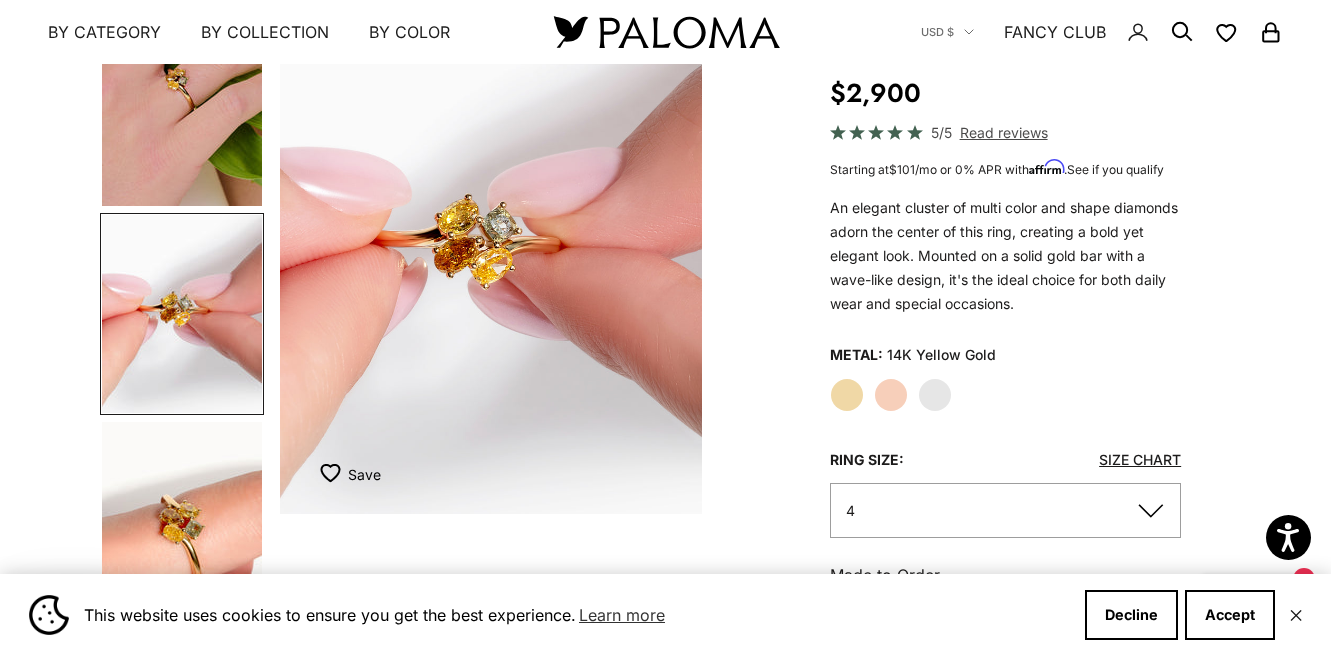 click at bounding box center (182, 521) 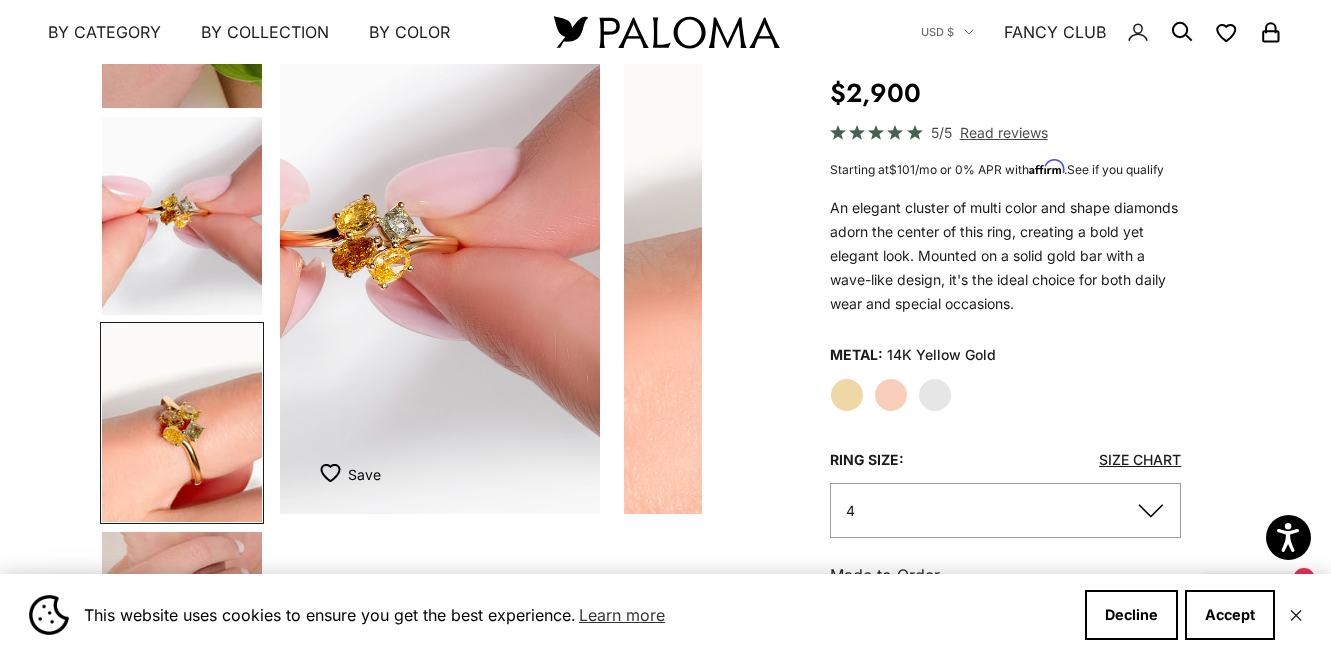 scroll, scrollTop: 404, scrollLeft: 0, axis: vertical 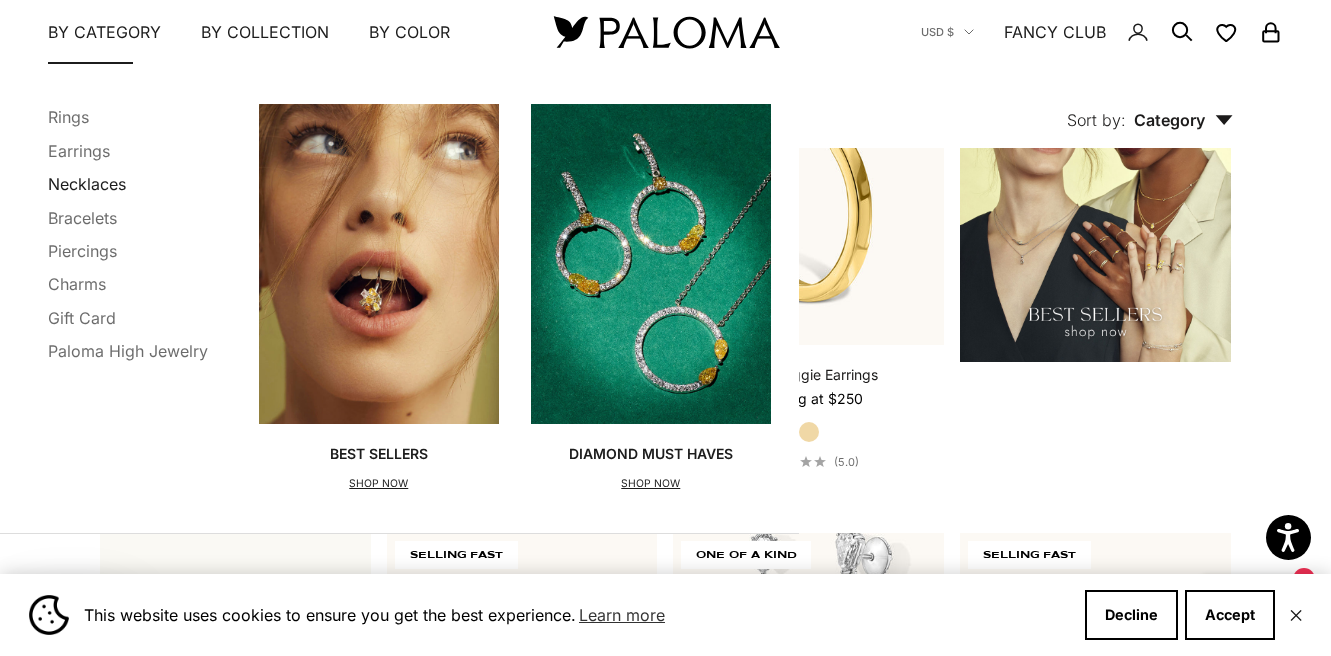 click on "Necklaces" at bounding box center (87, 184) 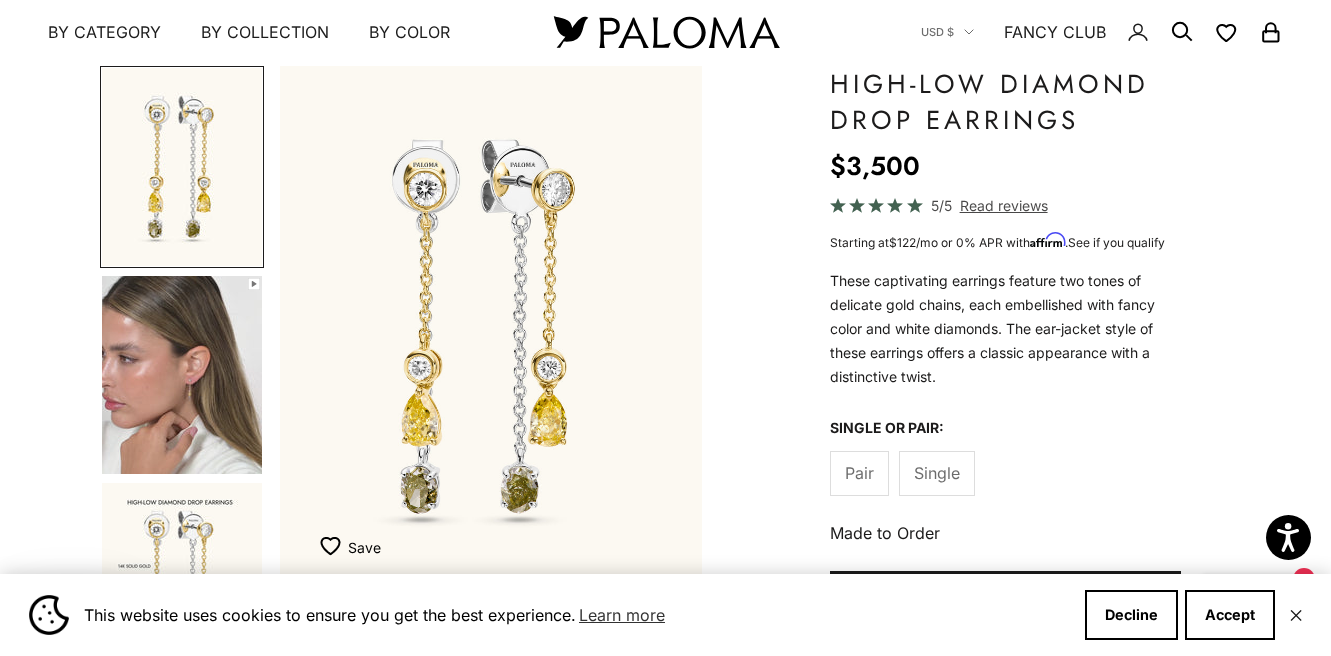 scroll, scrollTop: 134, scrollLeft: 0, axis: vertical 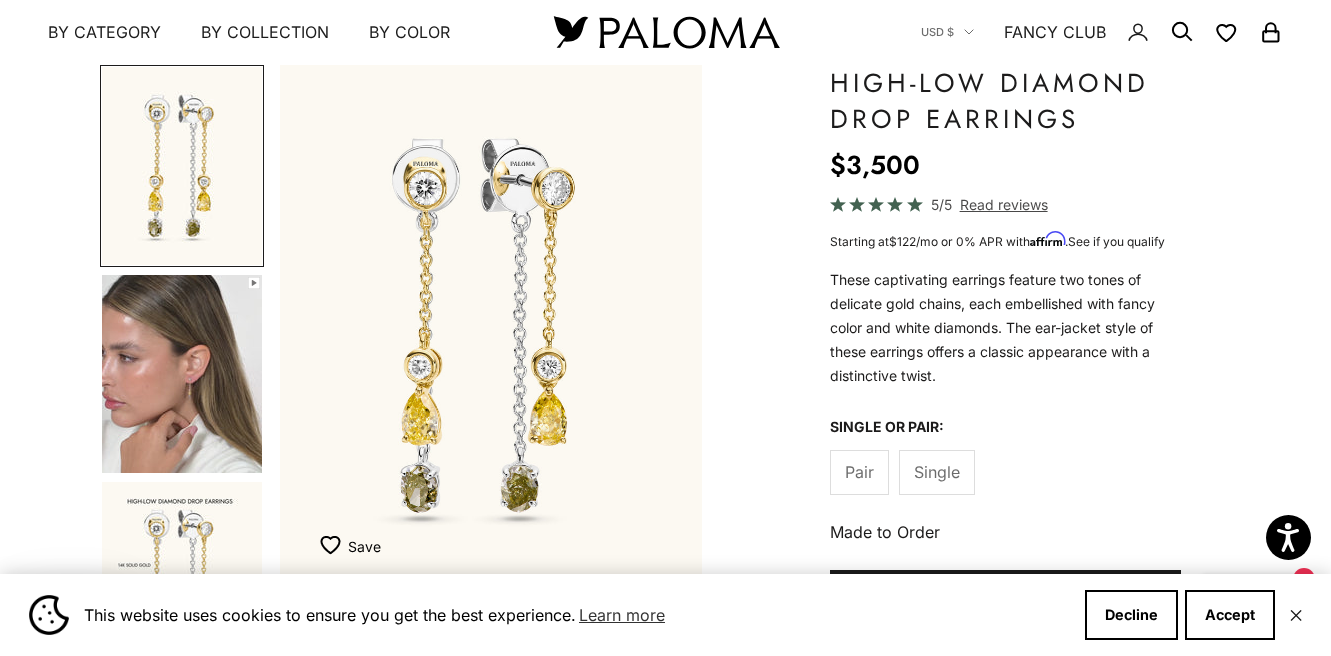 click at bounding box center (182, 374) 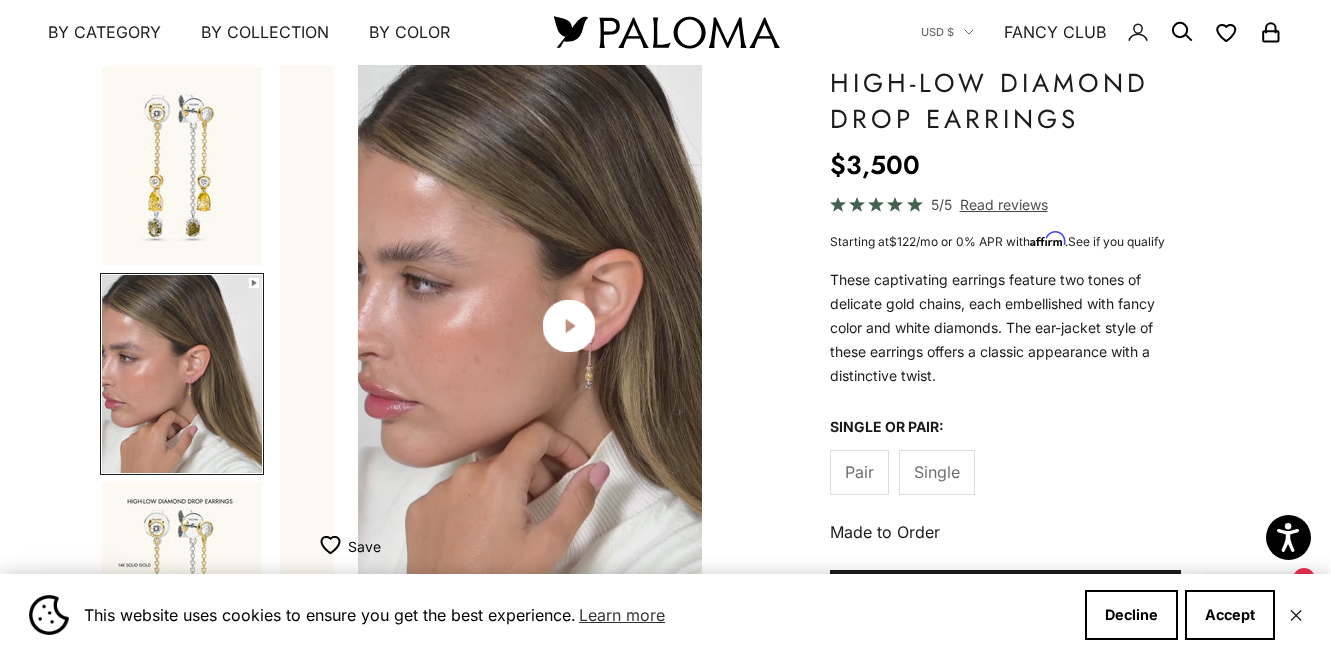 scroll, scrollTop: 0, scrollLeft: 446, axis: horizontal 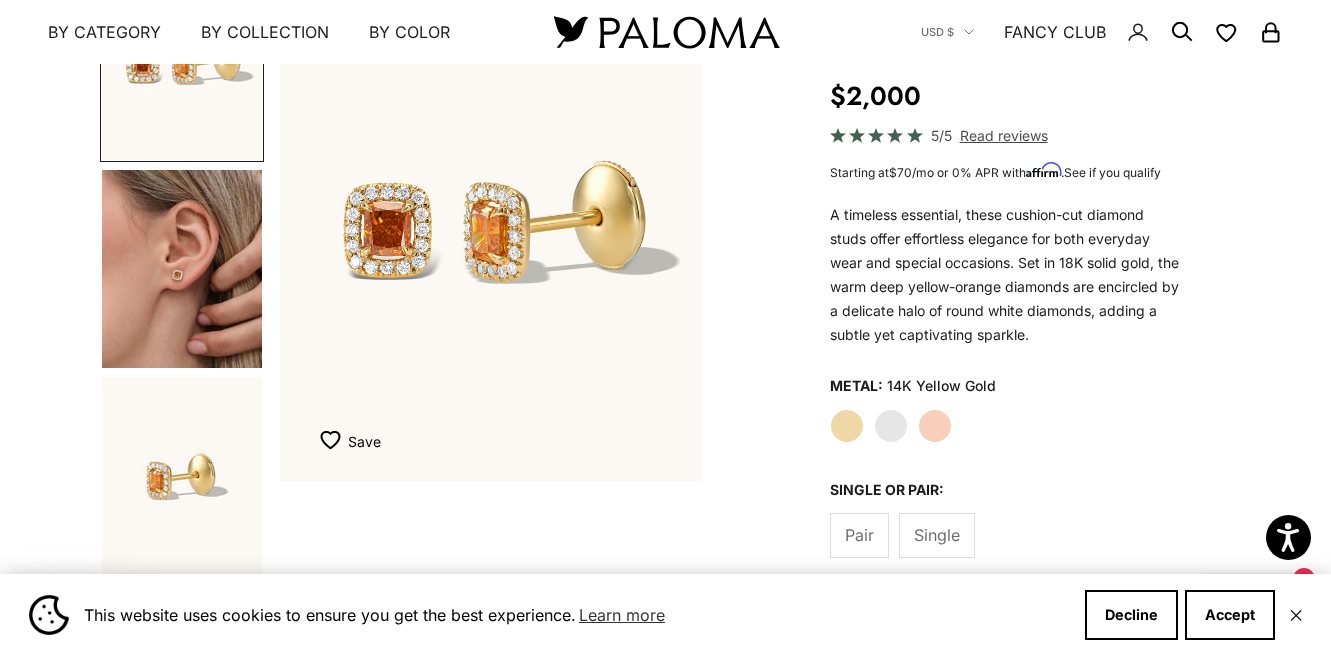 click at bounding box center (182, 269) 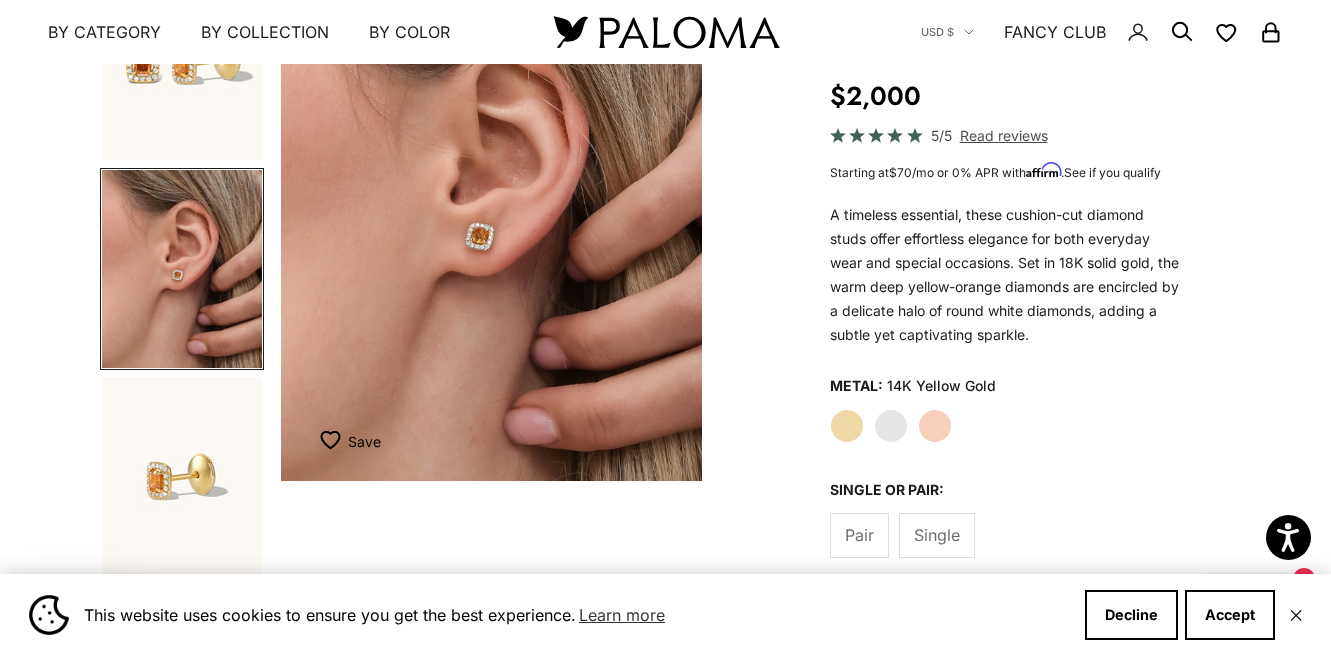 scroll, scrollTop: 0, scrollLeft: 446, axis: horizontal 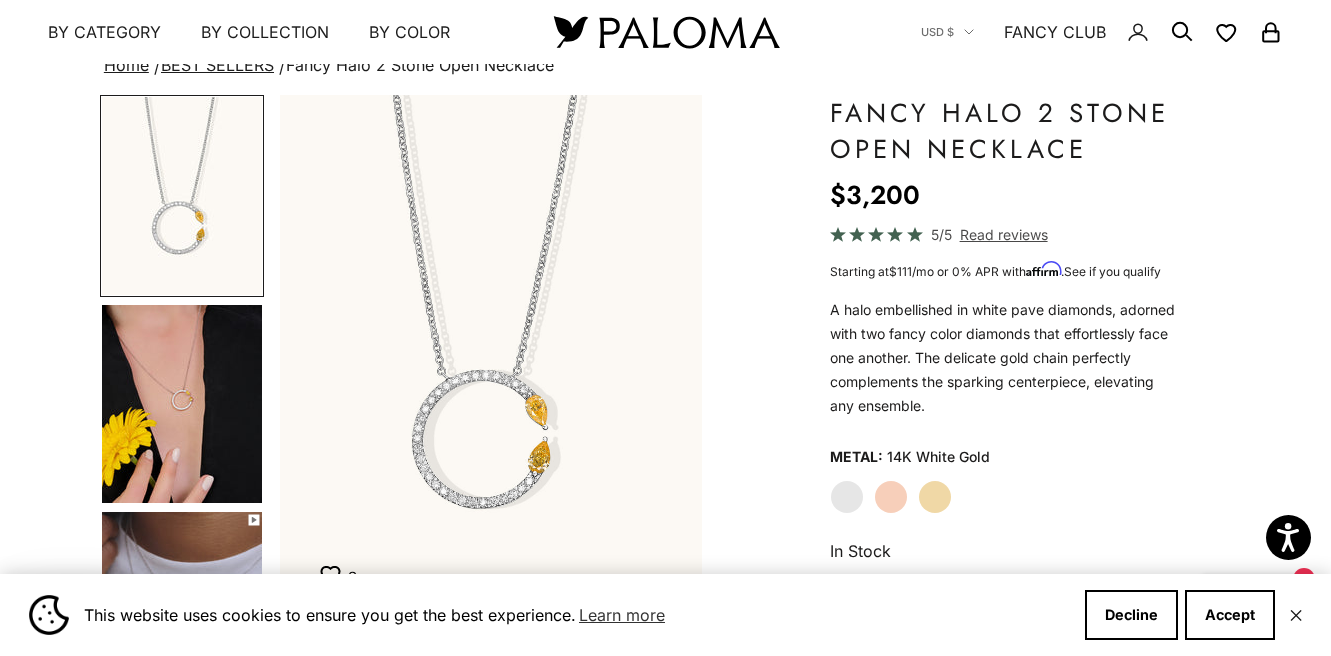 click on "Rose Gold" 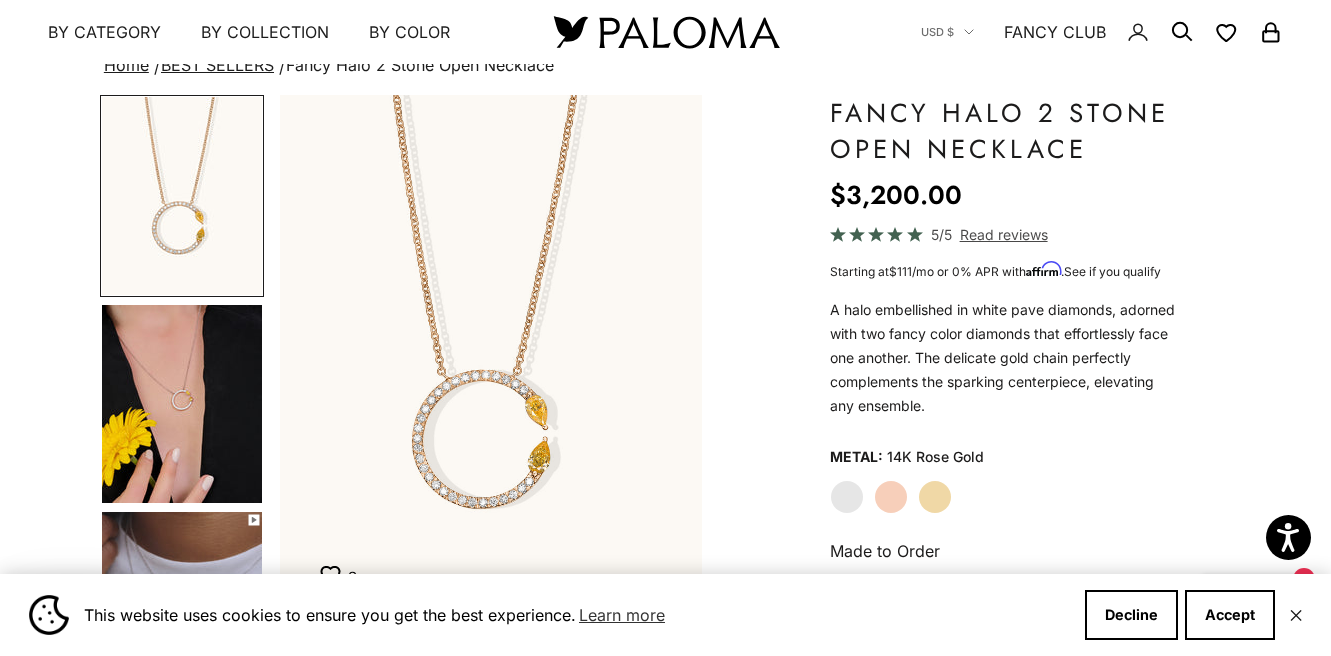 click on "Yellow Gold" 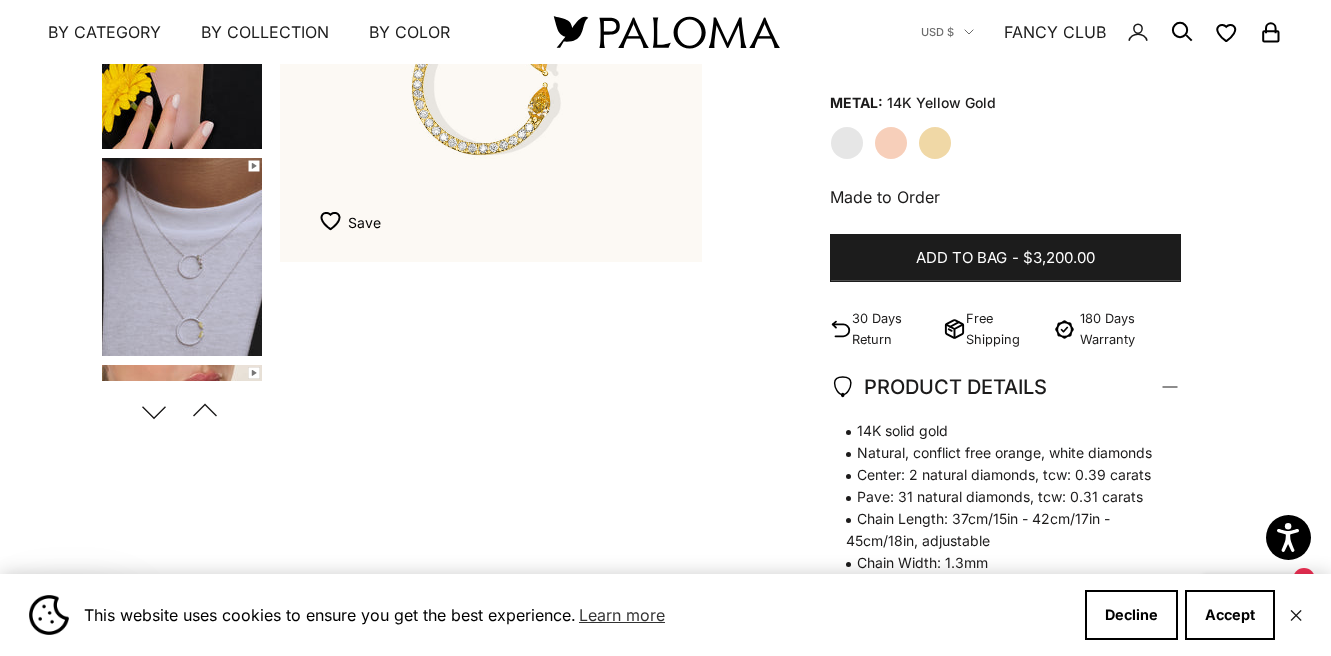 scroll, scrollTop: 443, scrollLeft: 0, axis: vertical 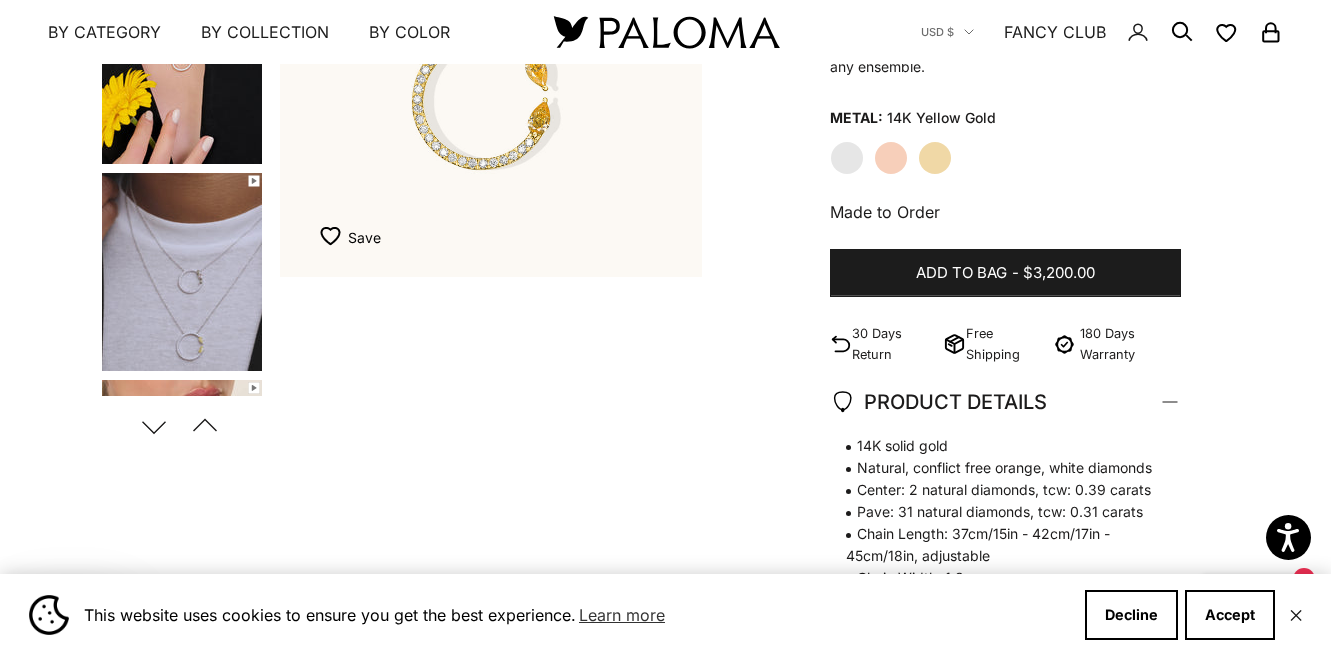 click at bounding box center (182, 272) 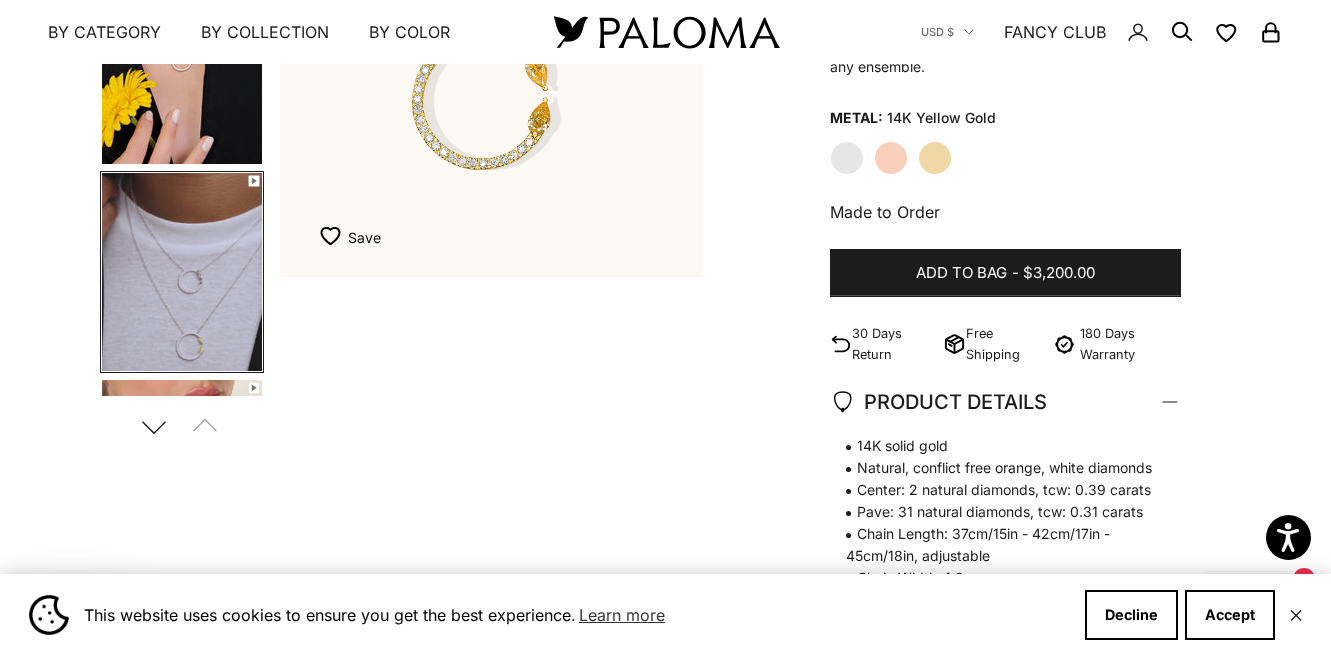 scroll, scrollTop: 195, scrollLeft: 0, axis: vertical 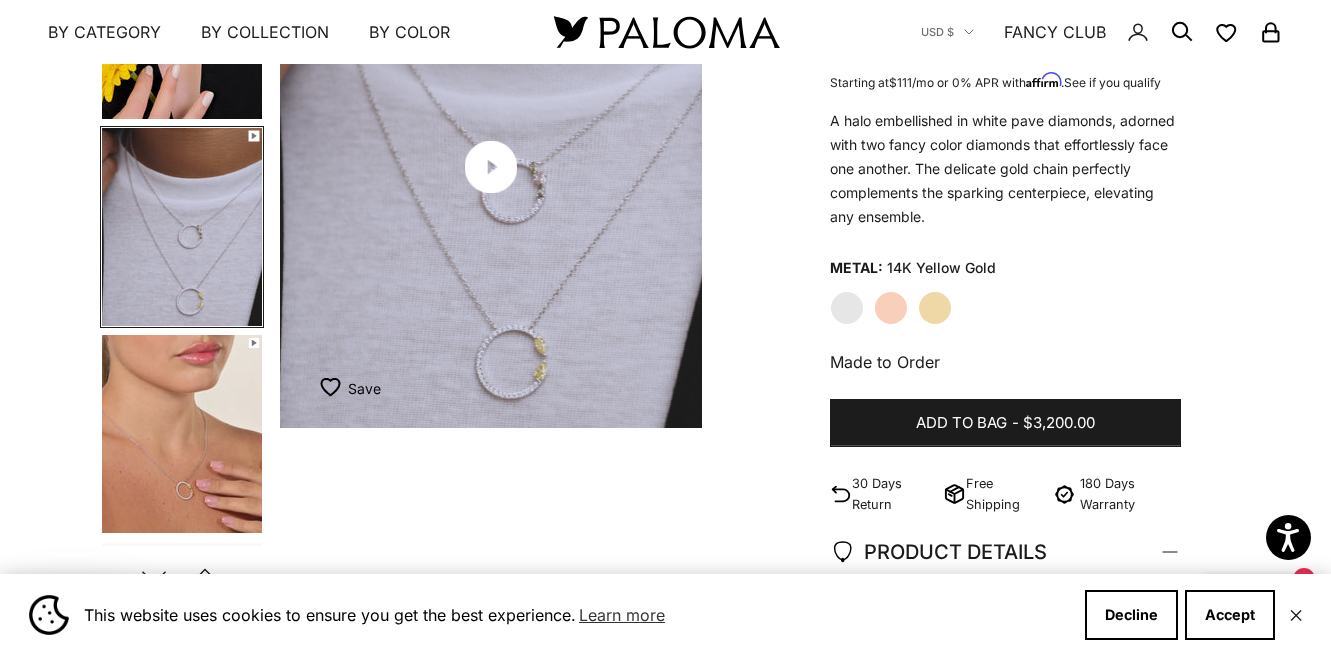 click 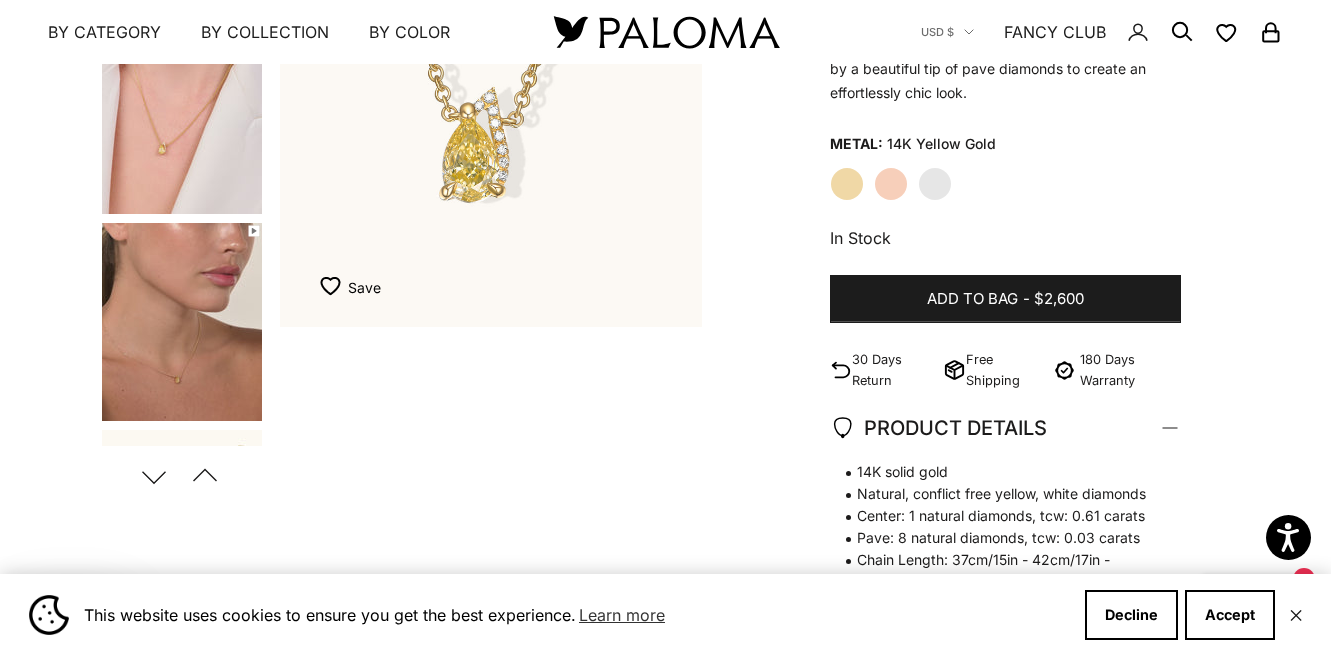 scroll, scrollTop: 267, scrollLeft: 0, axis: vertical 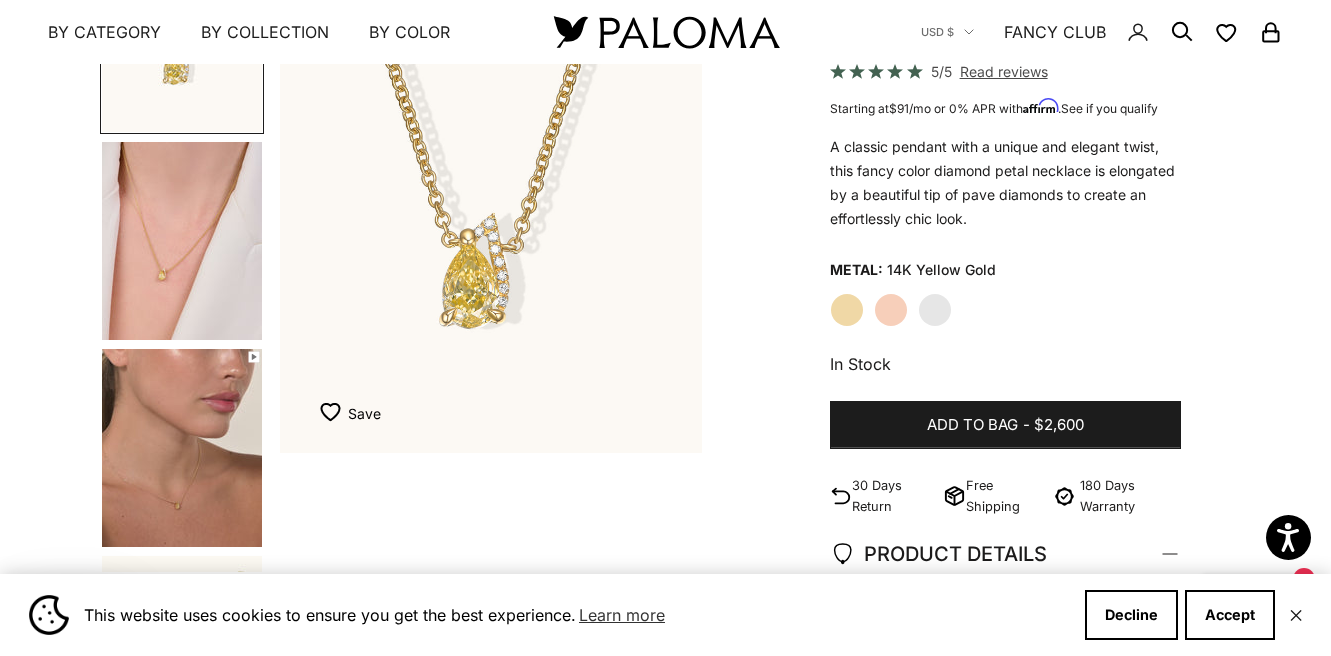 click at bounding box center (182, 448) 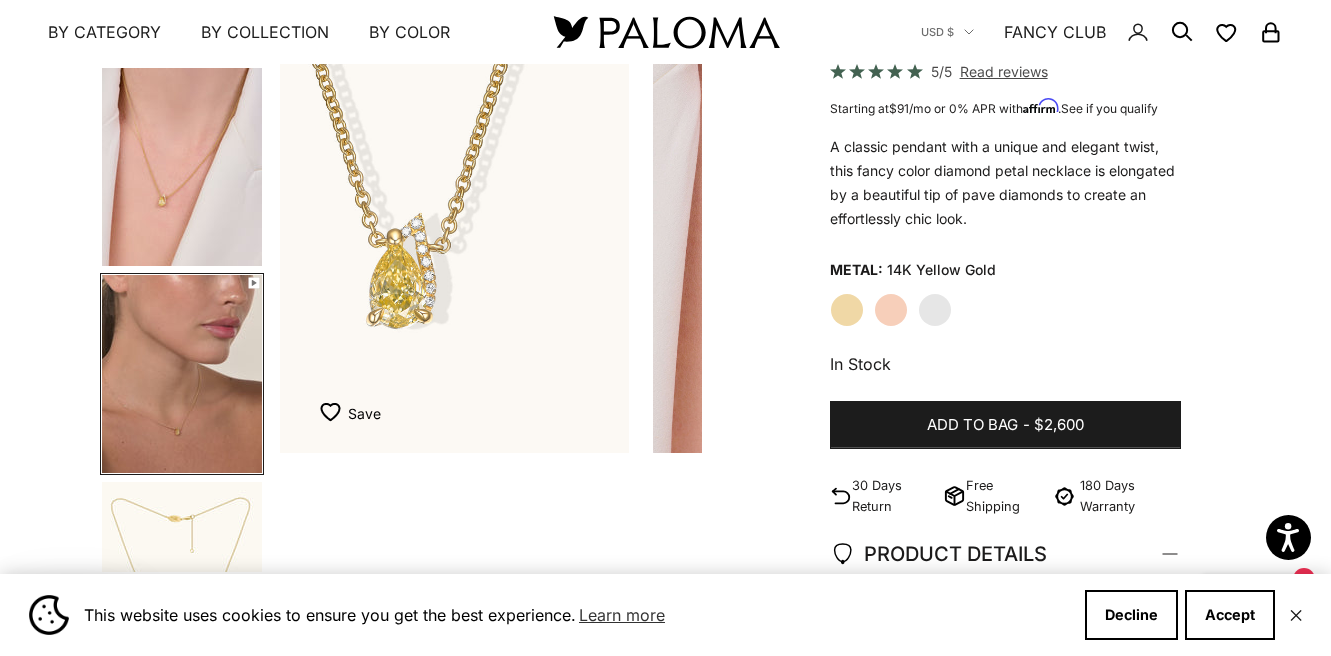scroll, scrollTop: 0, scrollLeft: 347, axis: horizontal 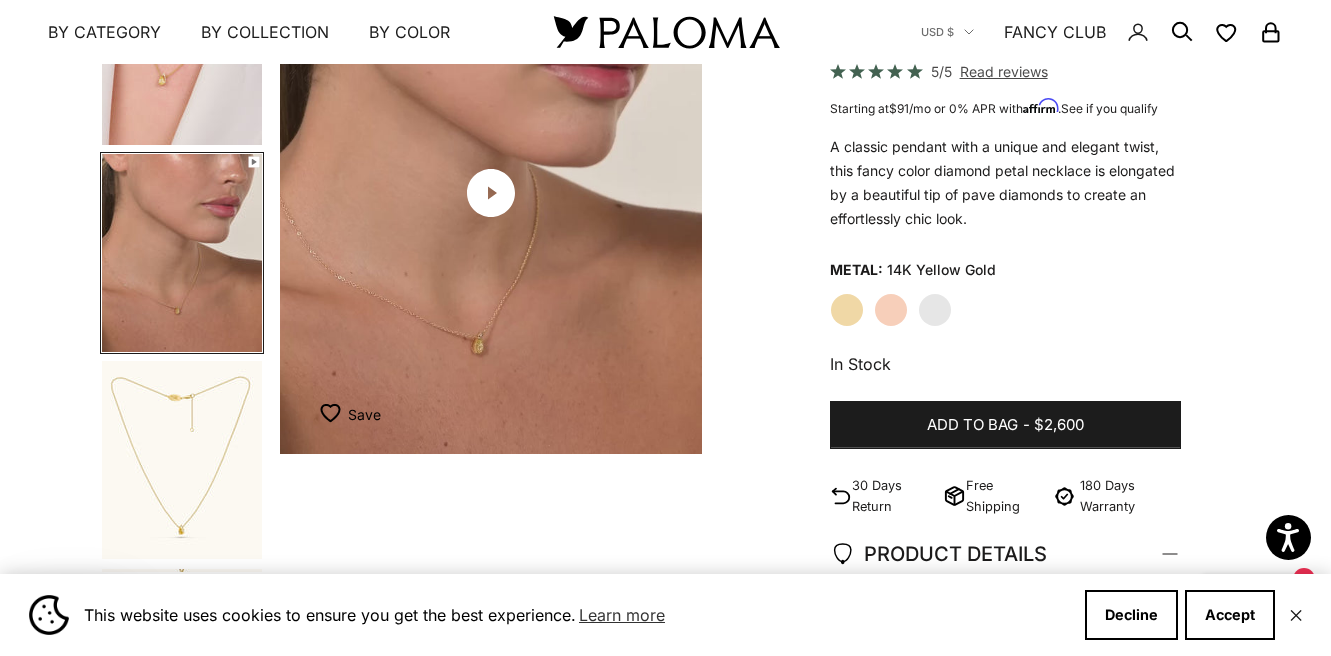 click on "Rose Gold" 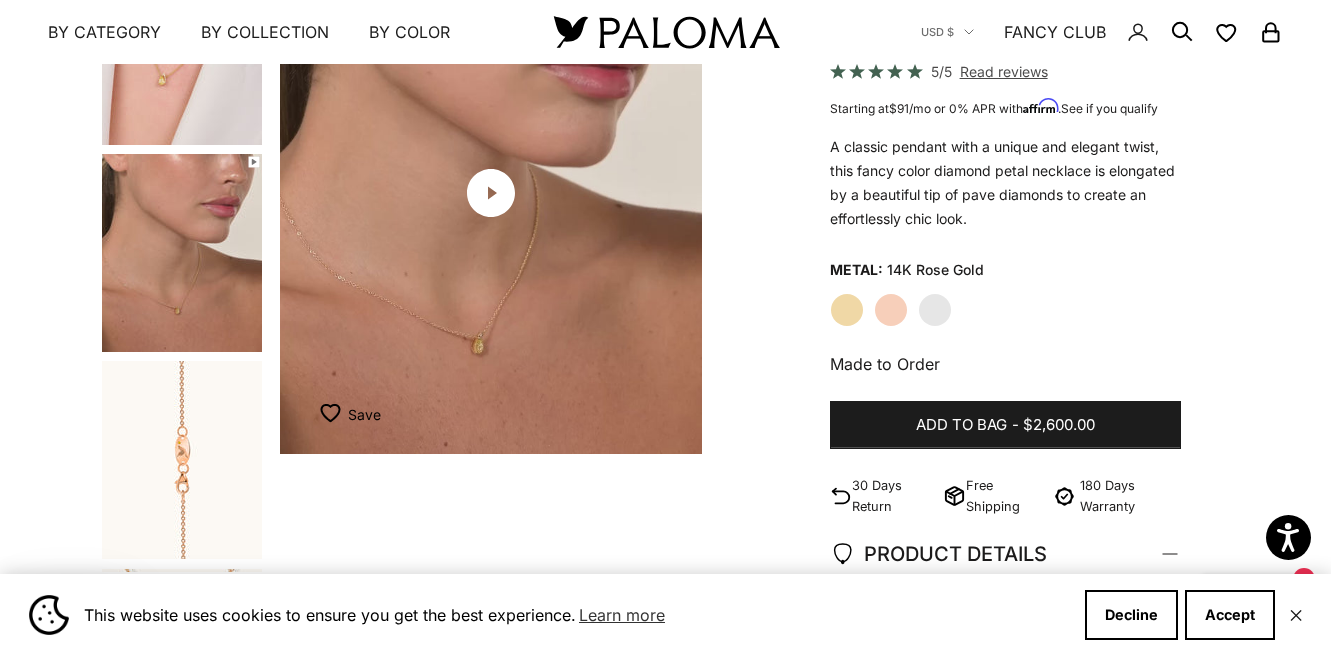 scroll, scrollTop: 0, scrollLeft: 0, axis: both 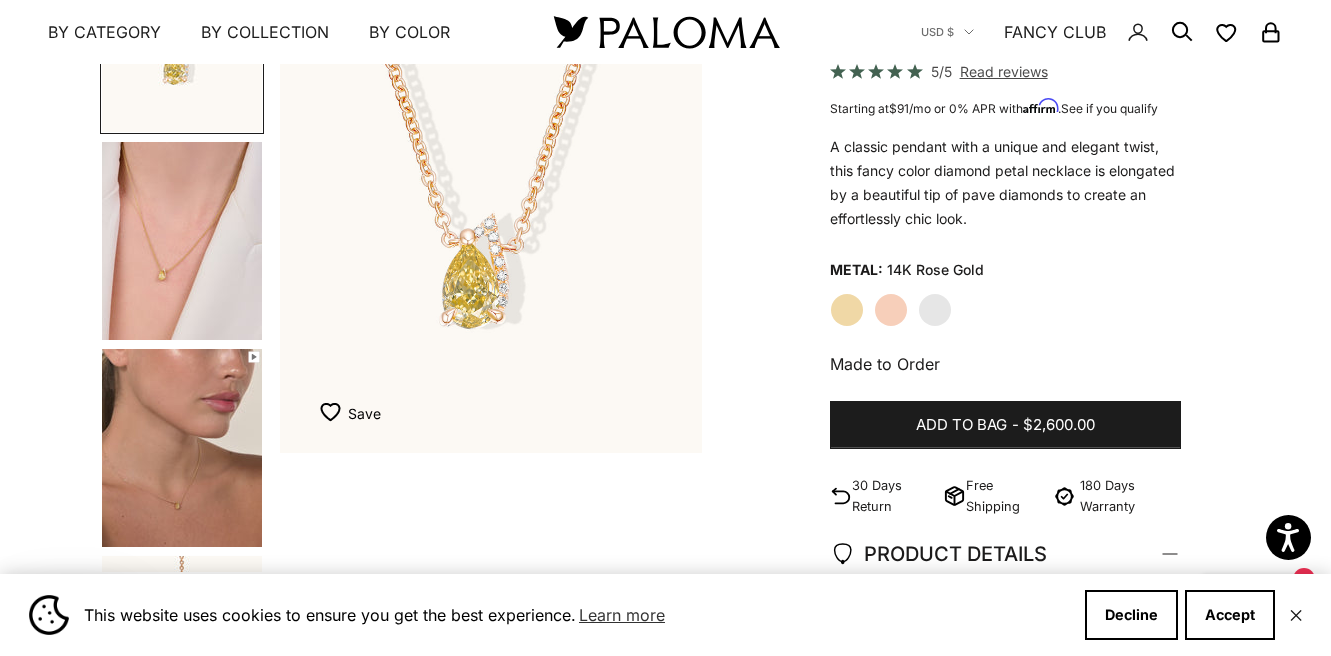 click on "White Gold" 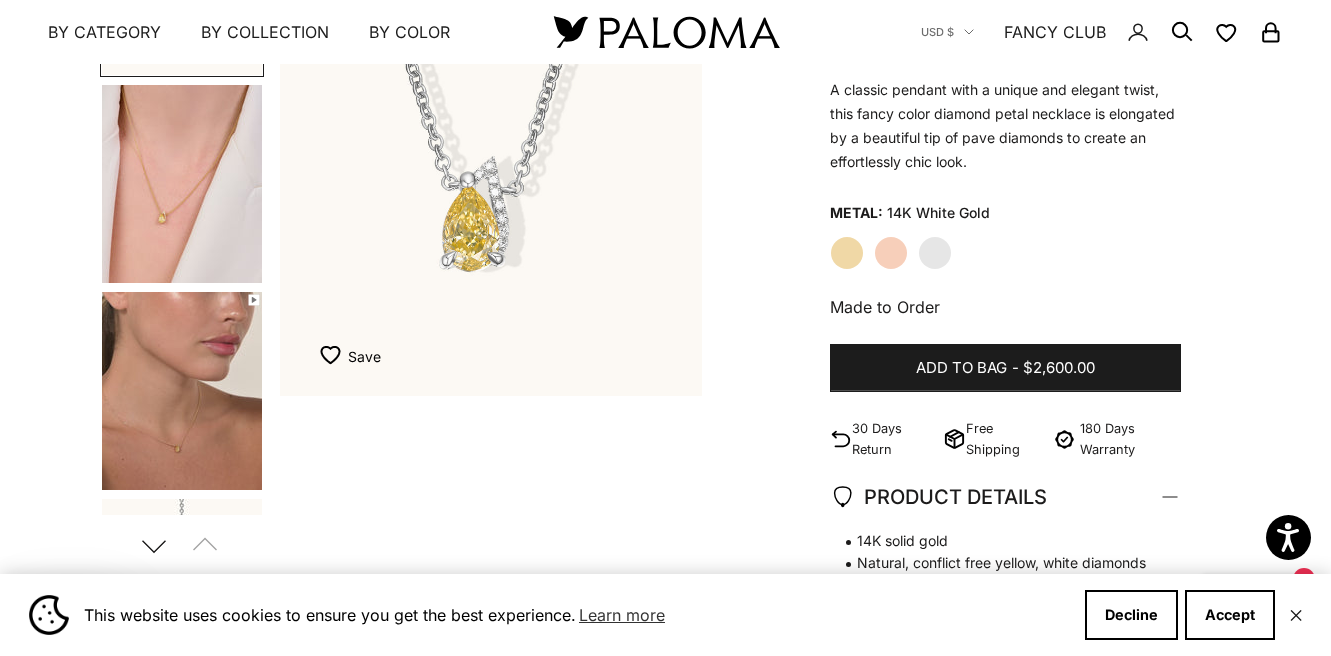 scroll, scrollTop: 94, scrollLeft: 0, axis: vertical 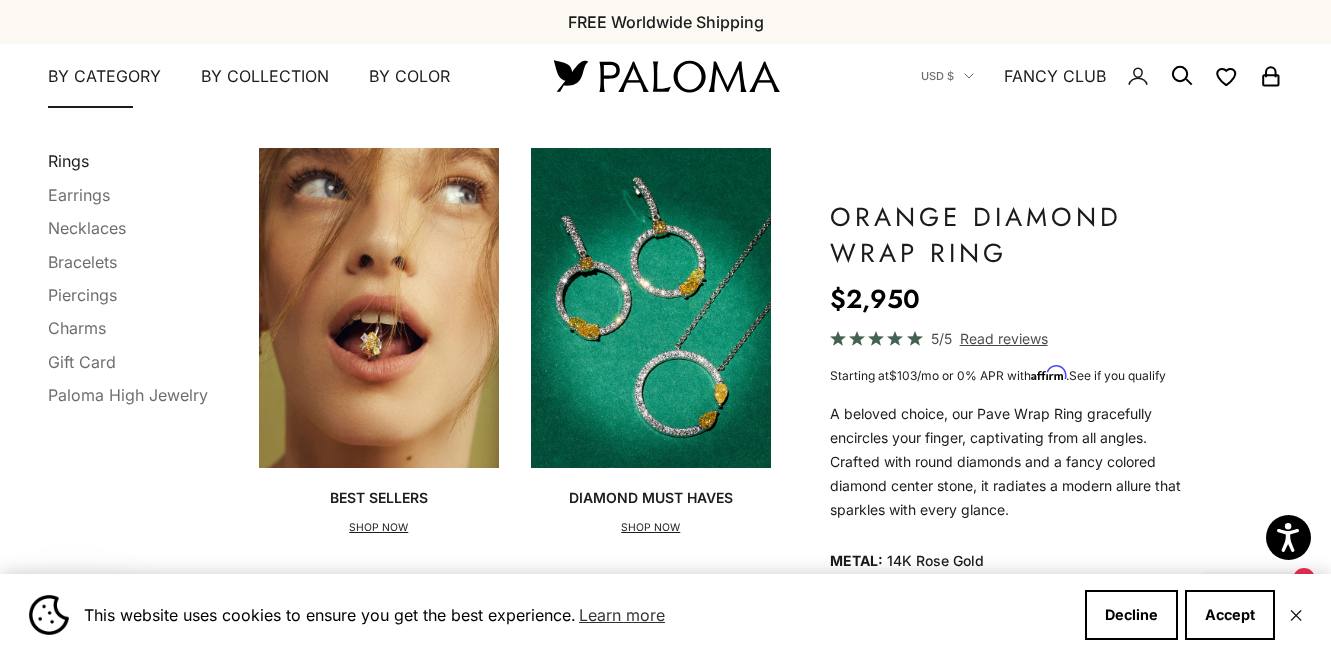 click on "Rings" at bounding box center (68, 161) 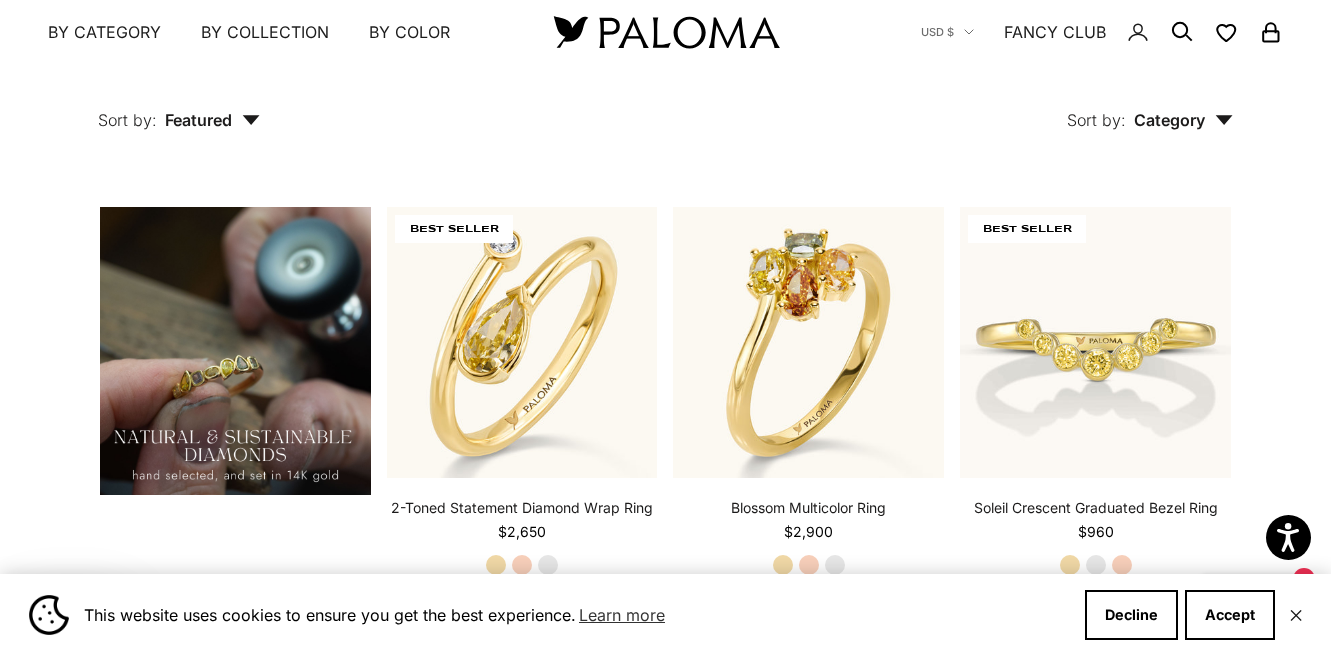 scroll, scrollTop: 1290, scrollLeft: 0, axis: vertical 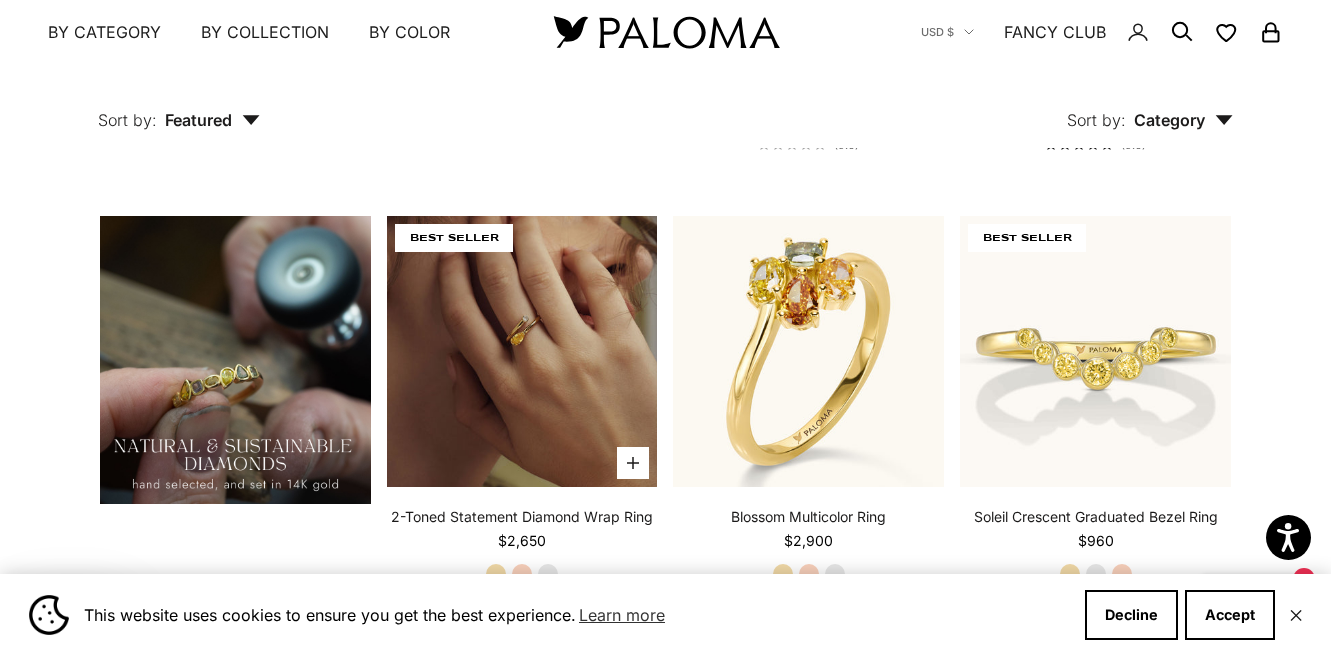 click at bounding box center (522, 351) 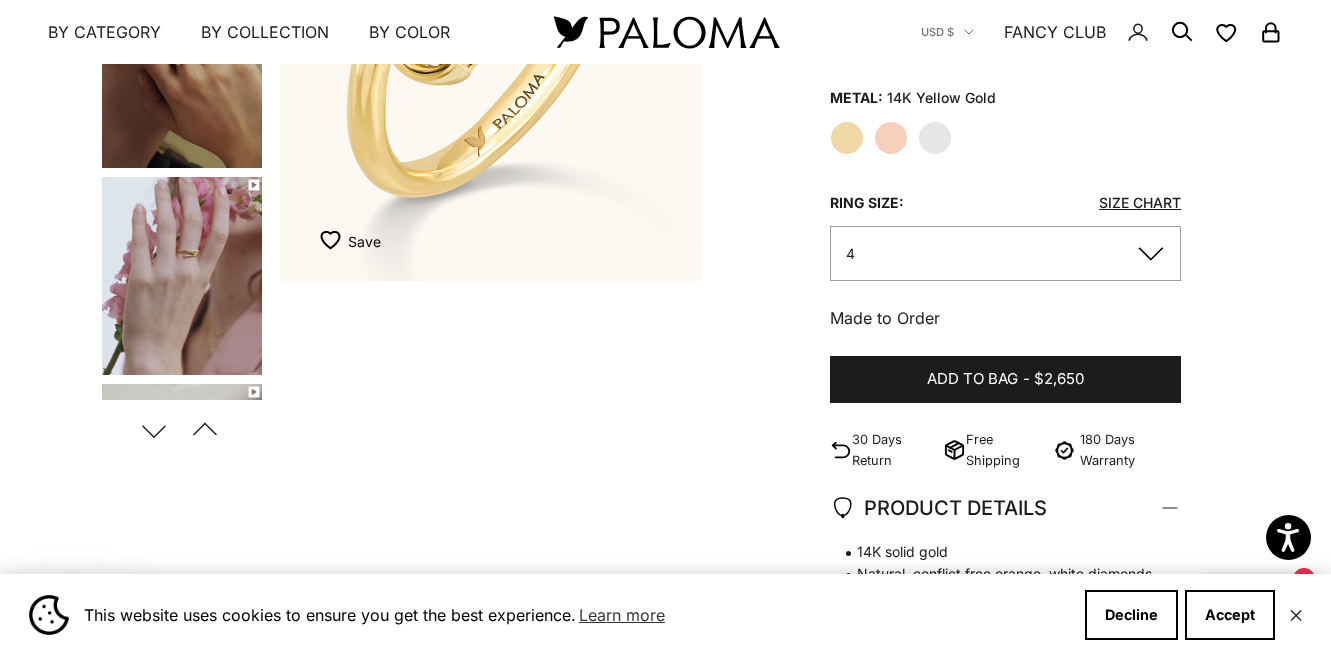 scroll, scrollTop: 230, scrollLeft: 0, axis: vertical 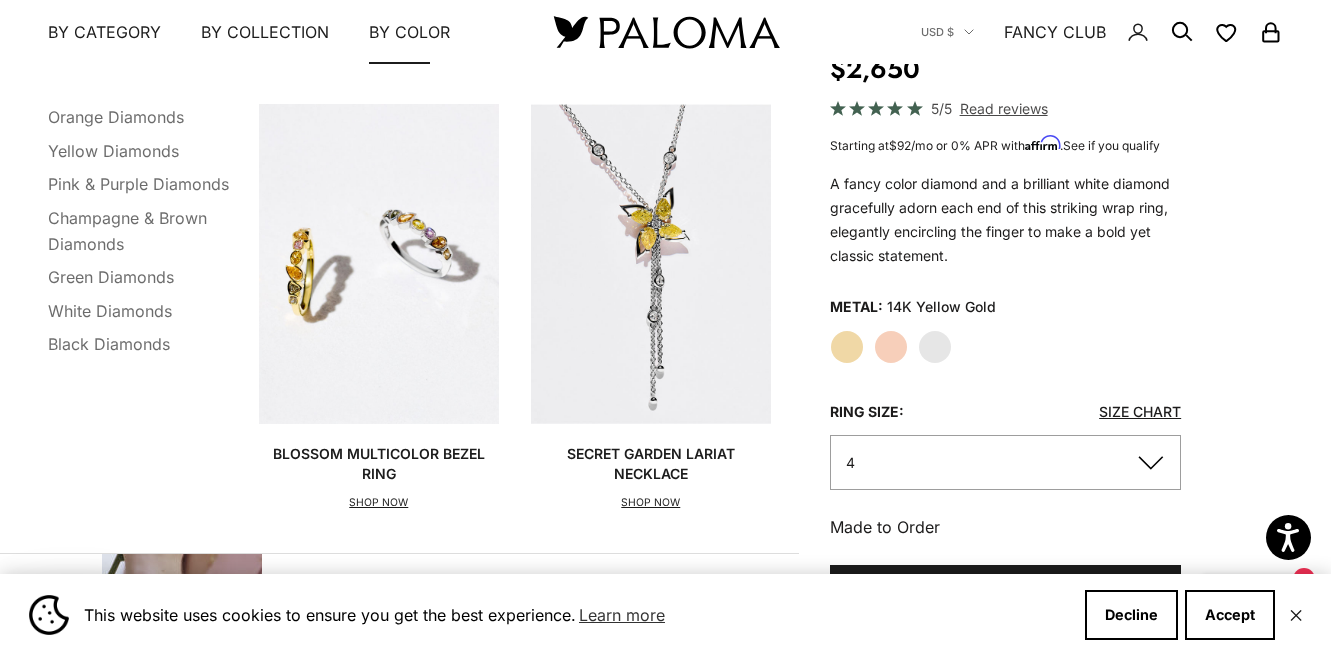 click at bounding box center [651, 264] 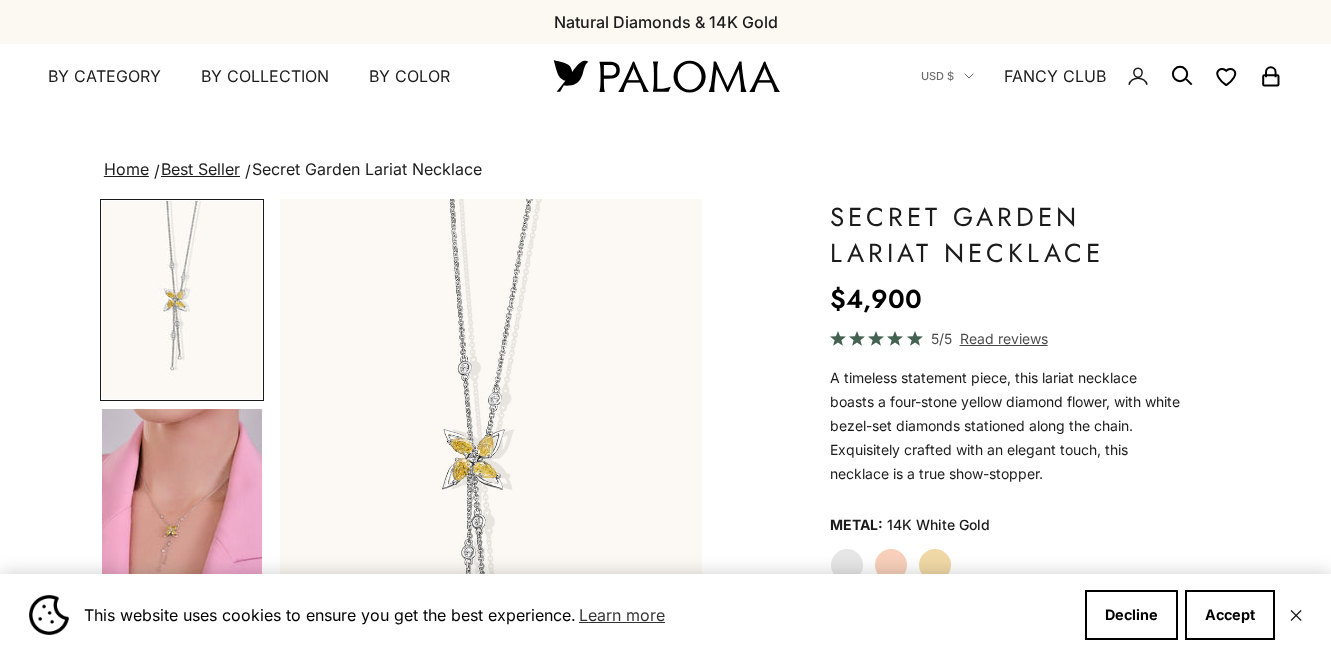 scroll, scrollTop: 184, scrollLeft: 0, axis: vertical 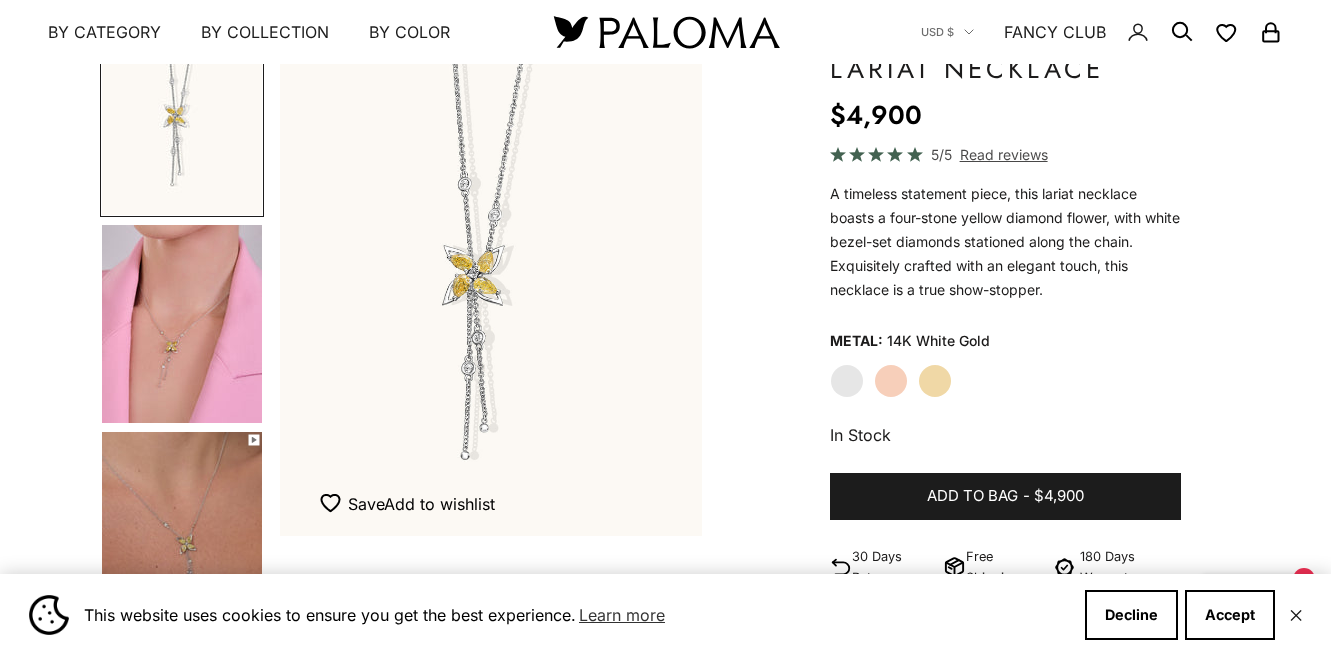 click at bounding box center [182, 324] 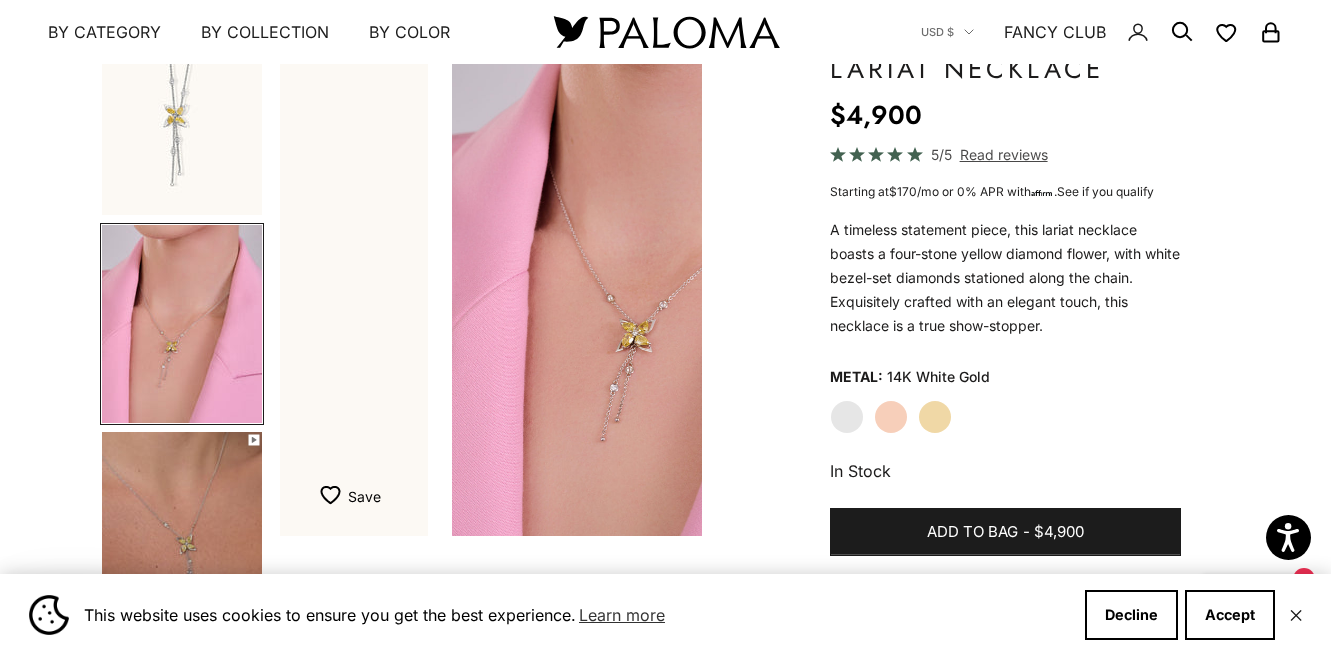 scroll, scrollTop: 0, scrollLeft: 446, axis: horizontal 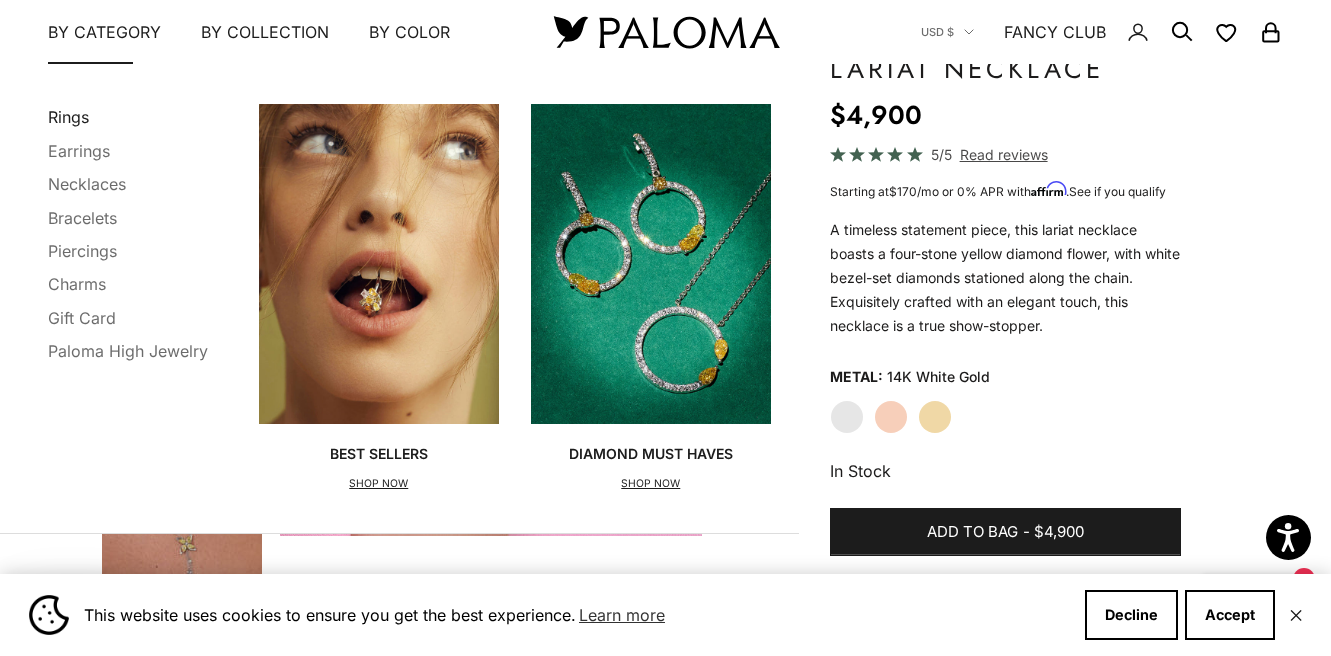 click on "Rings" at bounding box center [68, 117] 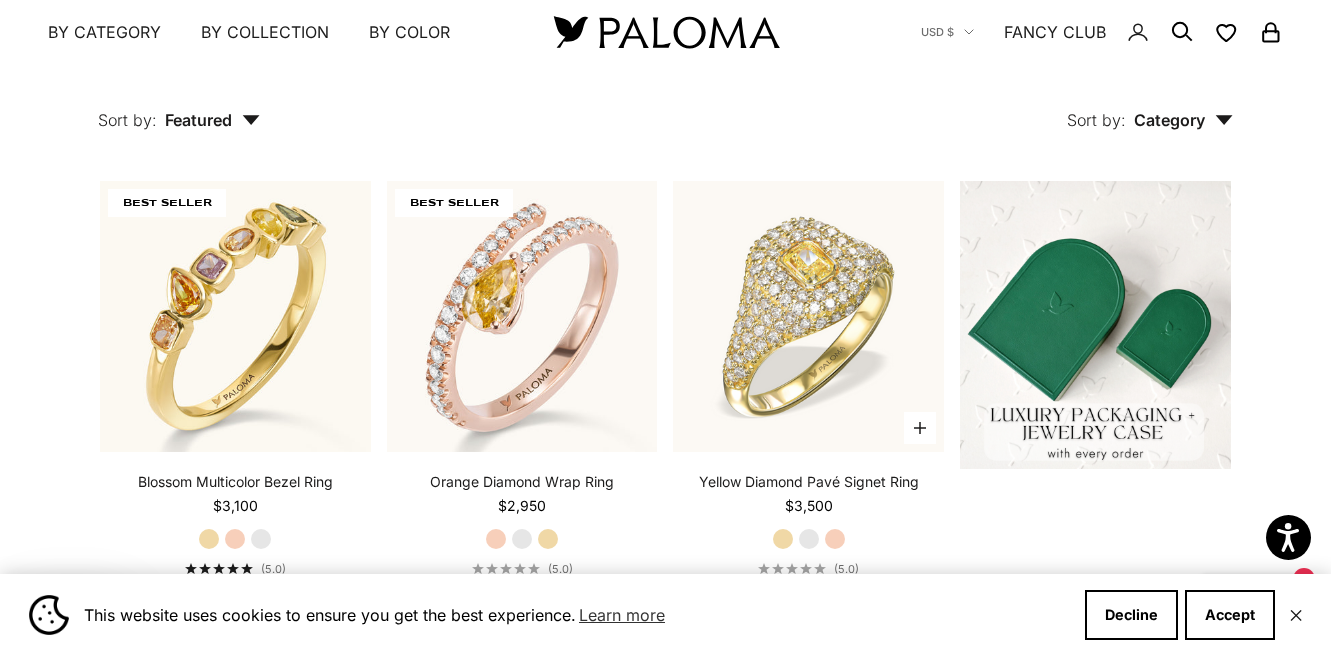scroll, scrollTop: 418, scrollLeft: 0, axis: vertical 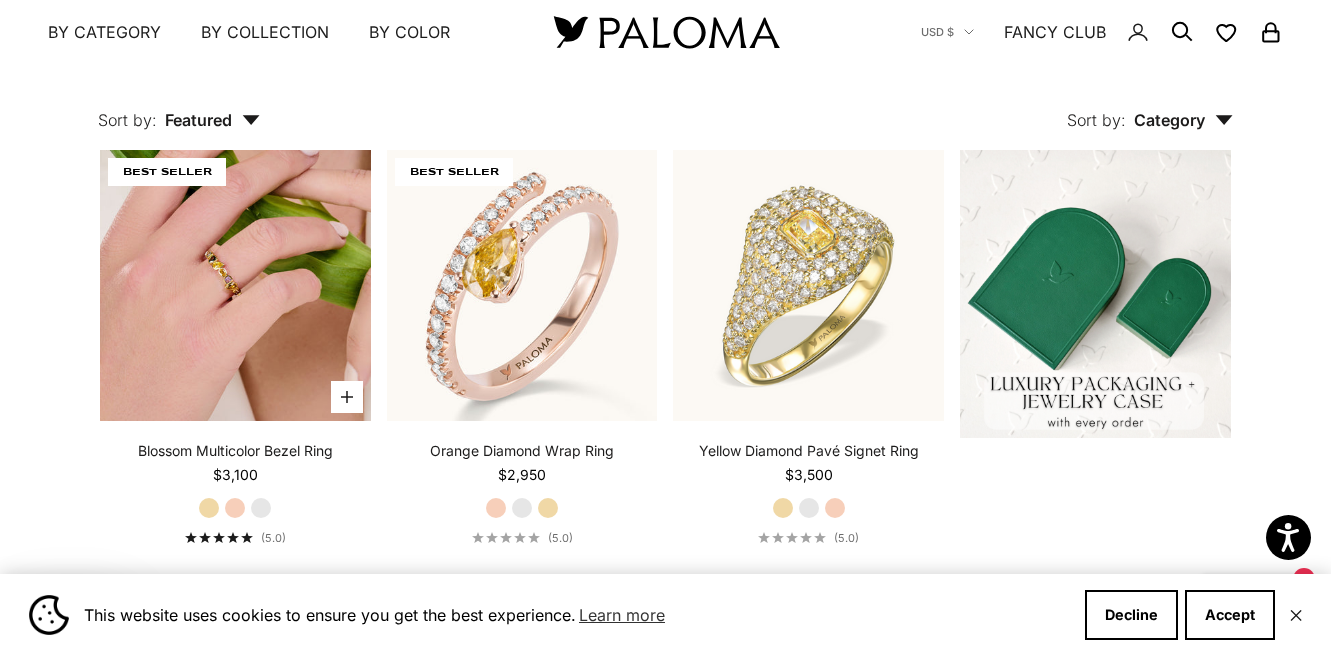 click at bounding box center (235, 285) 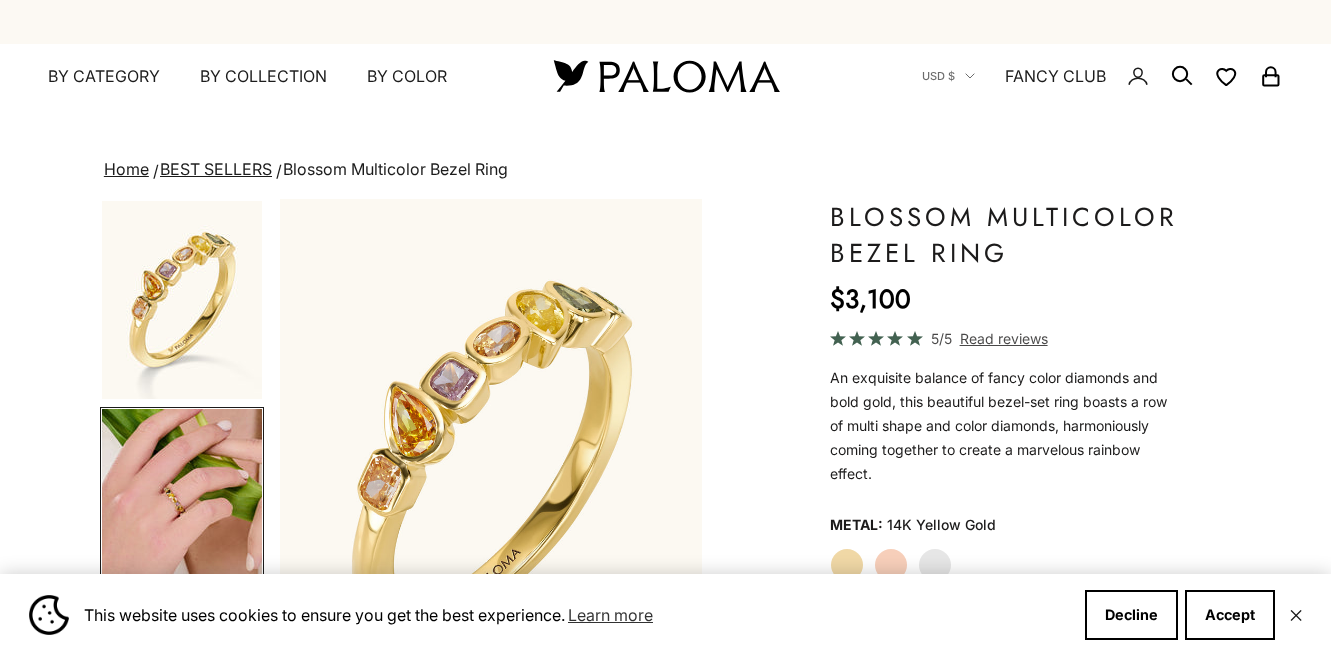 scroll, scrollTop: 0, scrollLeft: 0, axis: both 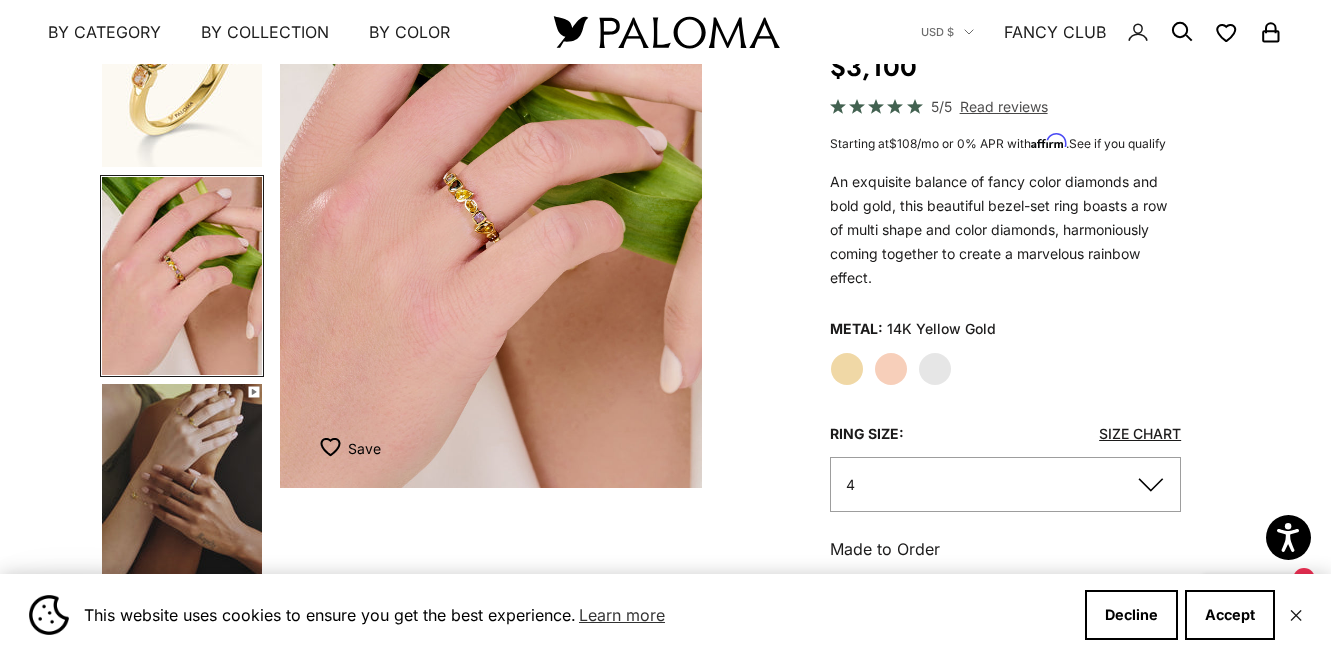 click at bounding box center [182, 483] 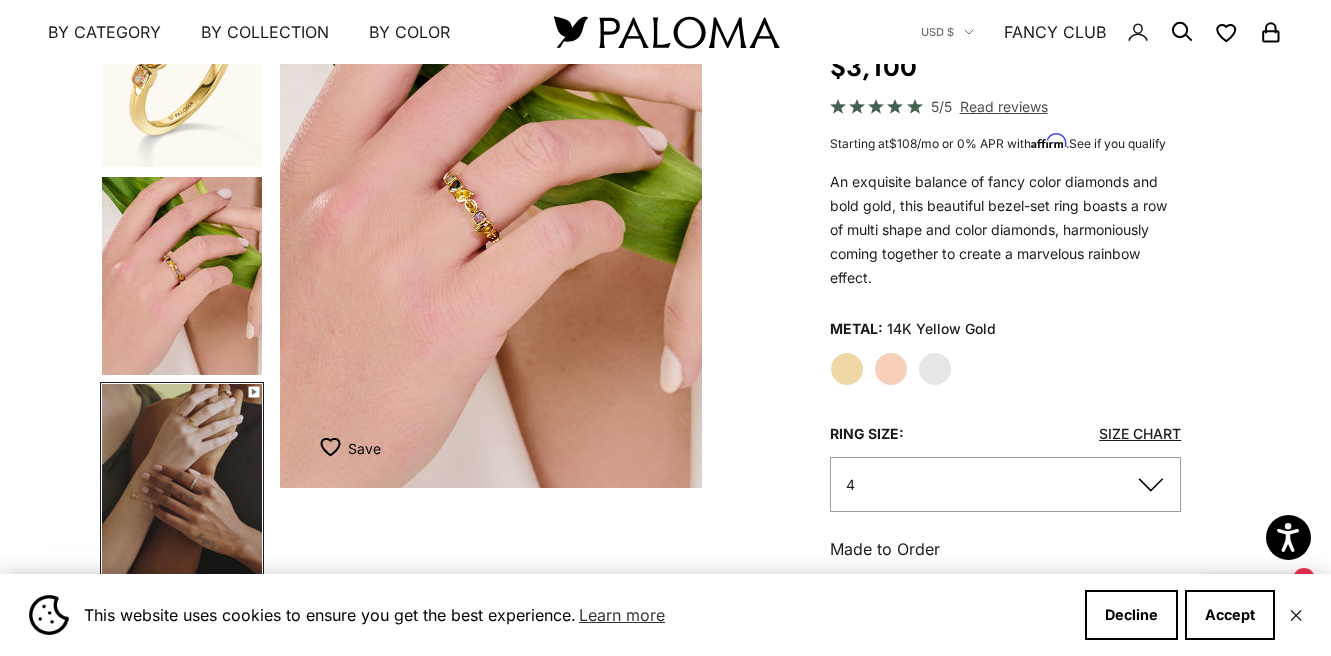 scroll, scrollTop: 0, scrollLeft: 579, axis: horizontal 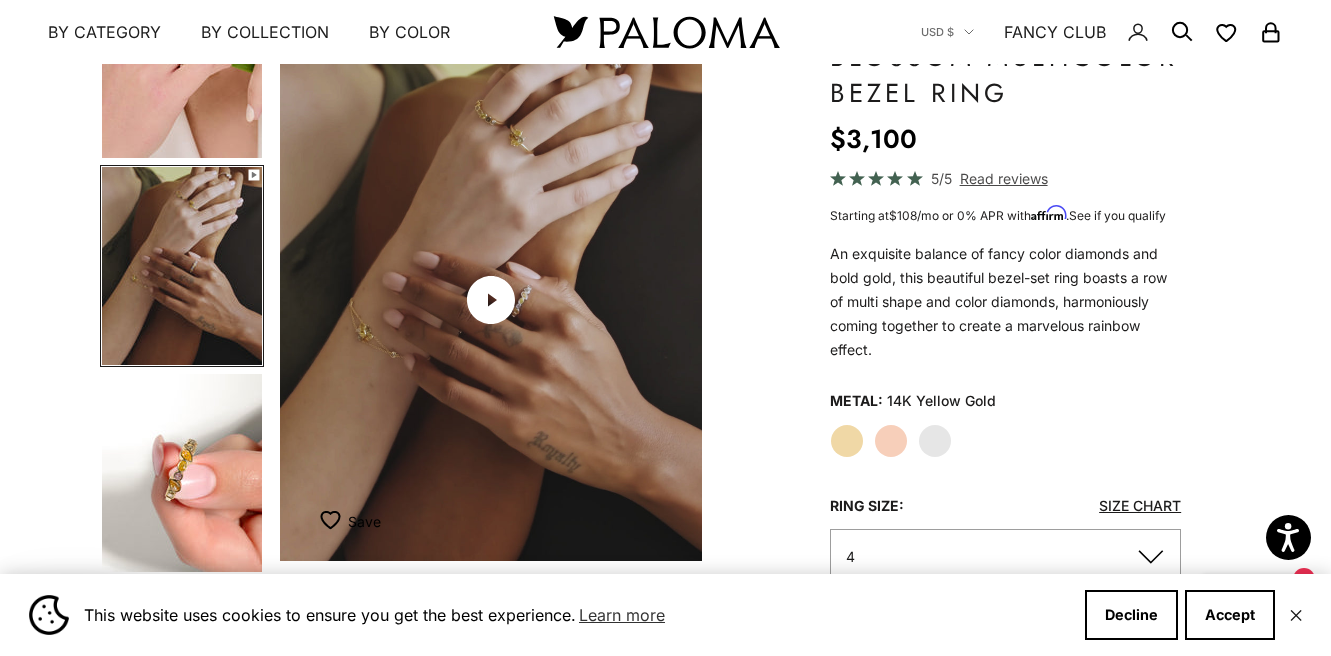 click at bounding box center (182, 473) 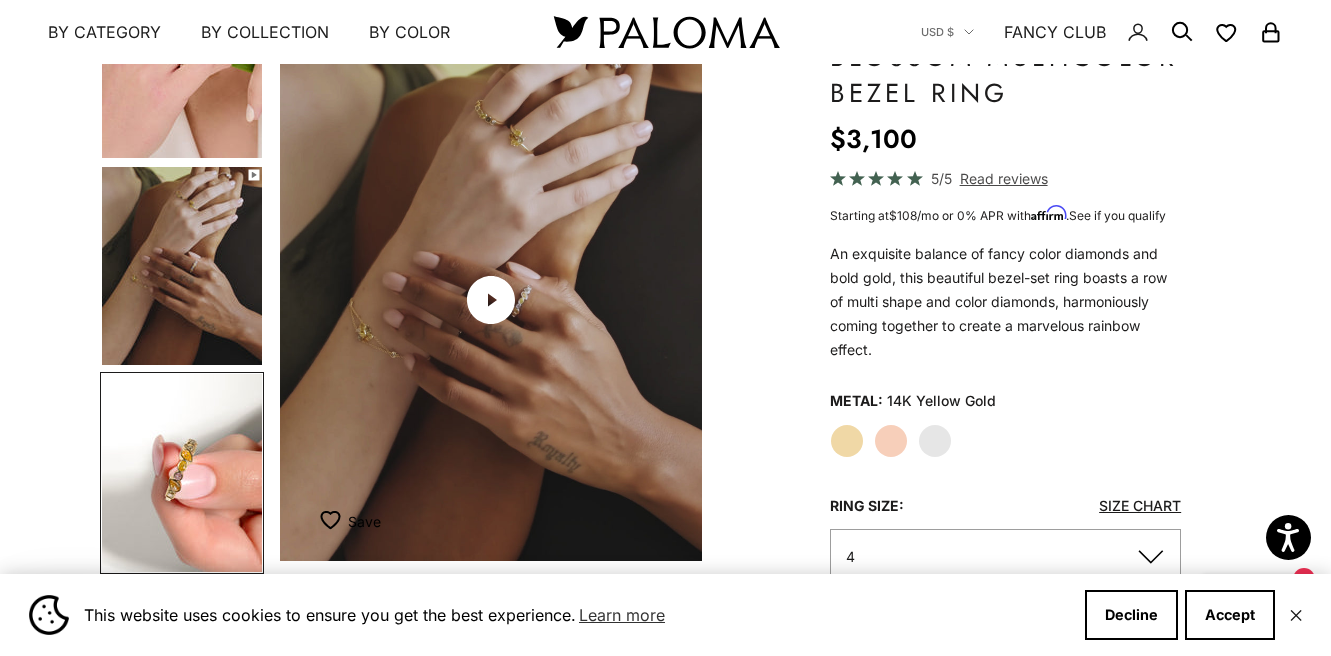 scroll, scrollTop: 0, scrollLeft: 1232, axis: horizontal 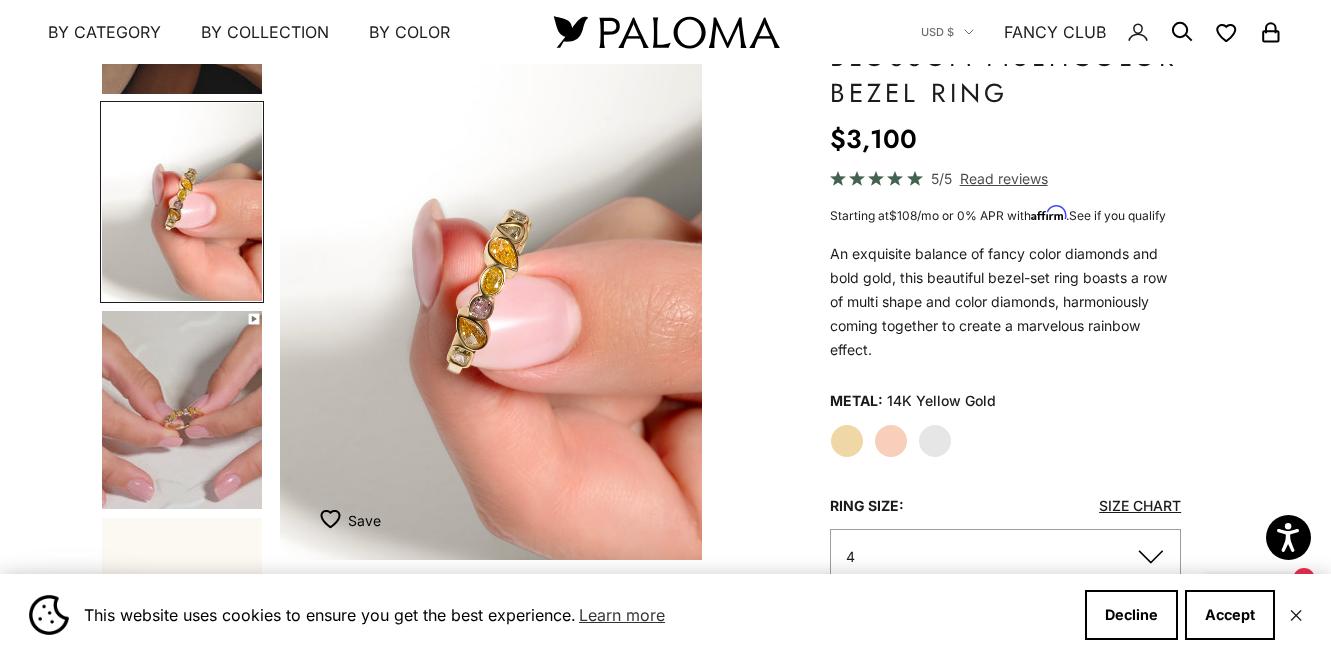 click at bounding box center [182, 410] 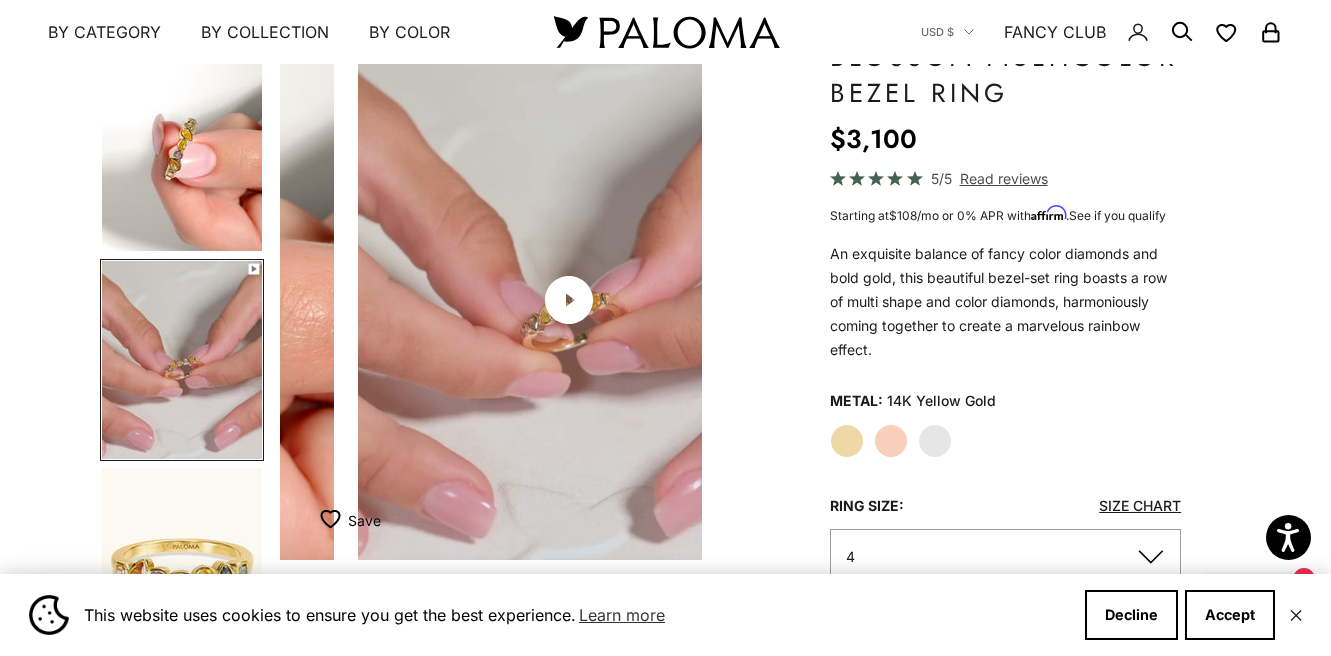 scroll, scrollTop: 0, scrollLeft: 1784, axis: horizontal 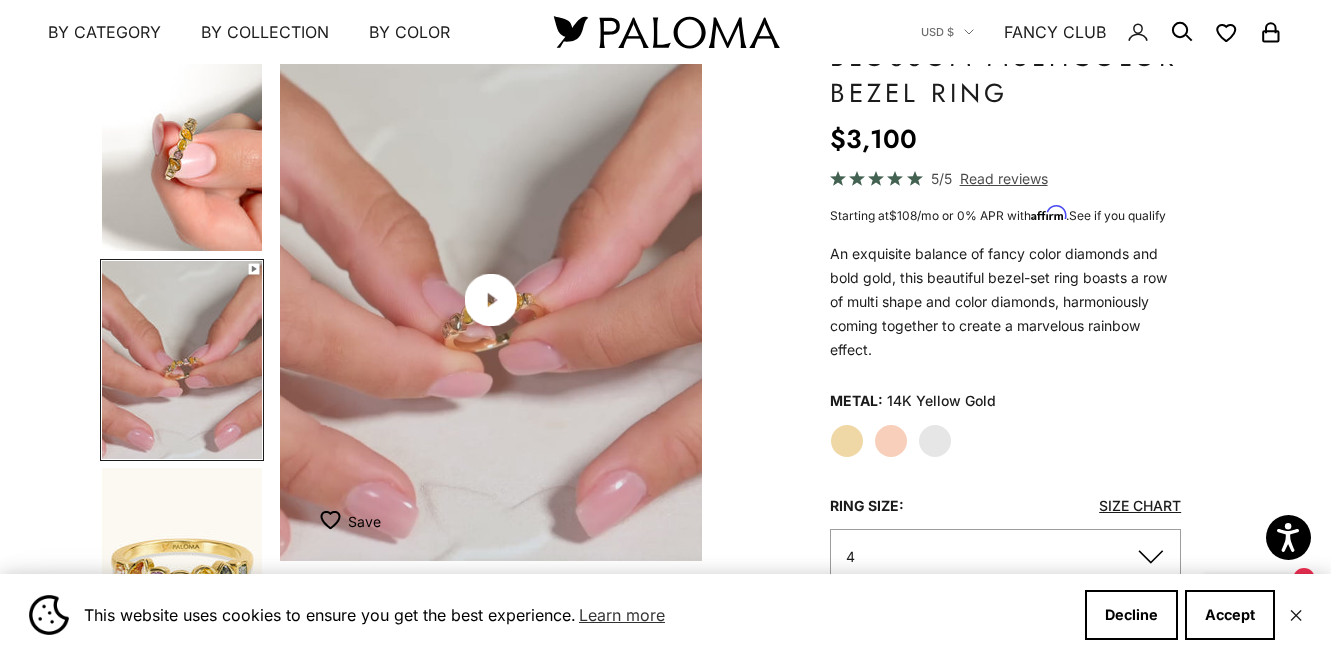 click 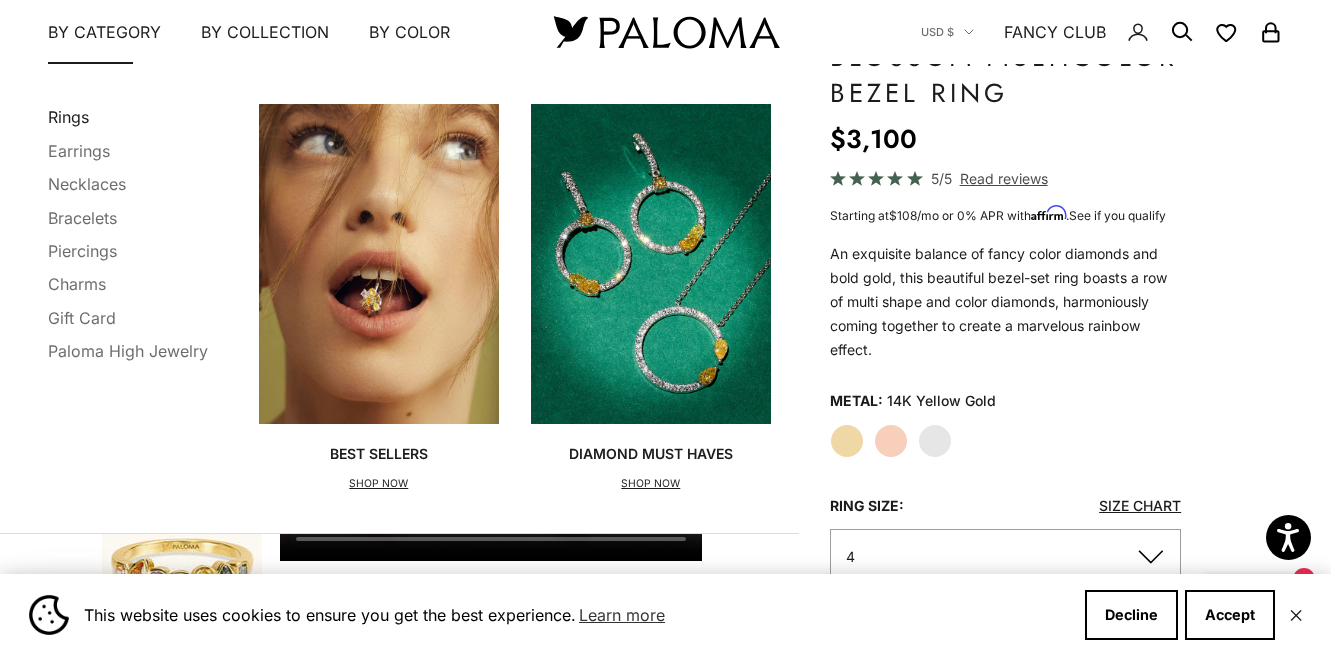 click on "Rings" at bounding box center (68, 117) 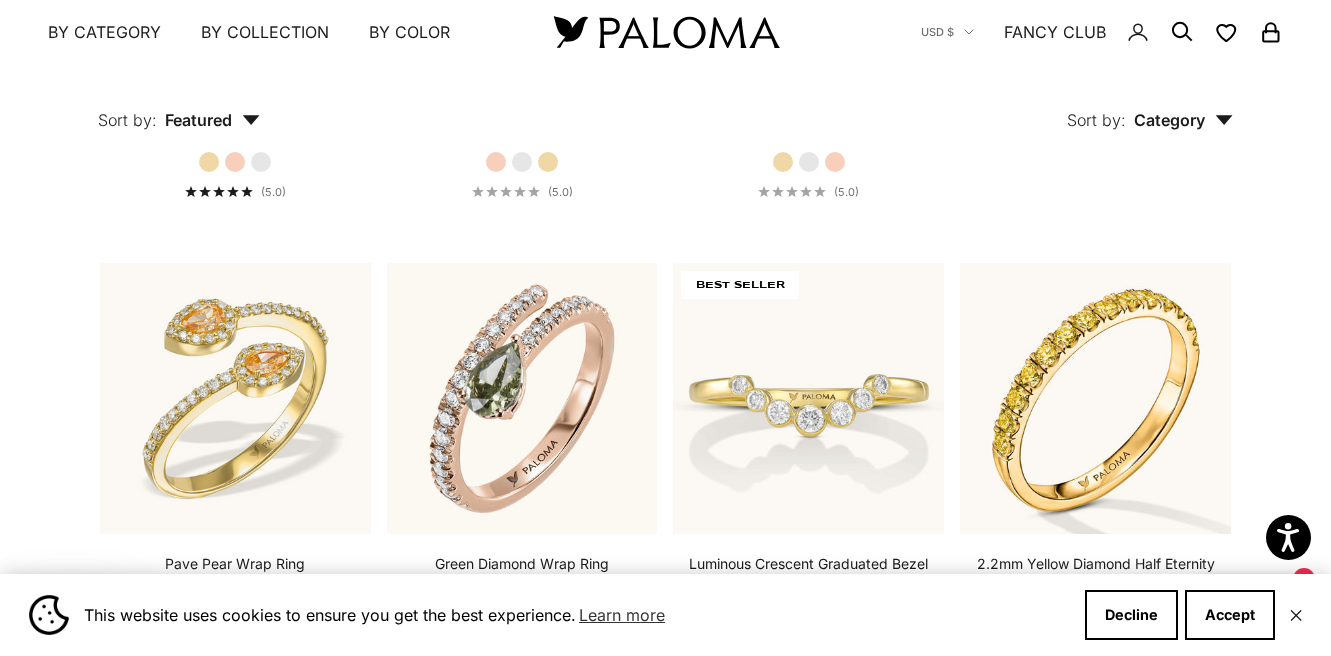 scroll, scrollTop: 819, scrollLeft: 0, axis: vertical 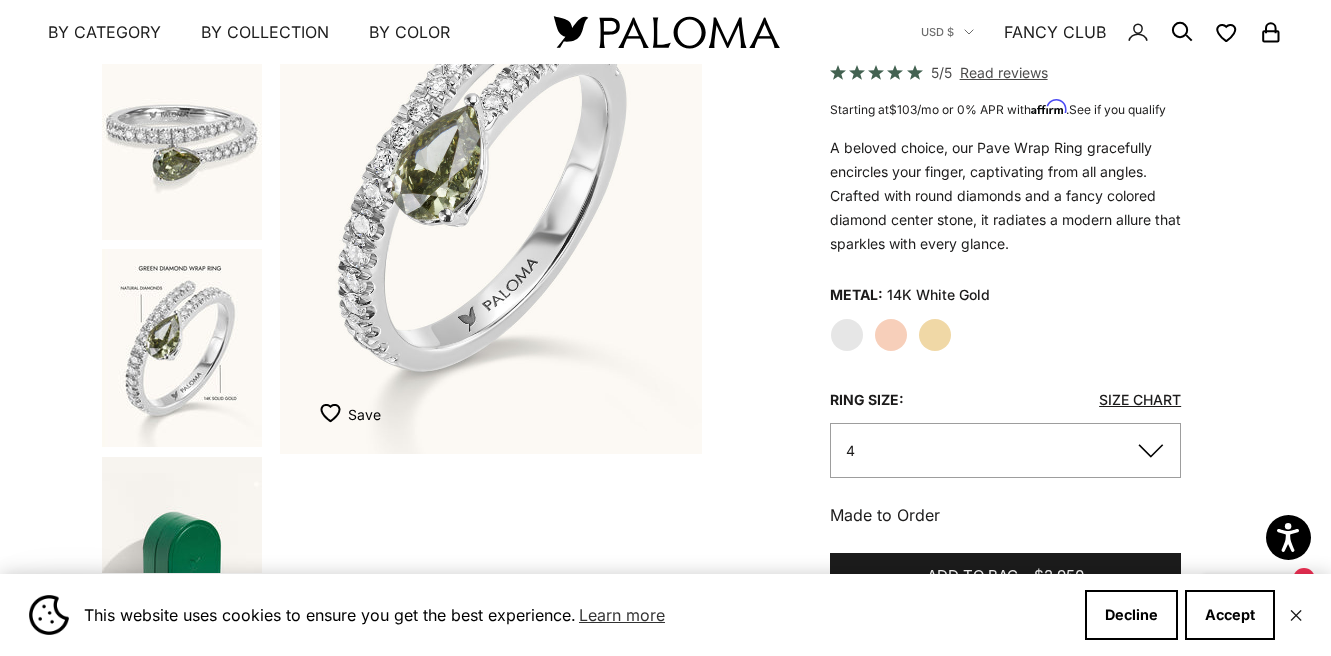 click at bounding box center [182, 348] 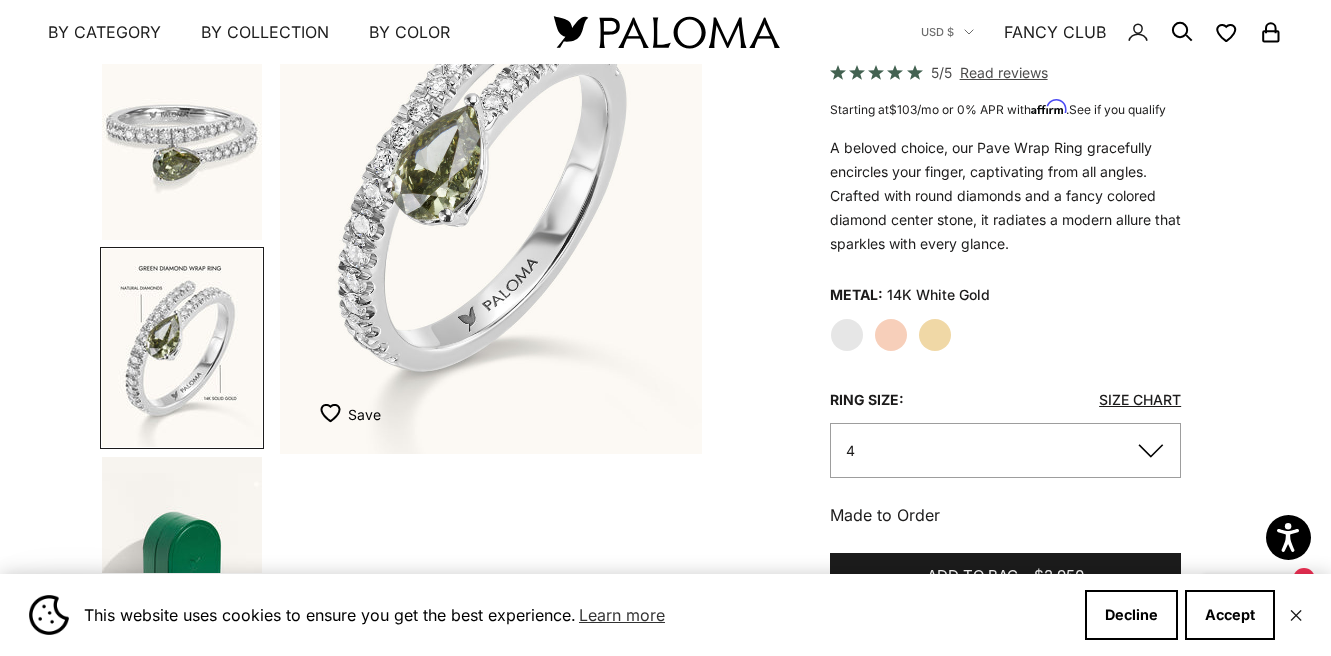 scroll, scrollTop: 404, scrollLeft: 0, axis: vertical 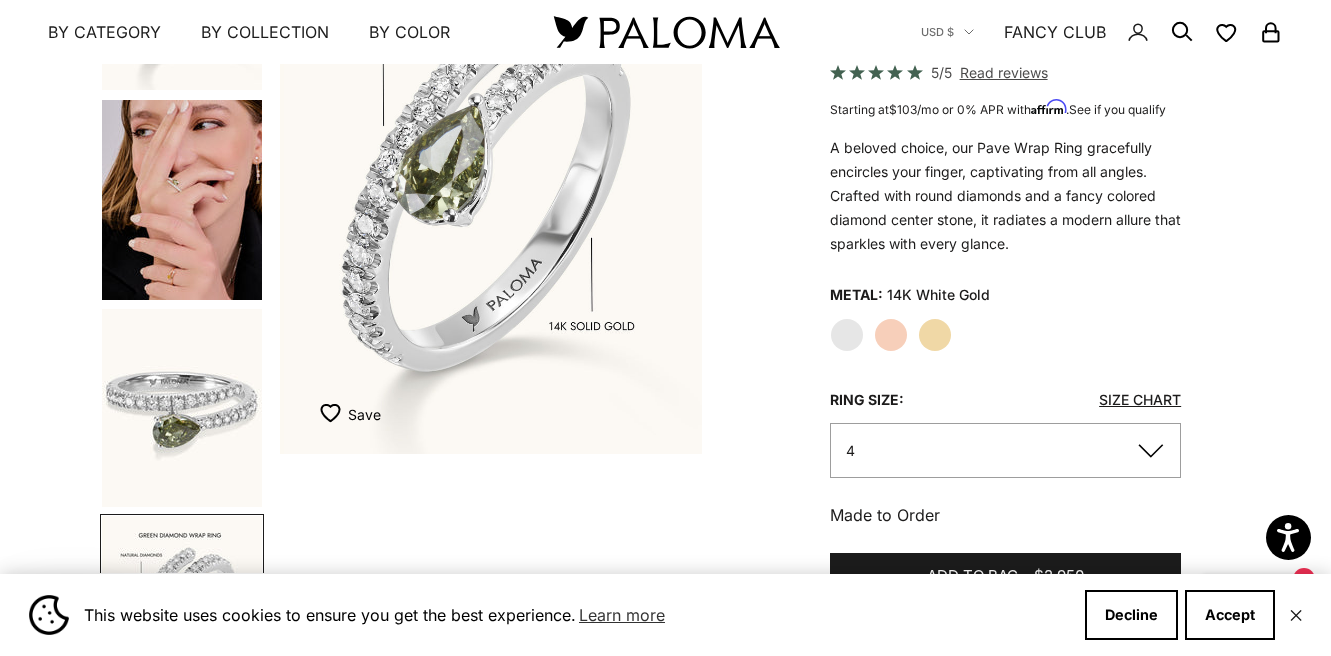 click at bounding box center [182, 200] 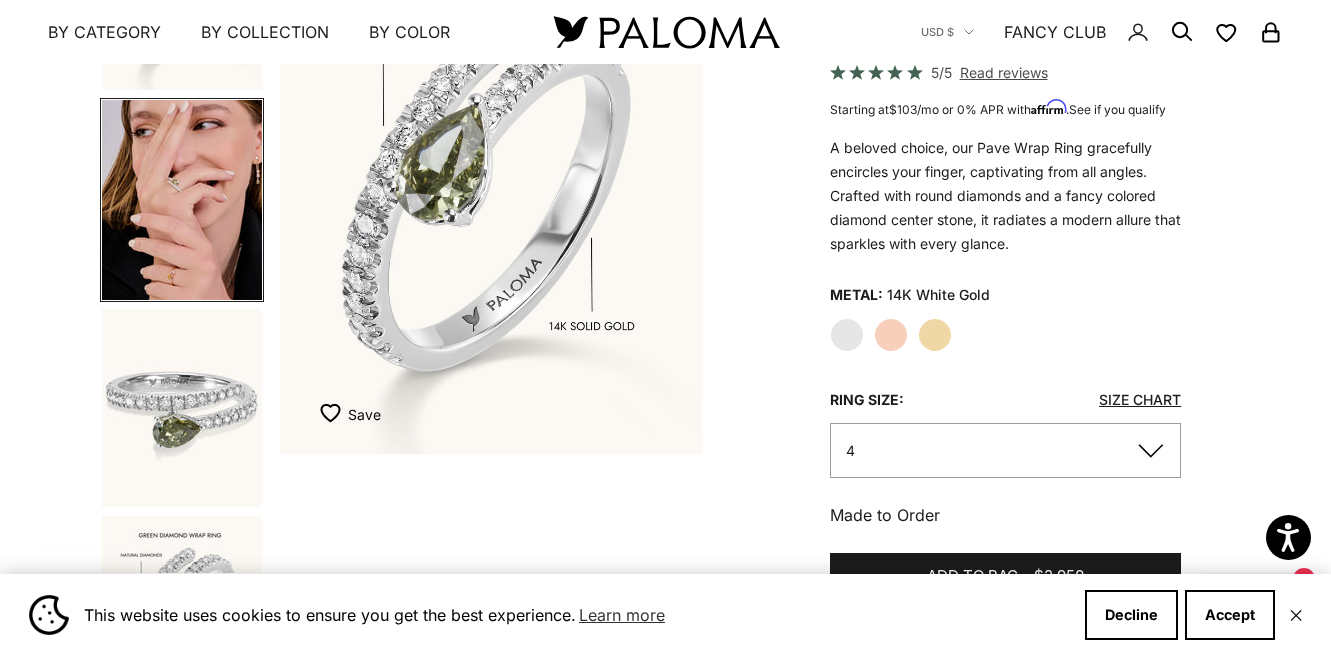 scroll, scrollTop: 0, scrollLeft: 0, axis: both 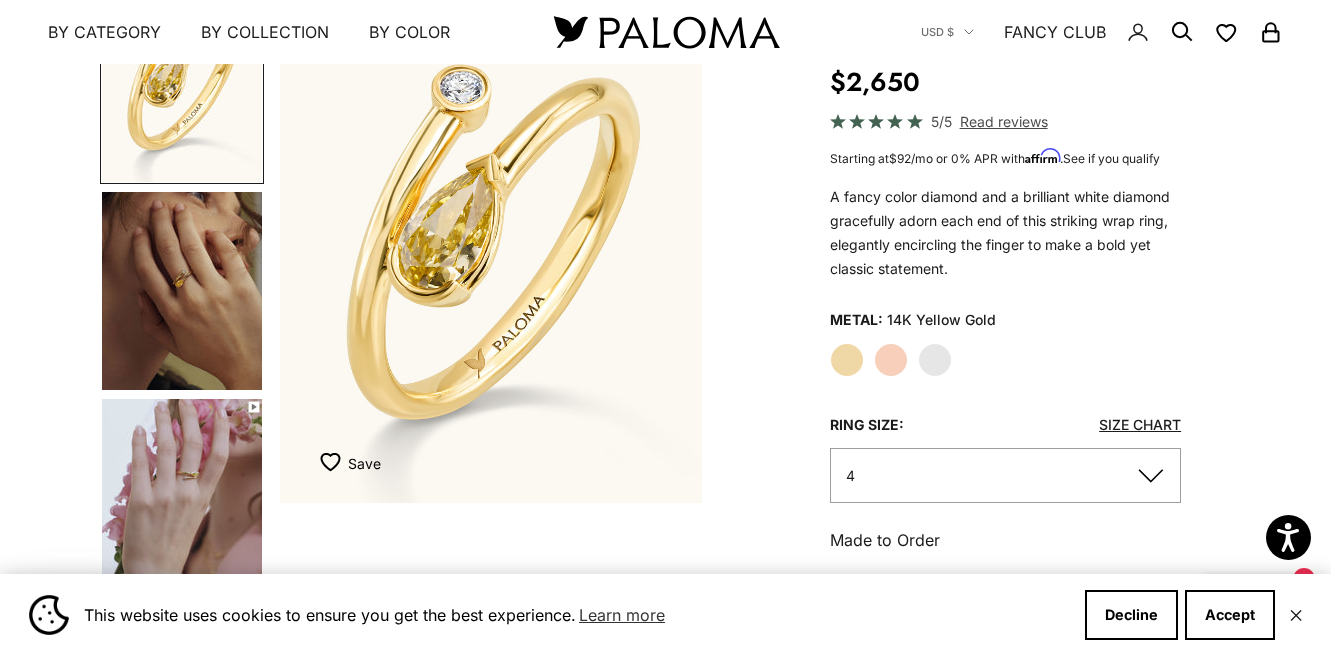 click at bounding box center [182, 498] 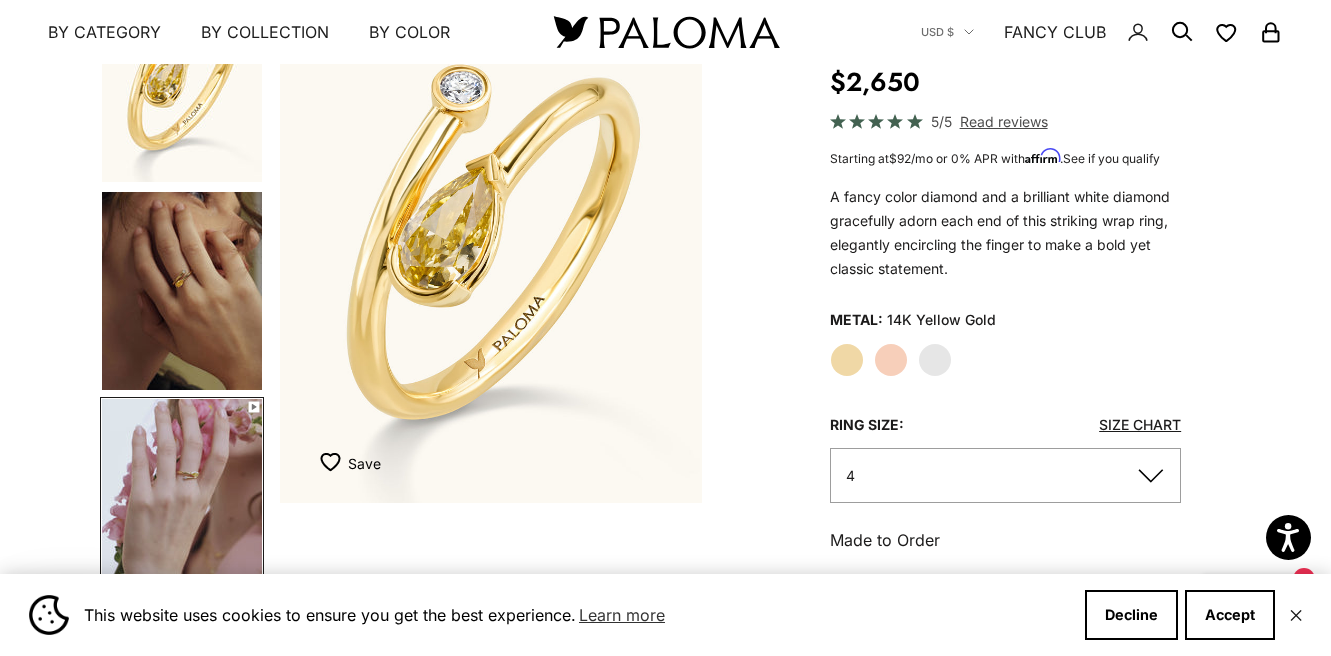 scroll, scrollTop: 162, scrollLeft: 0, axis: vertical 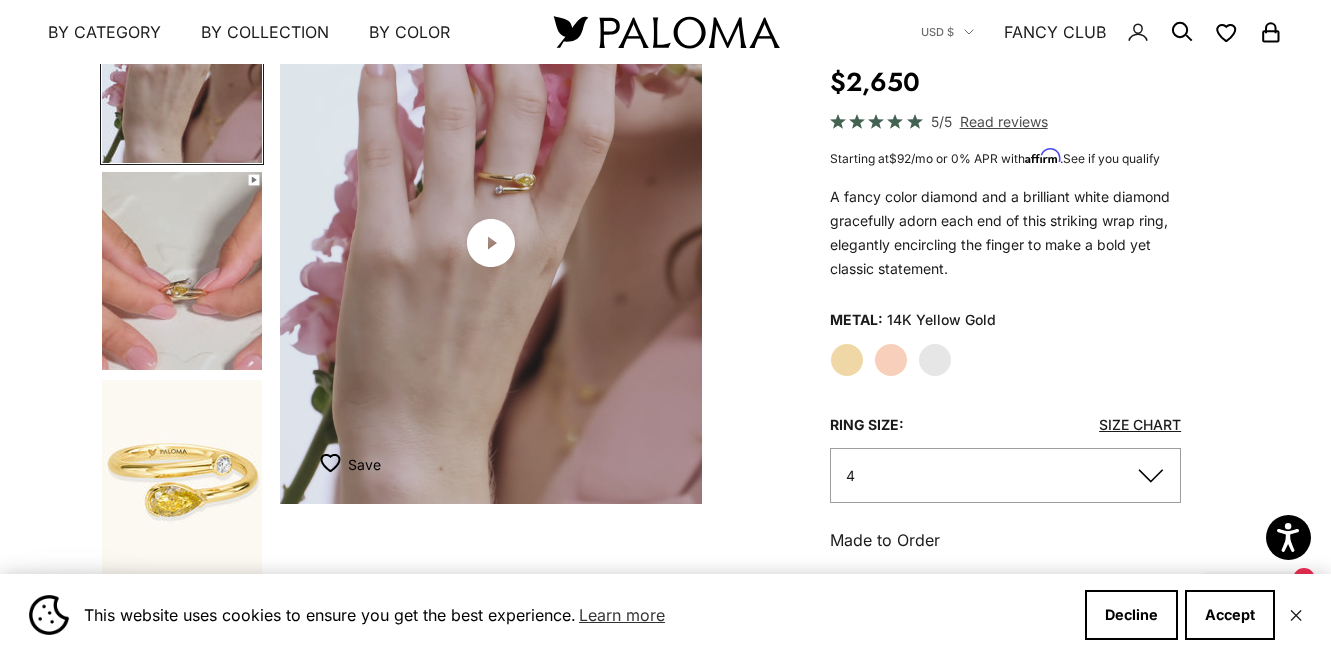 click at bounding box center [182, 271] 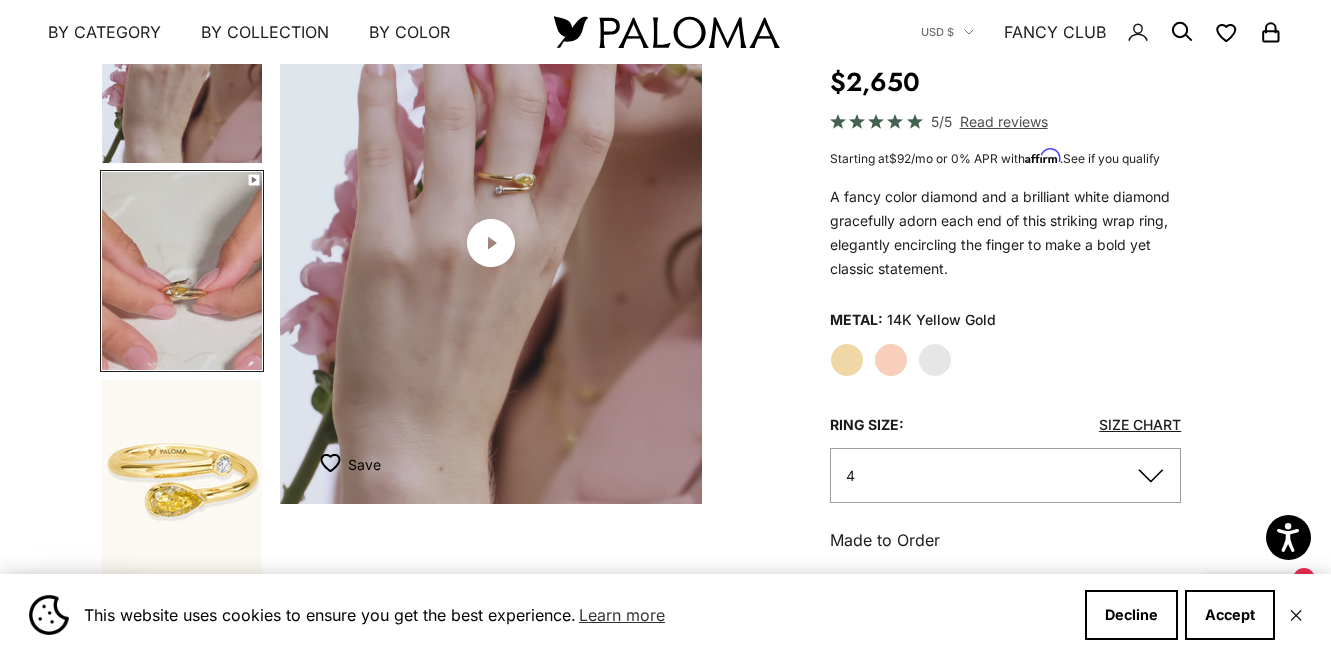 scroll, scrollTop: 402, scrollLeft: 0, axis: vertical 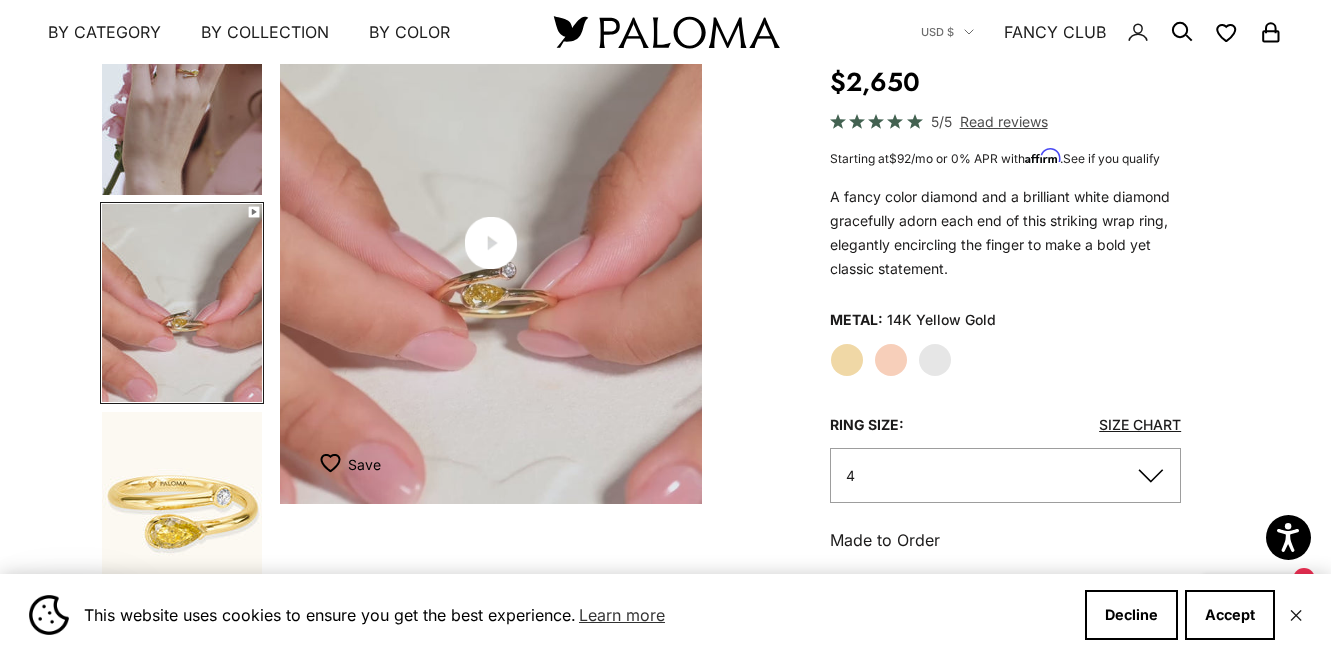 click 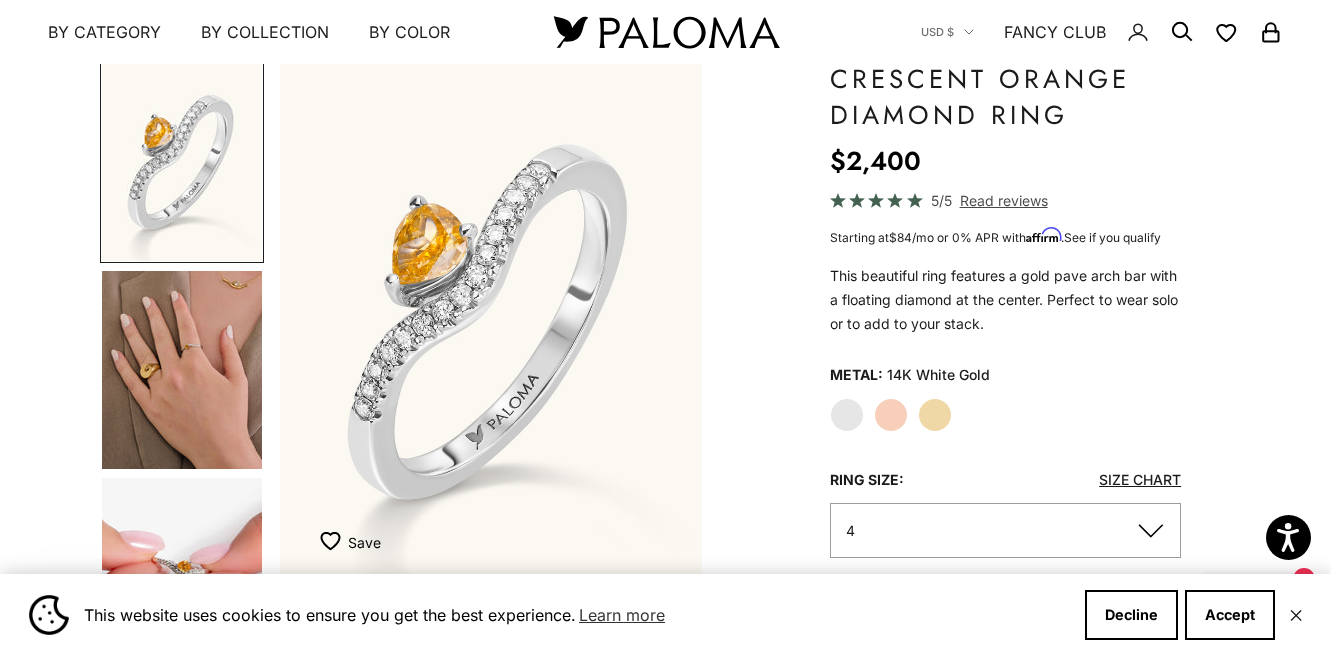 scroll, scrollTop: 137, scrollLeft: 0, axis: vertical 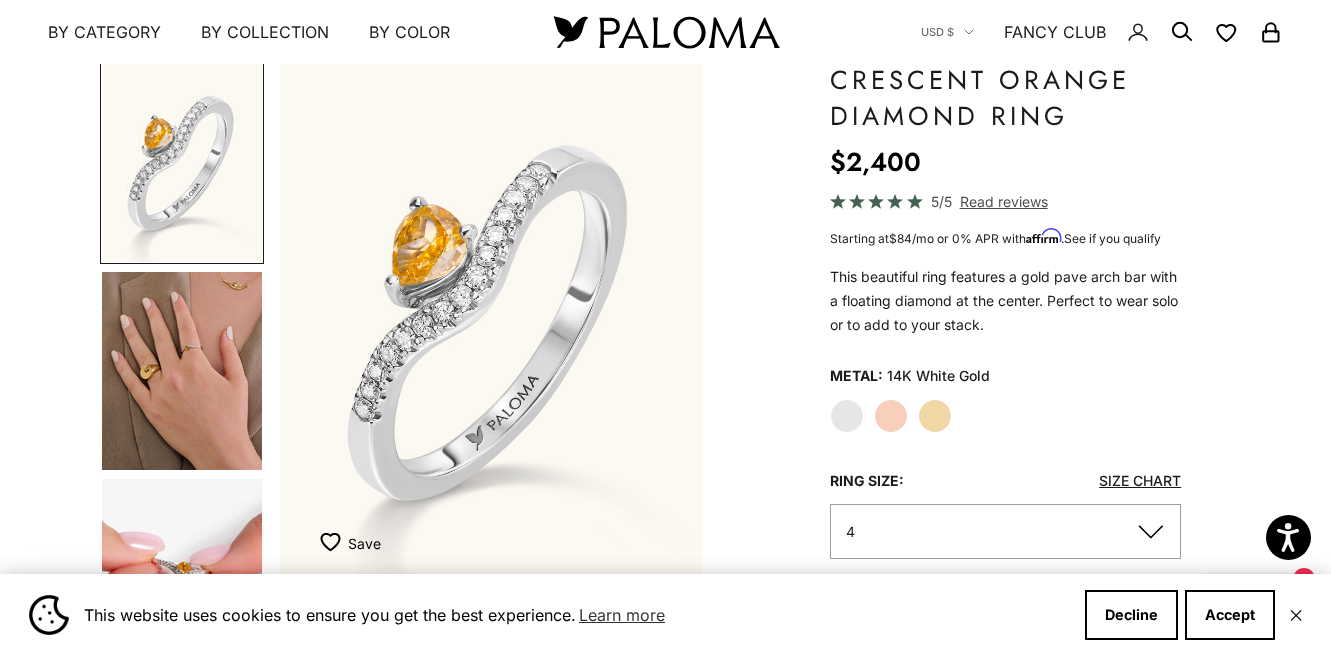click at bounding box center [182, 371] 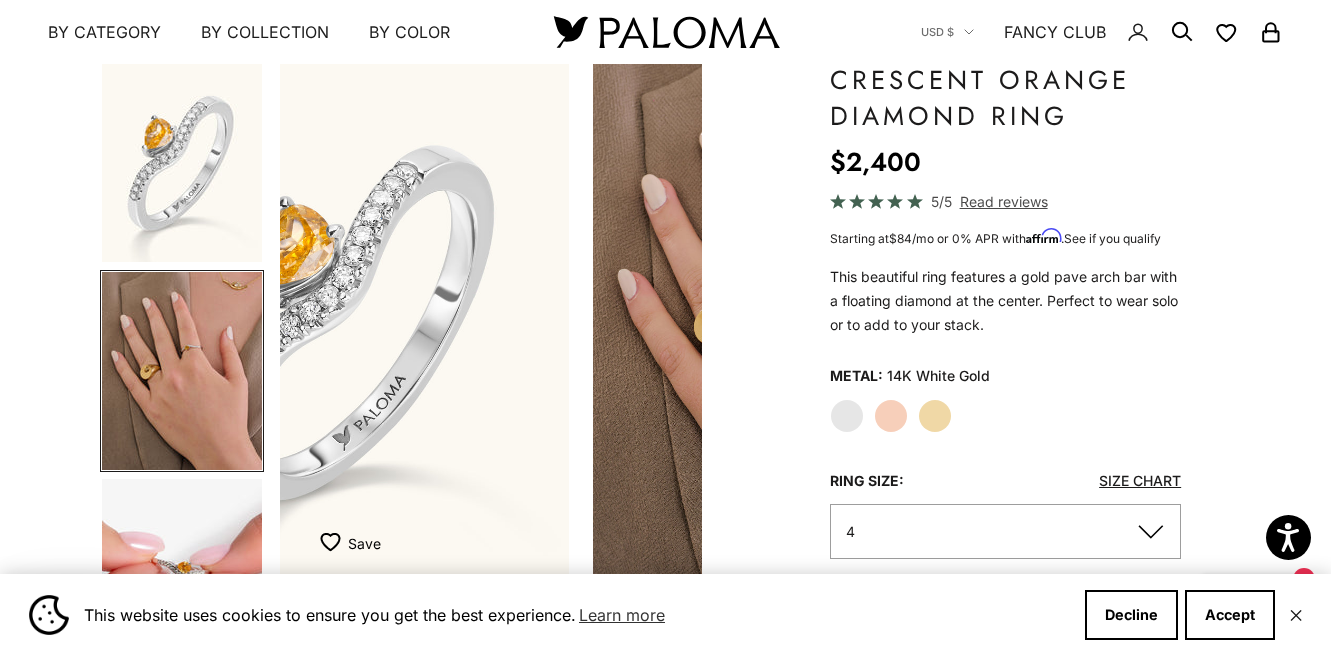 scroll, scrollTop: 0, scrollLeft: 446, axis: horizontal 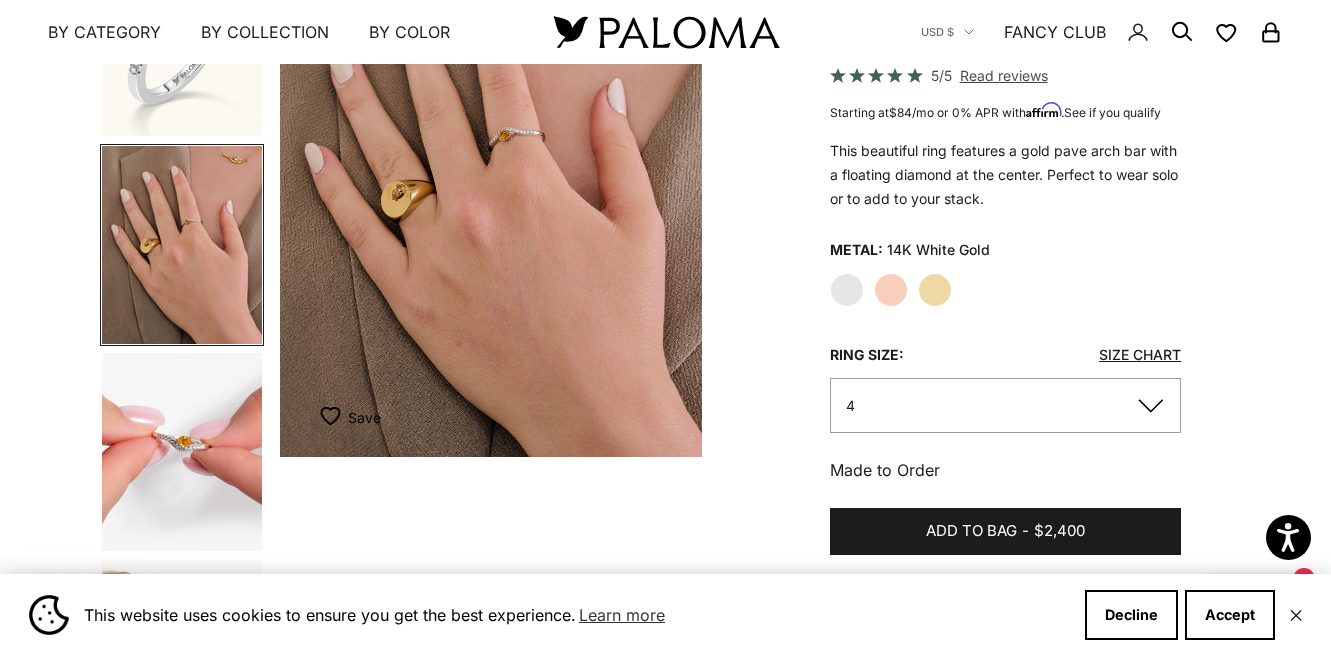 click at bounding box center (182, 452) 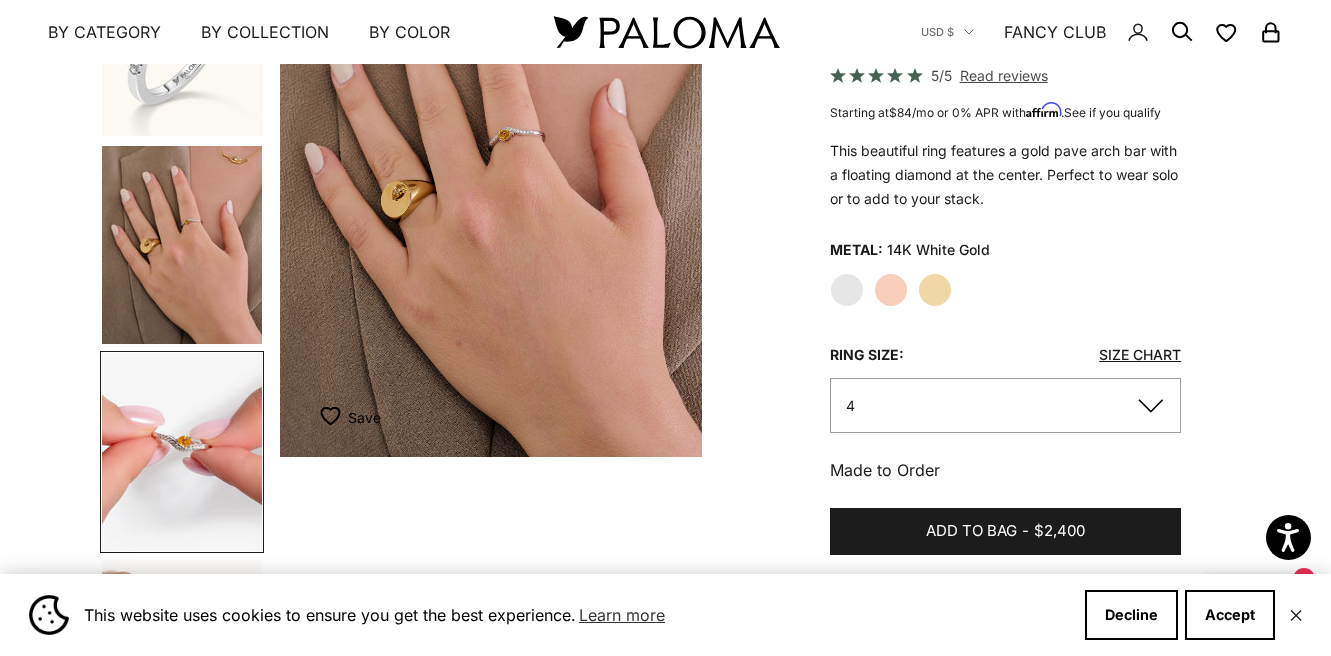 scroll, scrollTop: 0, scrollLeft: 548, axis: horizontal 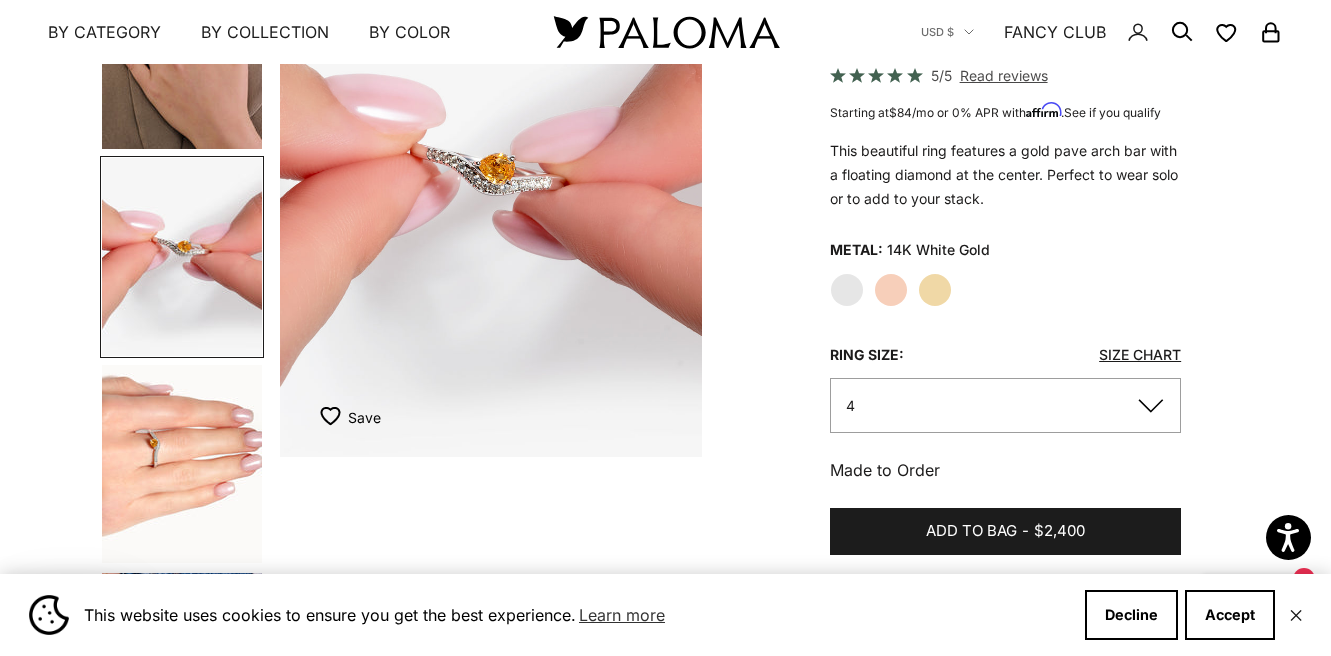 click at bounding box center (182, 464) 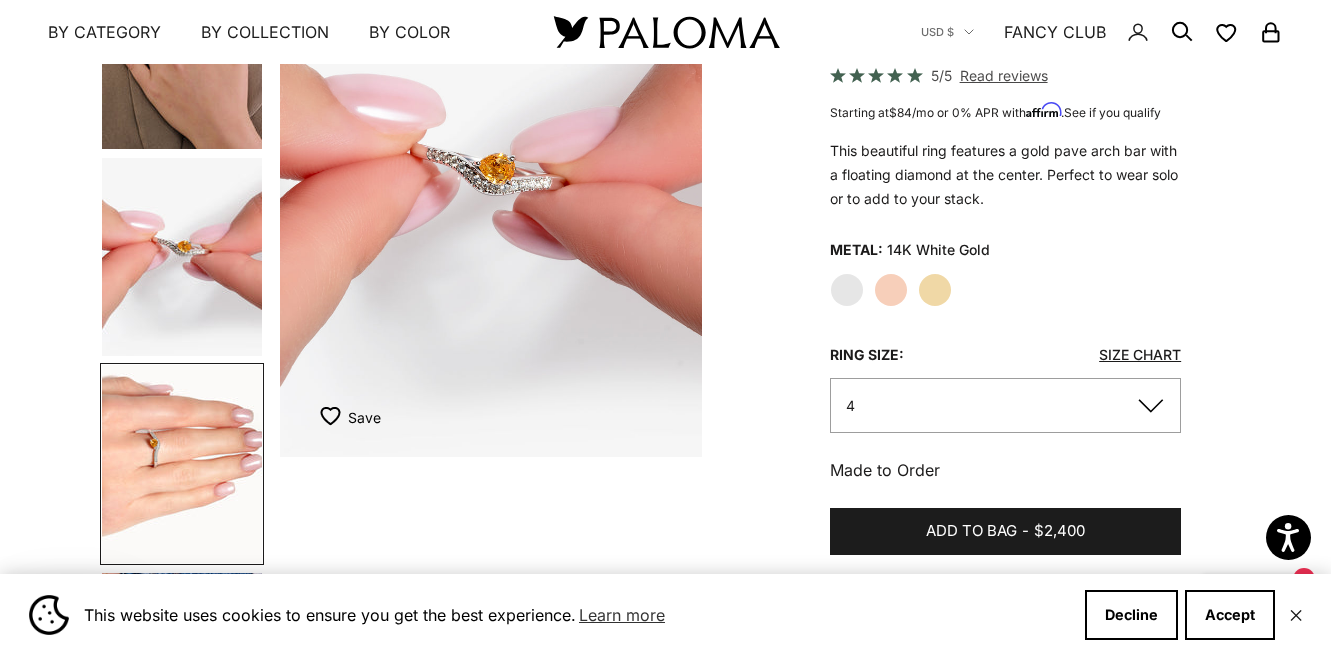 scroll, scrollTop: 0, scrollLeft: 1166, axis: horizontal 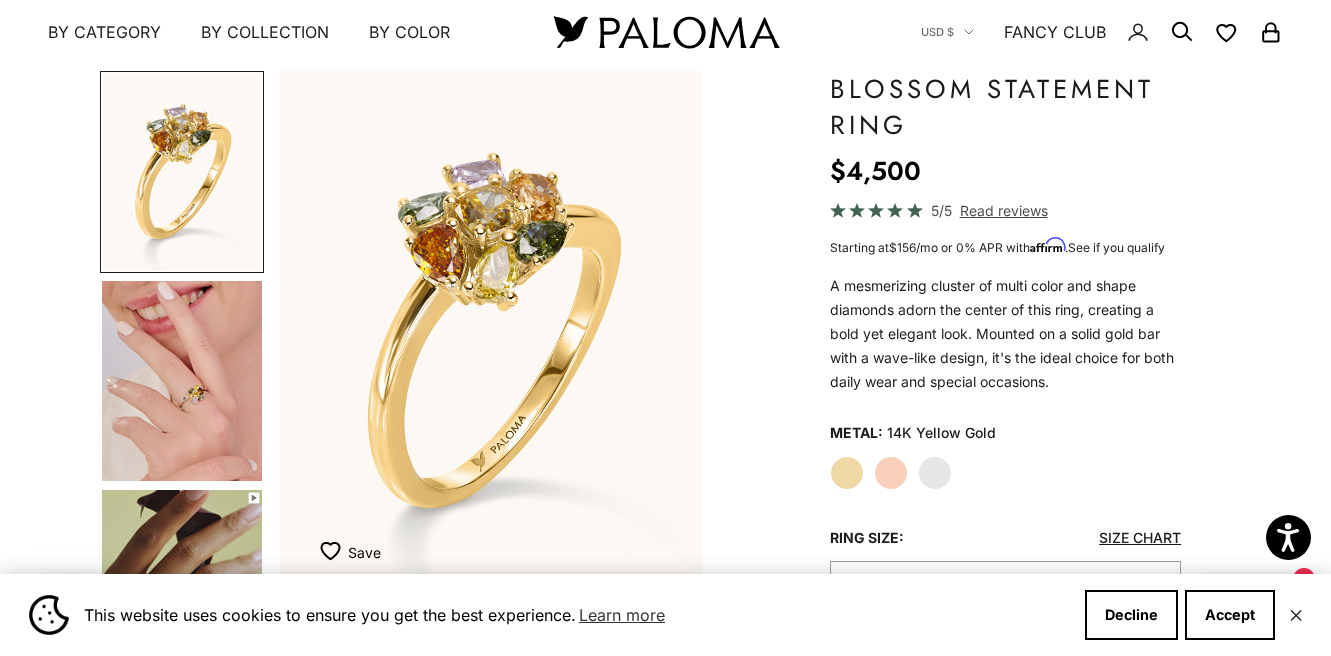 click at bounding box center [182, 381] 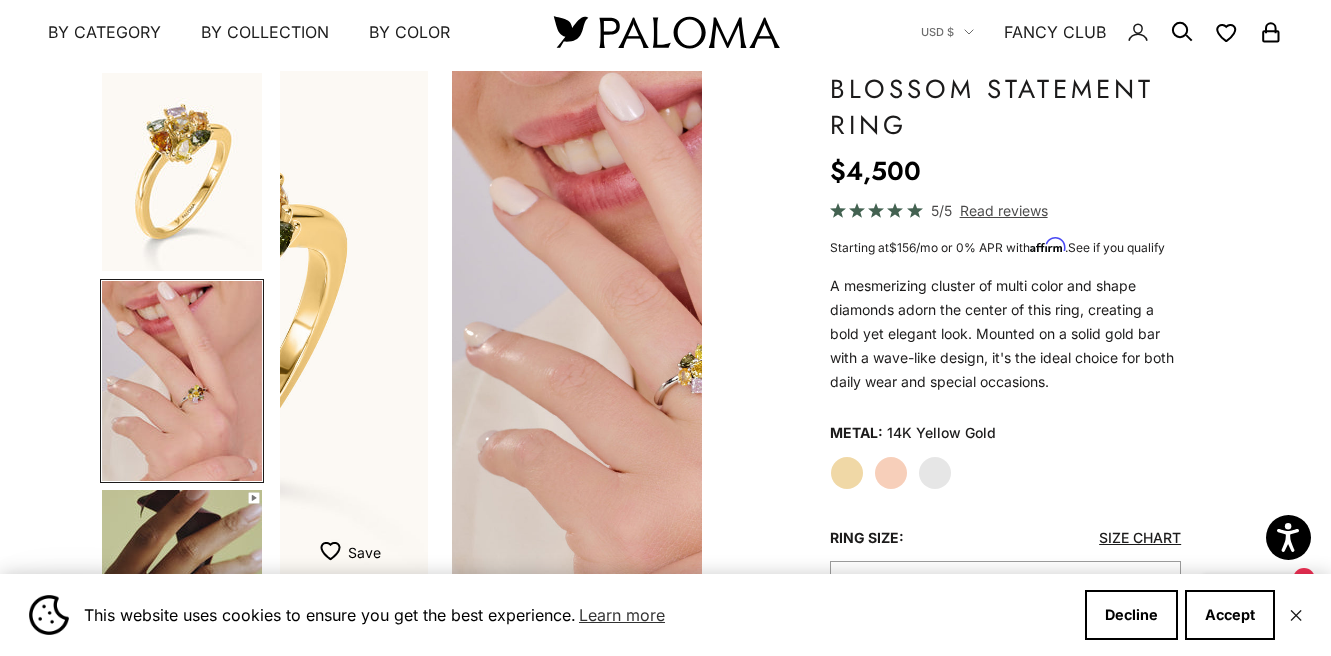 scroll, scrollTop: 0, scrollLeft: 446, axis: horizontal 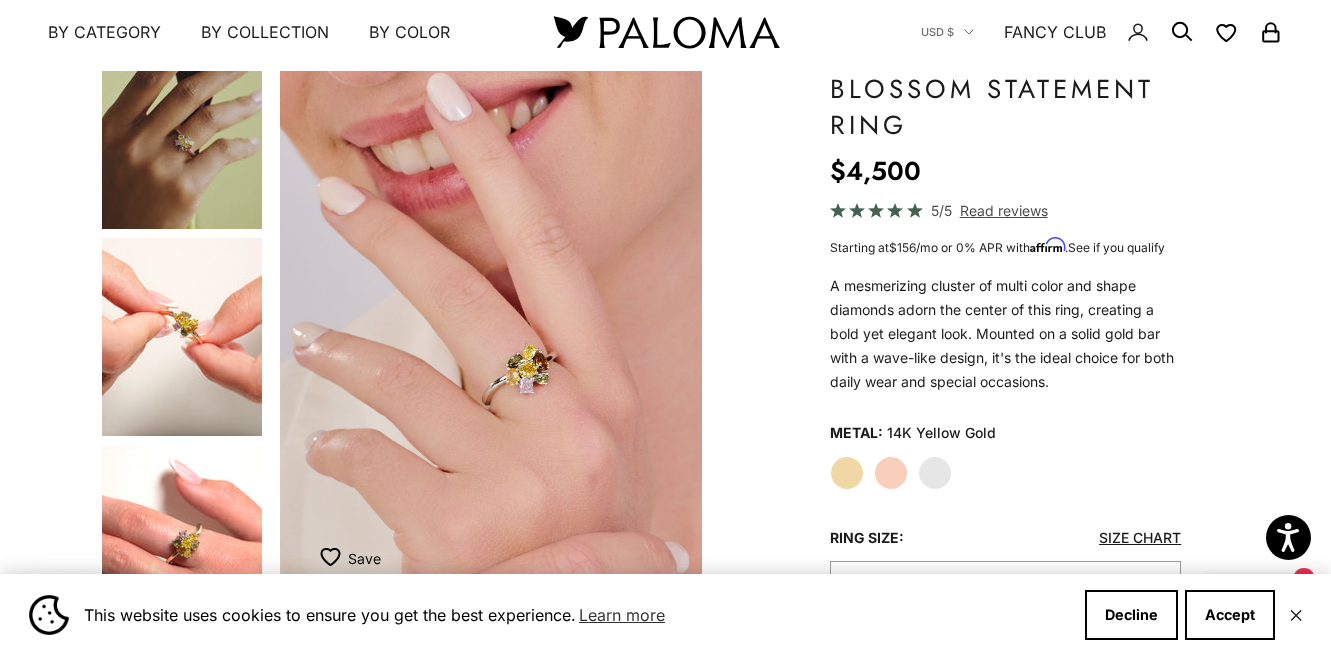 click at bounding box center (182, 337) 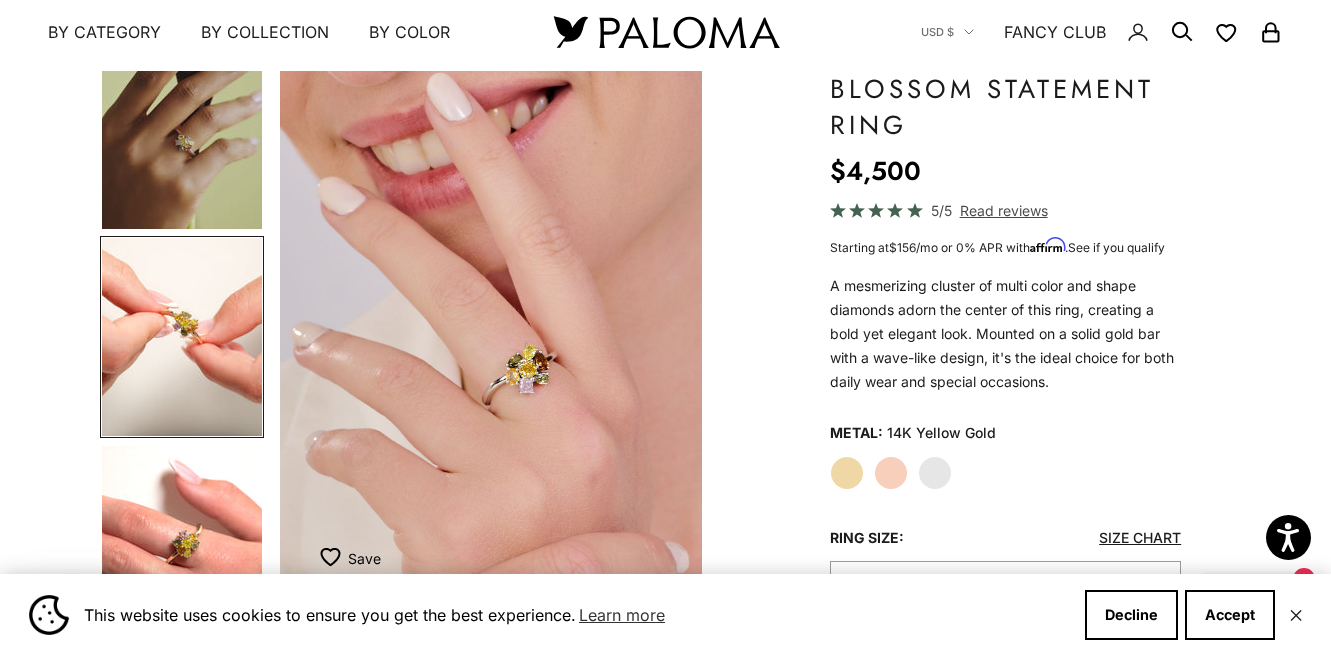 scroll, scrollTop: 404, scrollLeft: 0, axis: vertical 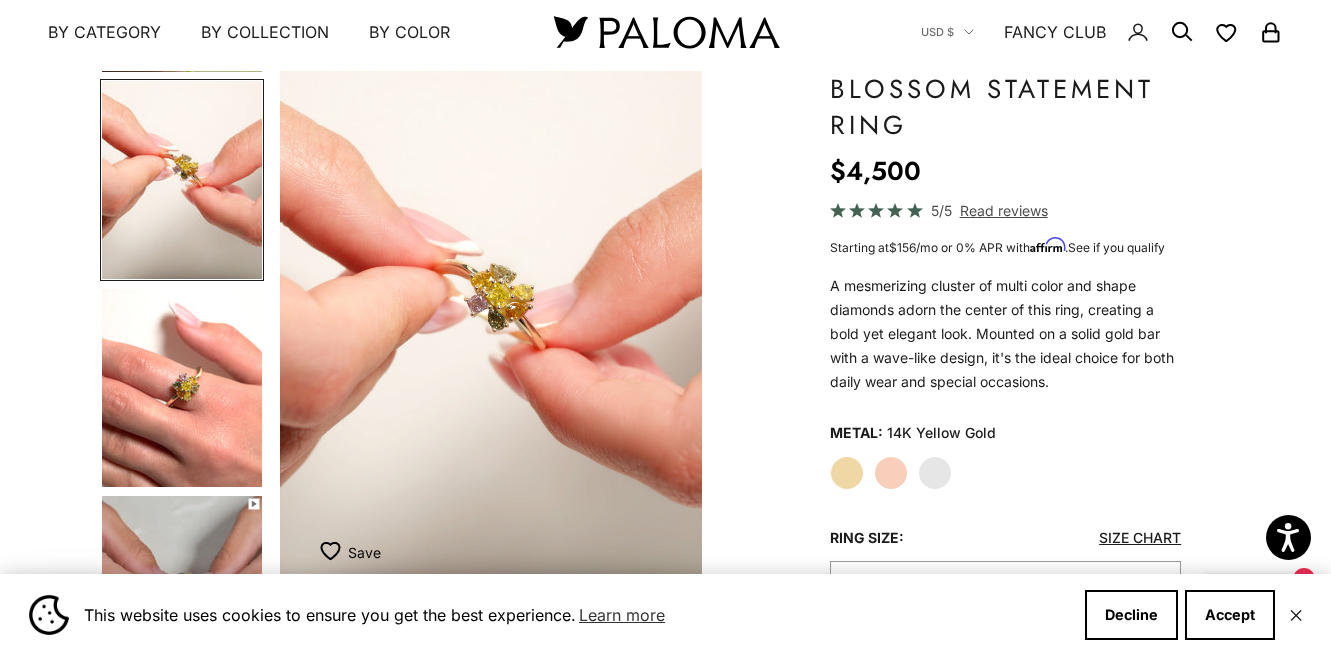 click at bounding box center (182, 388) 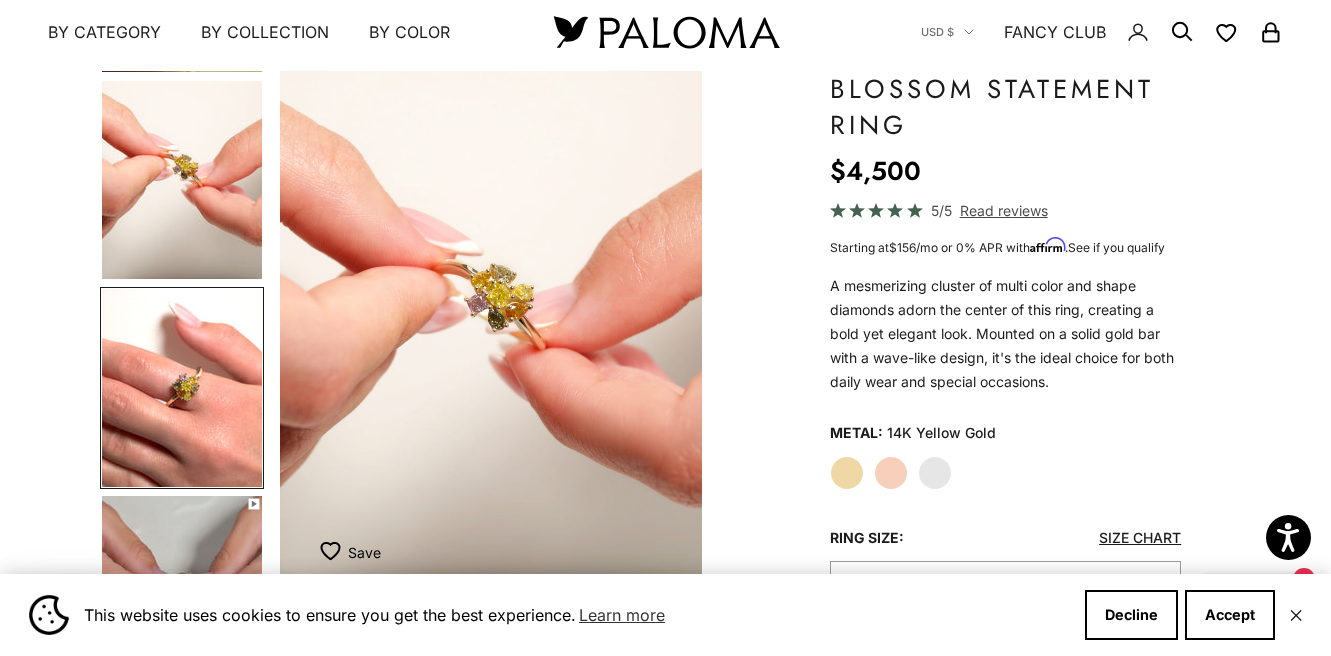 scroll, scrollTop: 612, scrollLeft: 0, axis: vertical 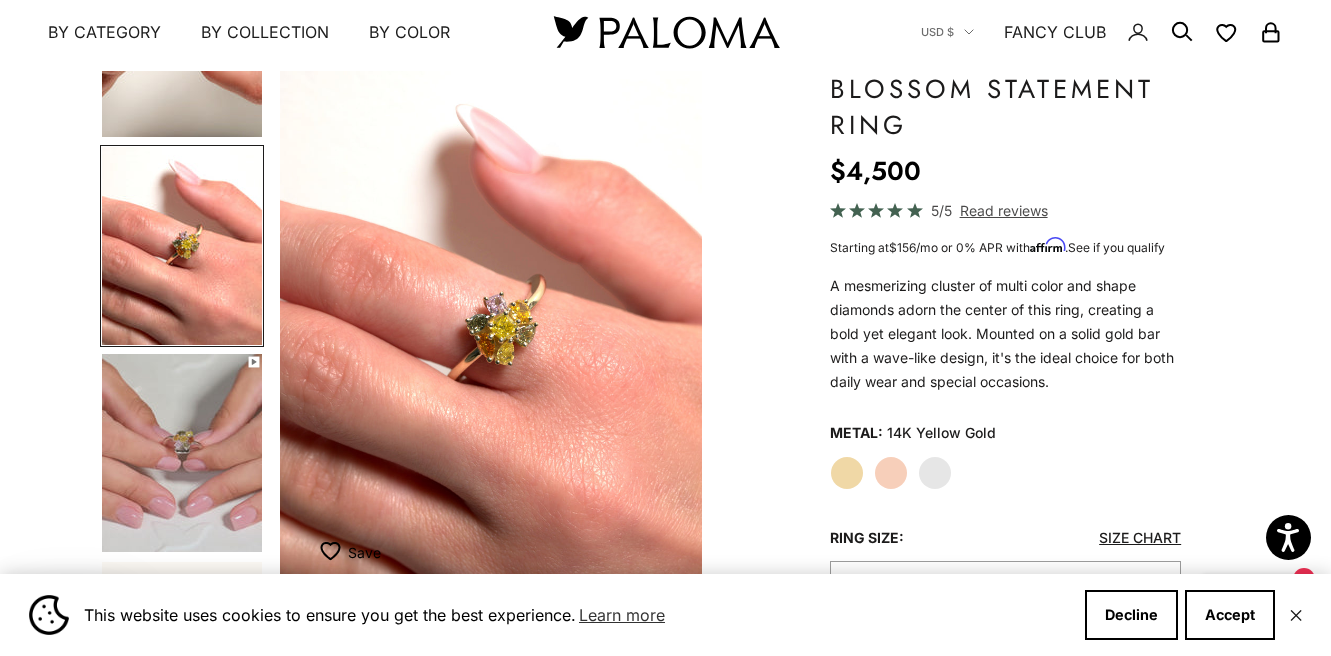 click at bounding box center [182, 453] 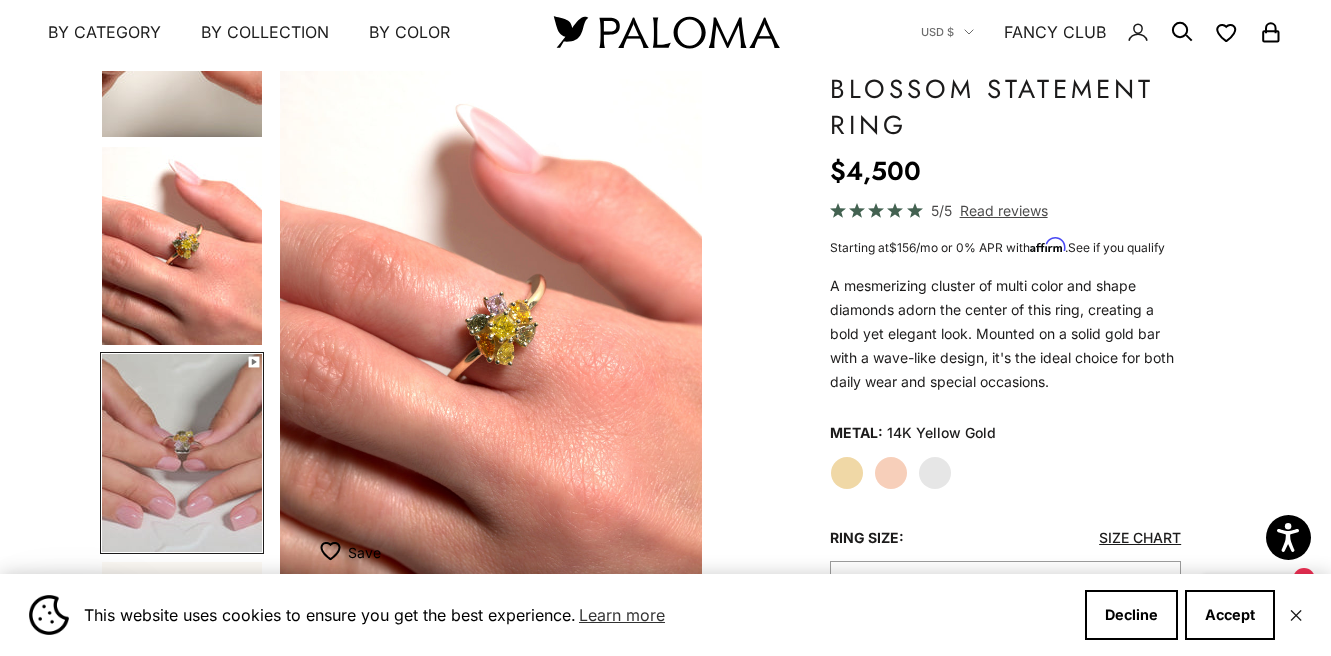 scroll, scrollTop: 819, scrollLeft: 0, axis: vertical 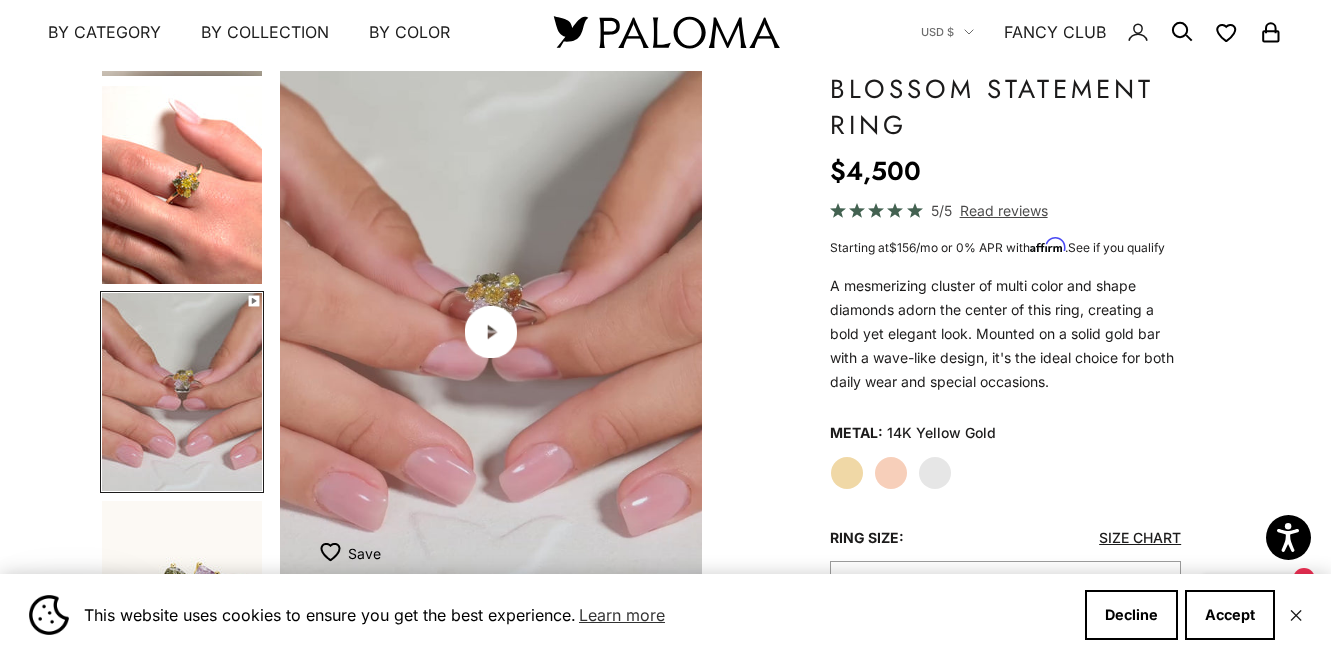 click 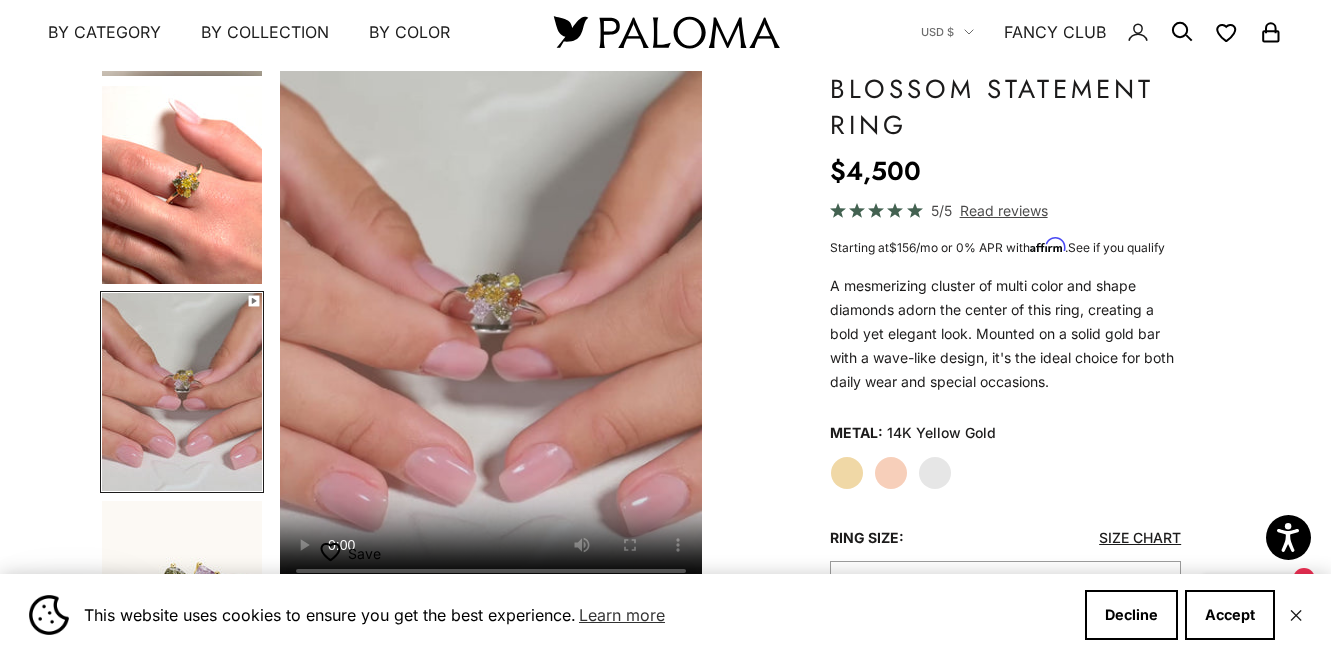 click at bounding box center (491, 332) 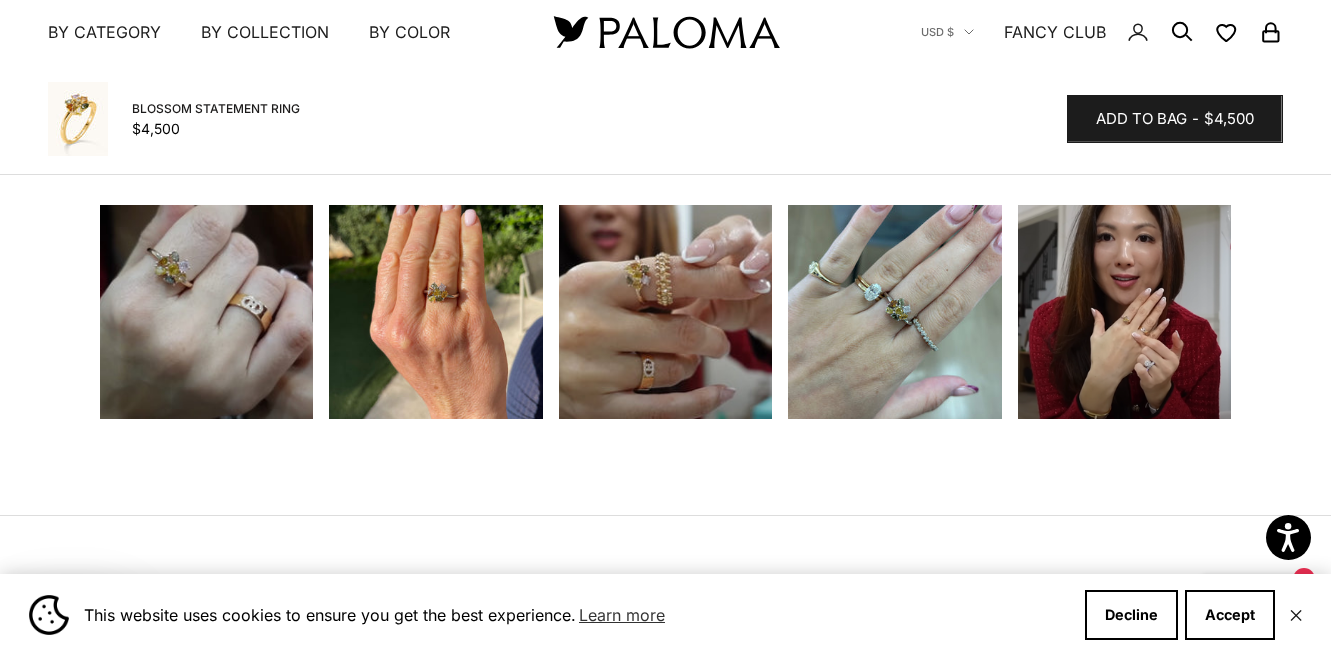scroll, scrollTop: 2041, scrollLeft: 0, axis: vertical 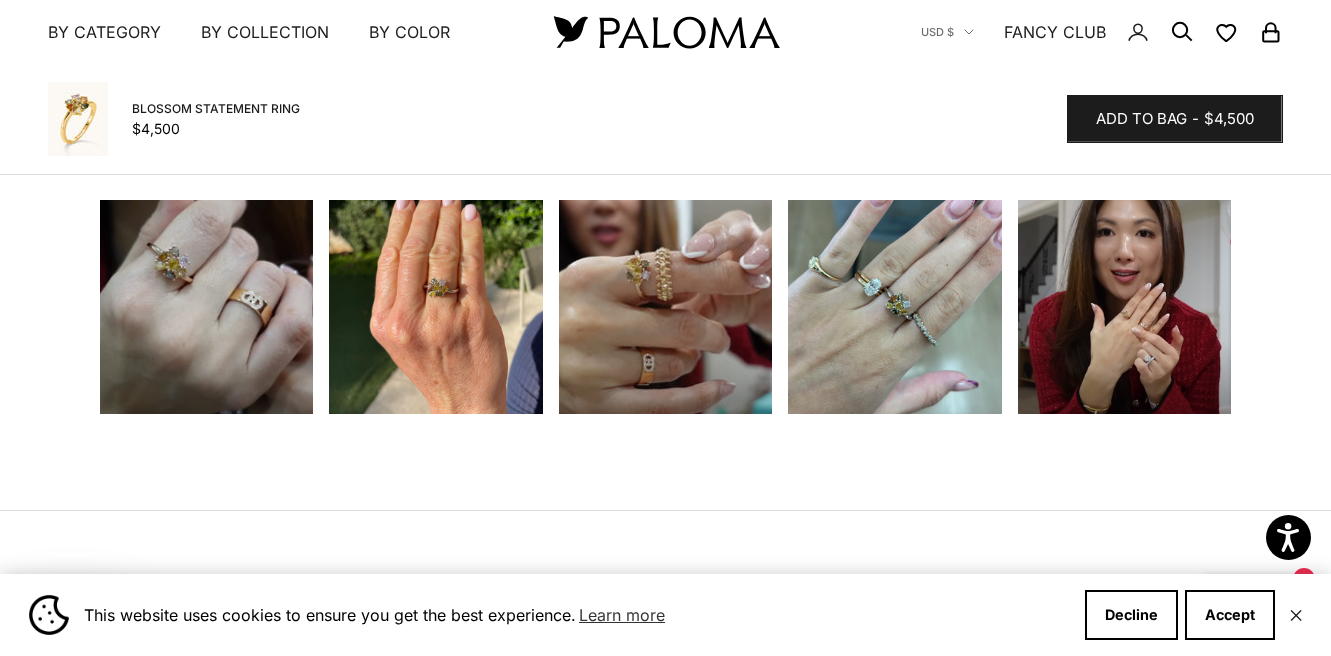 click at bounding box center (665, 306) 